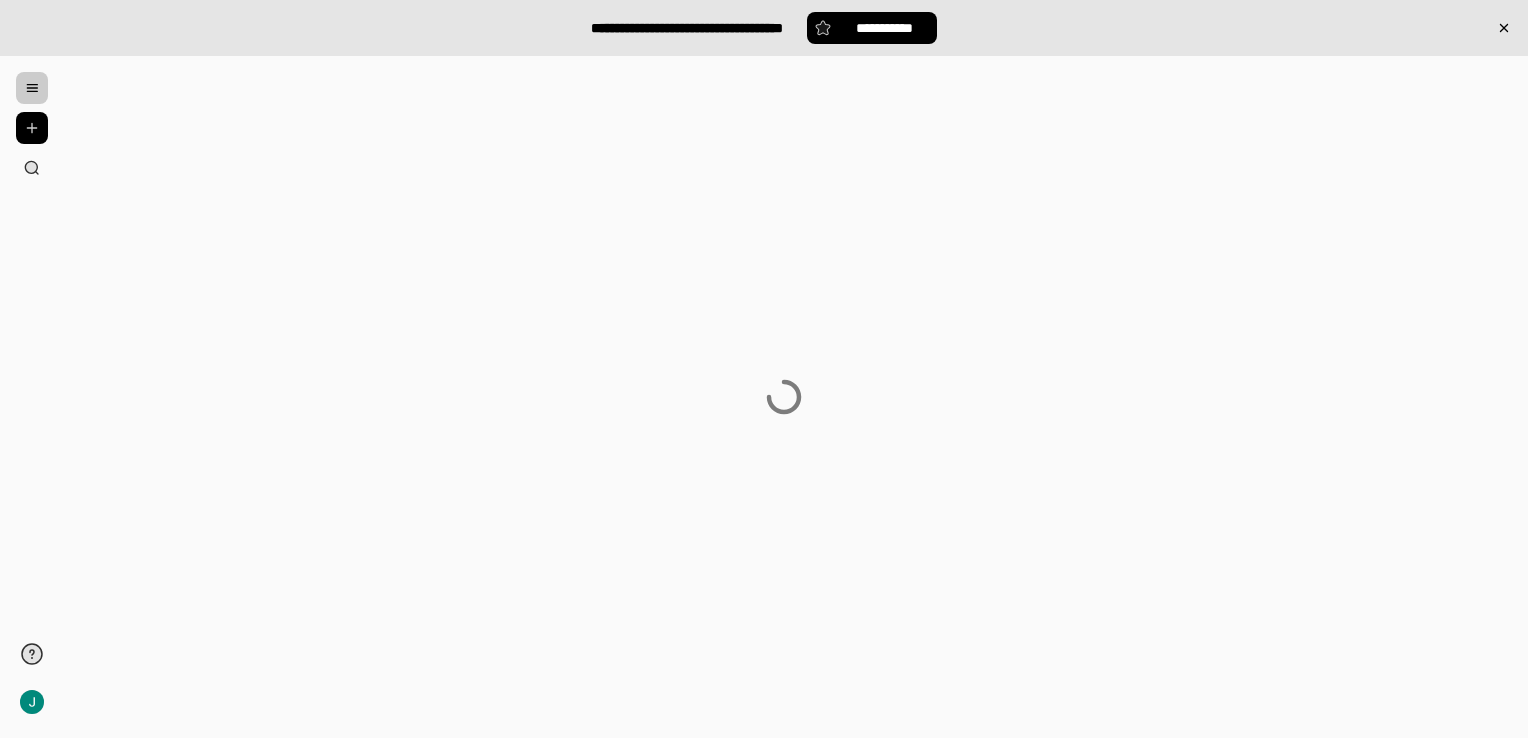 scroll, scrollTop: 0, scrollLeft: 0, axis: both 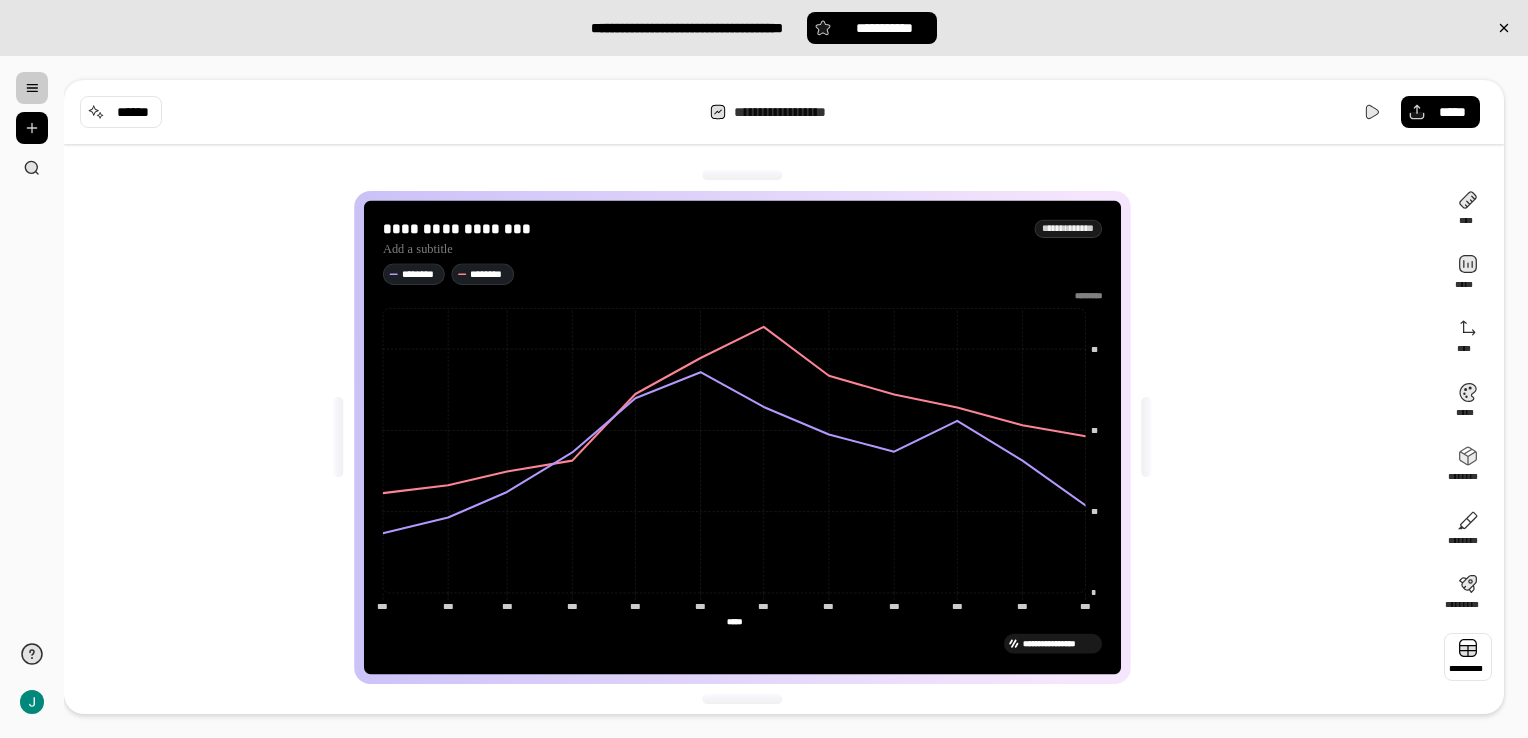 click at bounding box center (1468, 657) 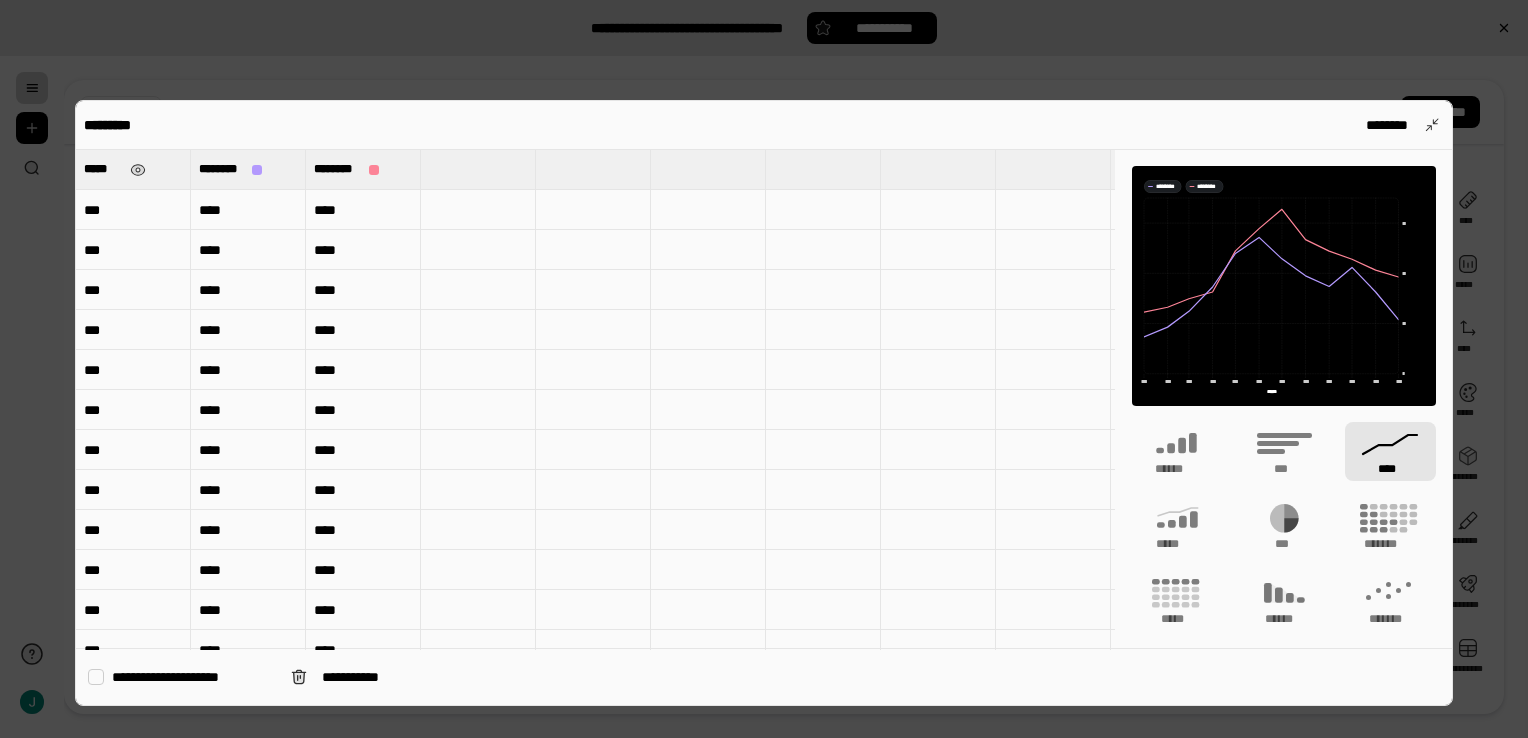 click on "*****" at bounding box center (103, 169) 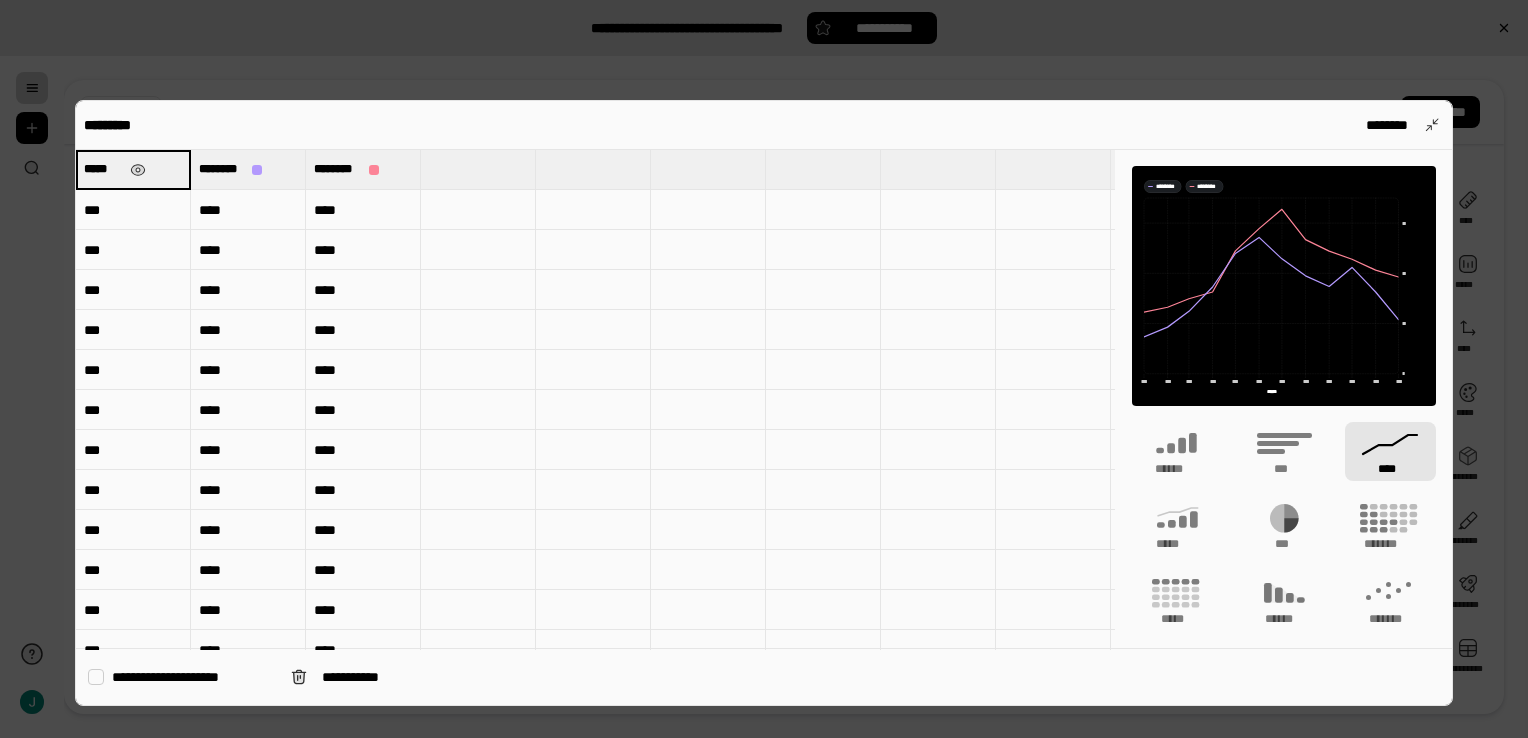 type on "********" 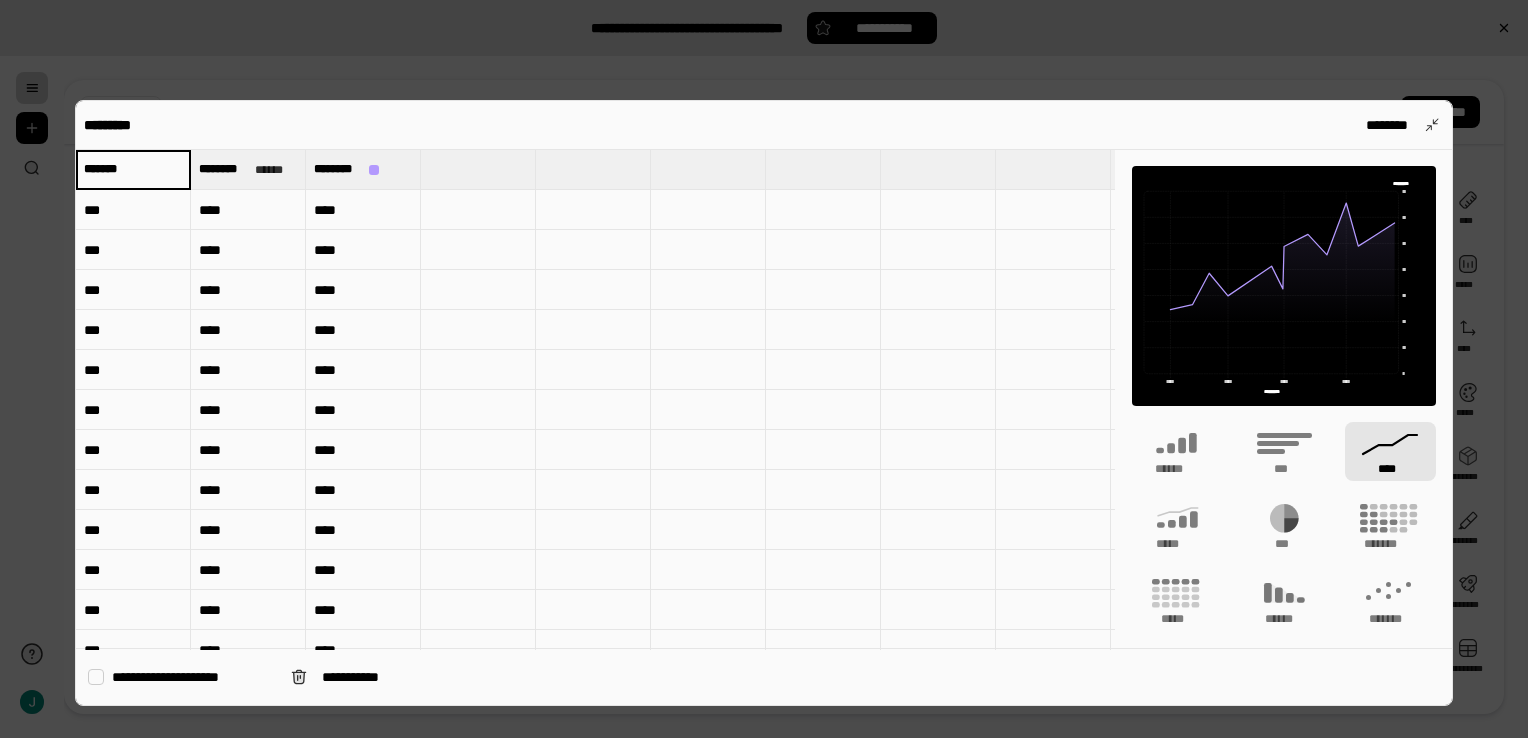 type on "*******" 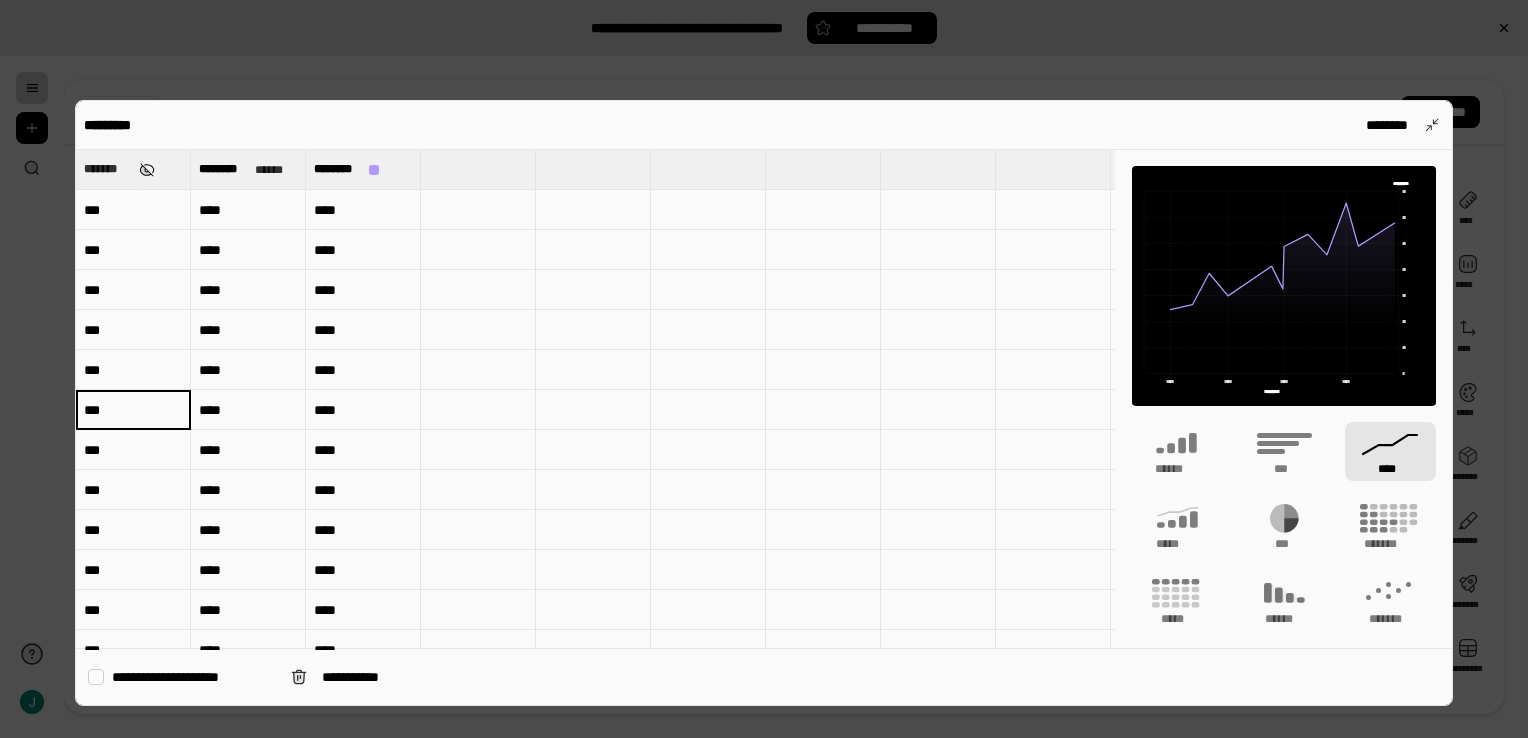 drag, startPoint x: 152, startPoint y: 165, endPoint x: 152, endPoint y: 179, distance: 14 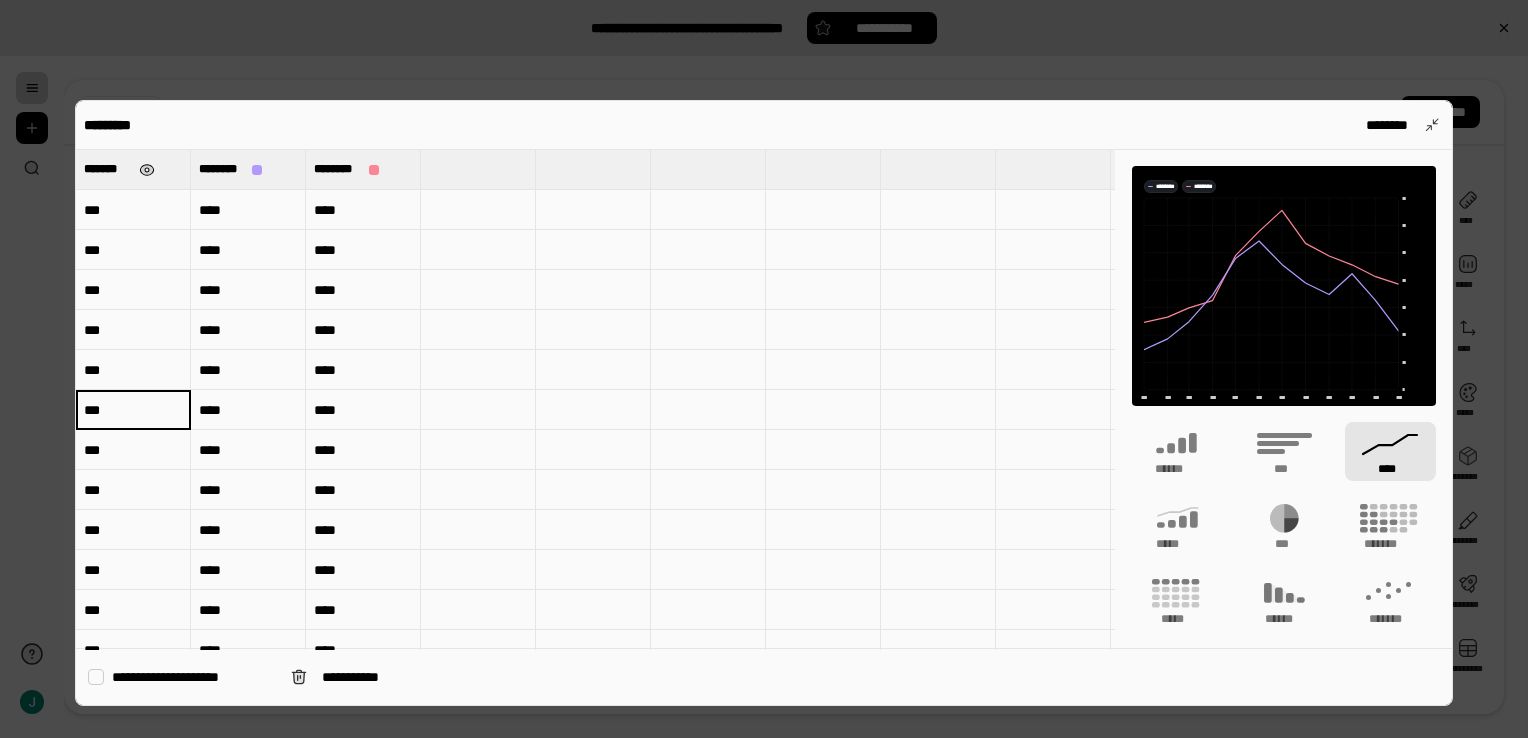 type 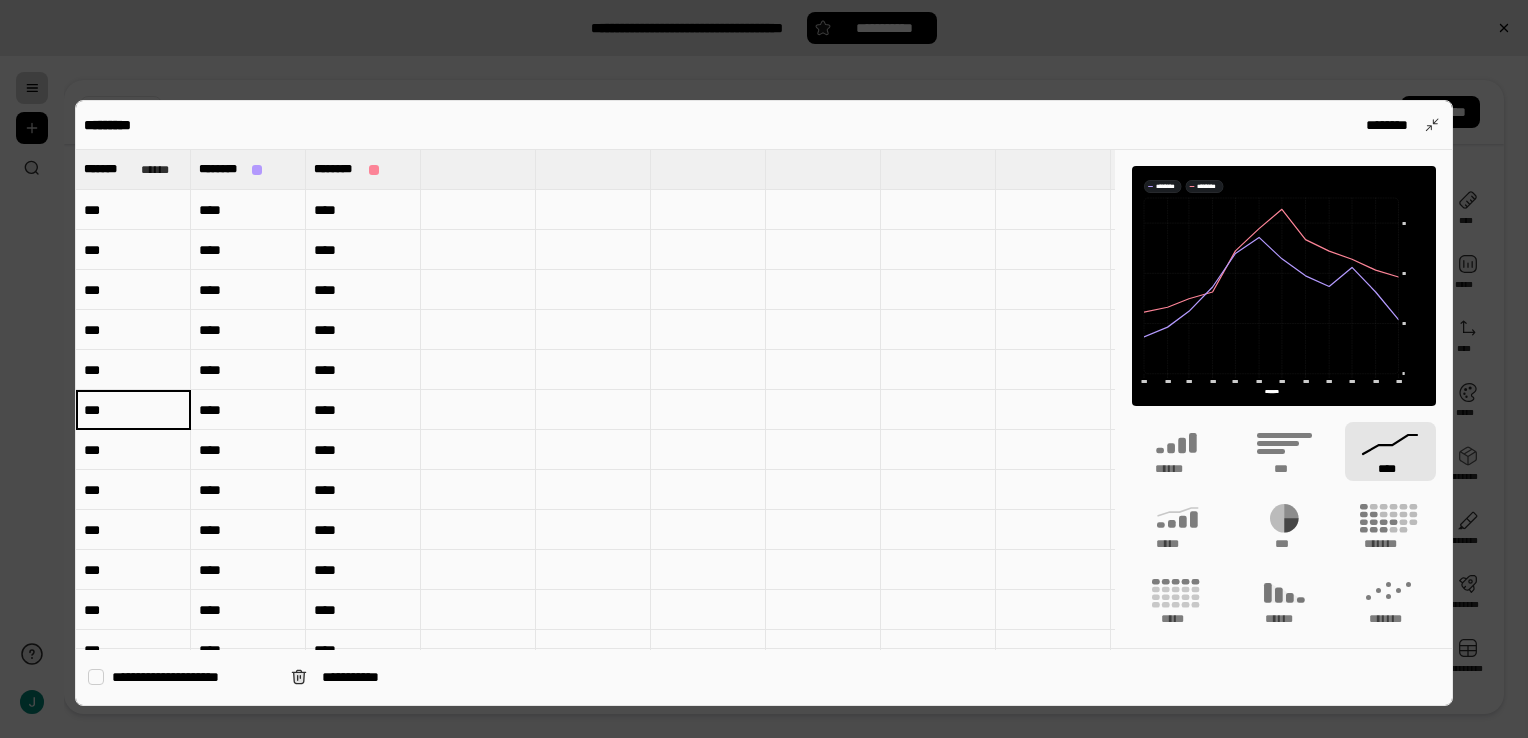 click on "***" at bounding box center (133, 210) 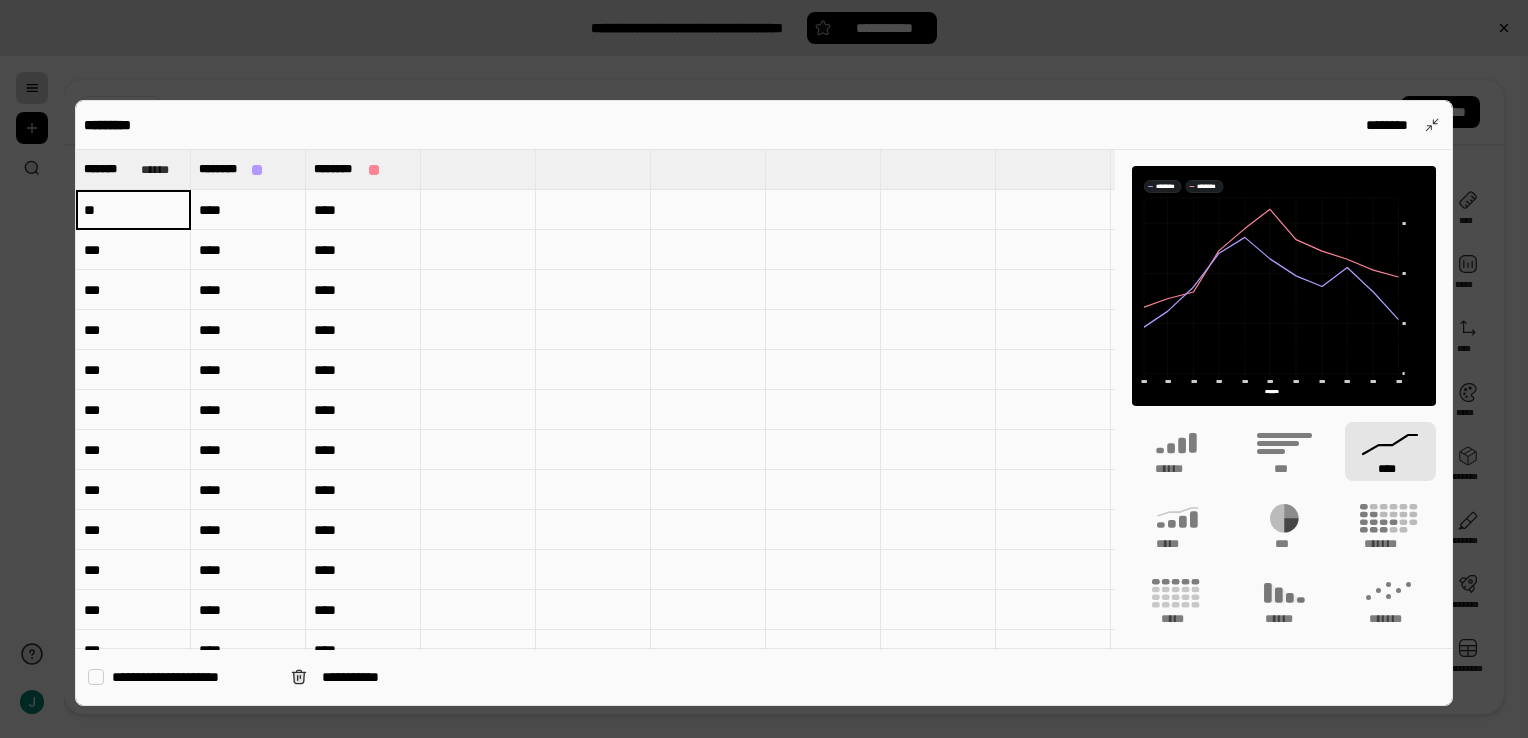 type on "**" 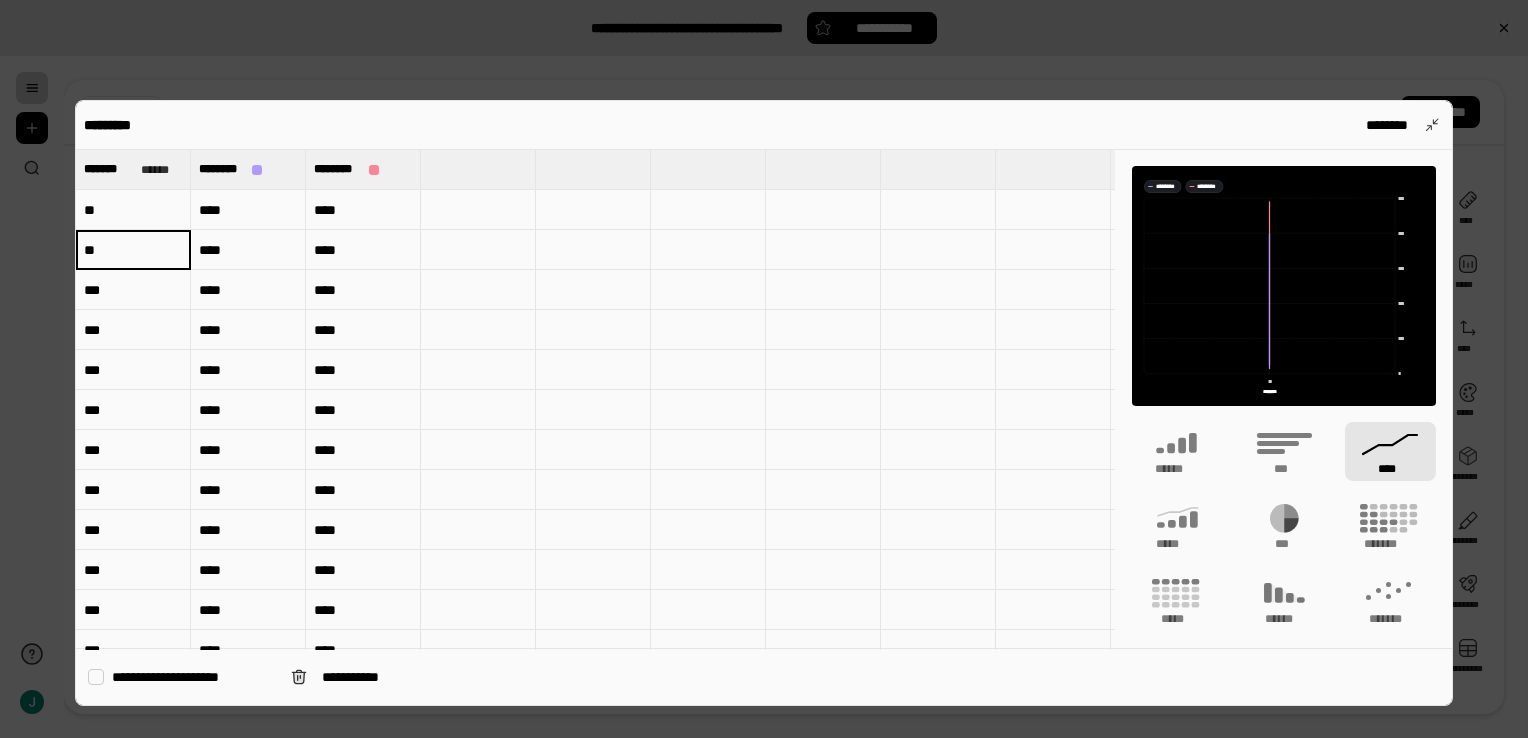 type on "**" 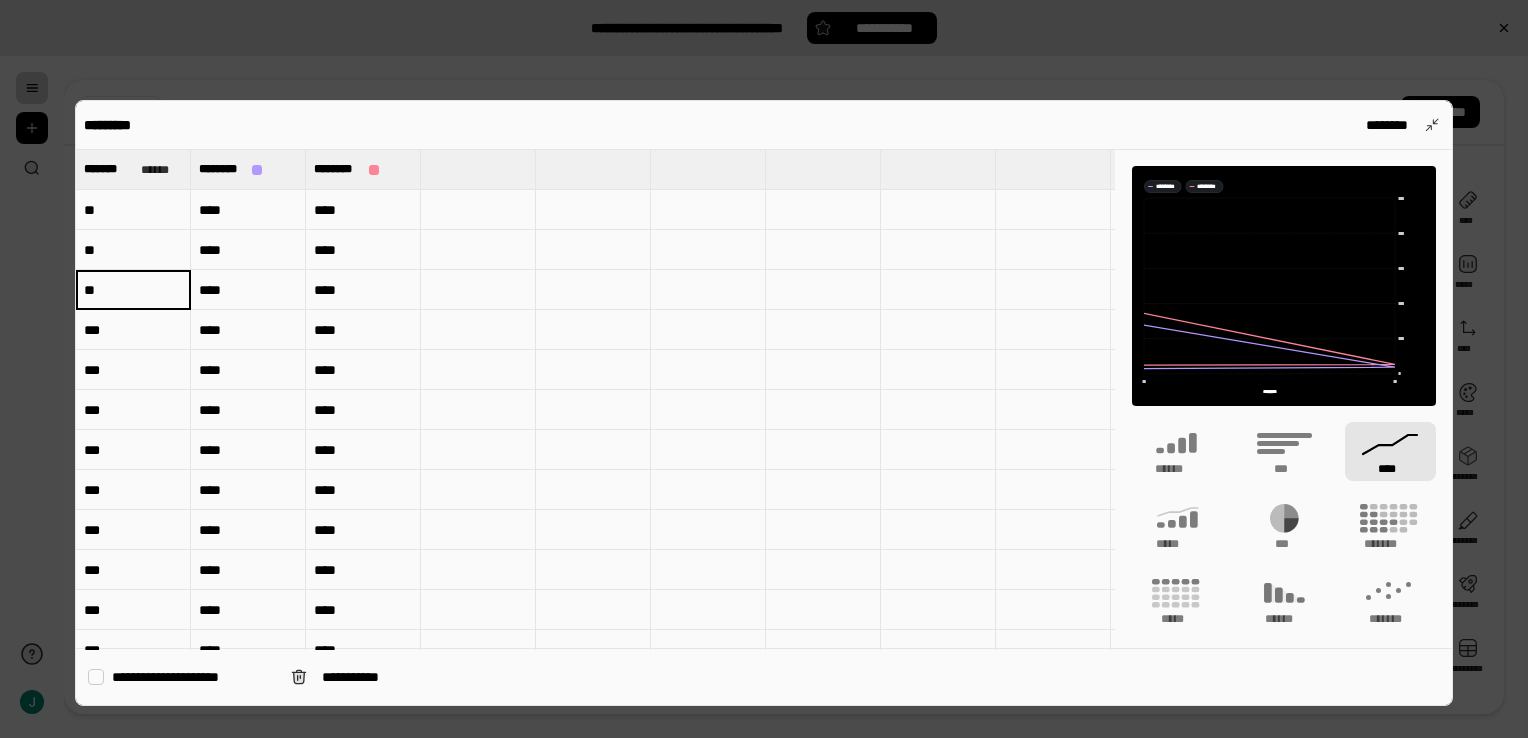 type on "**" 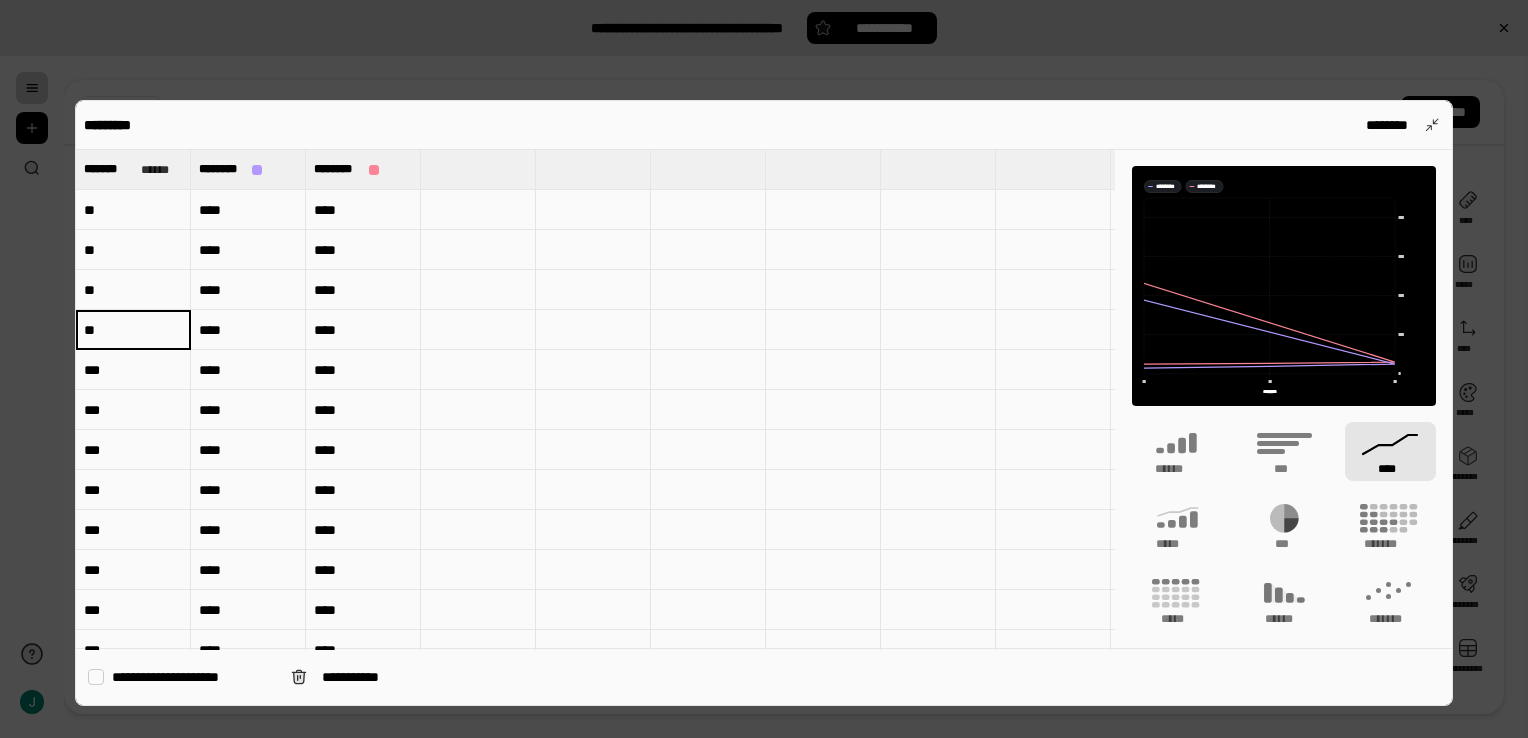 type on "**" 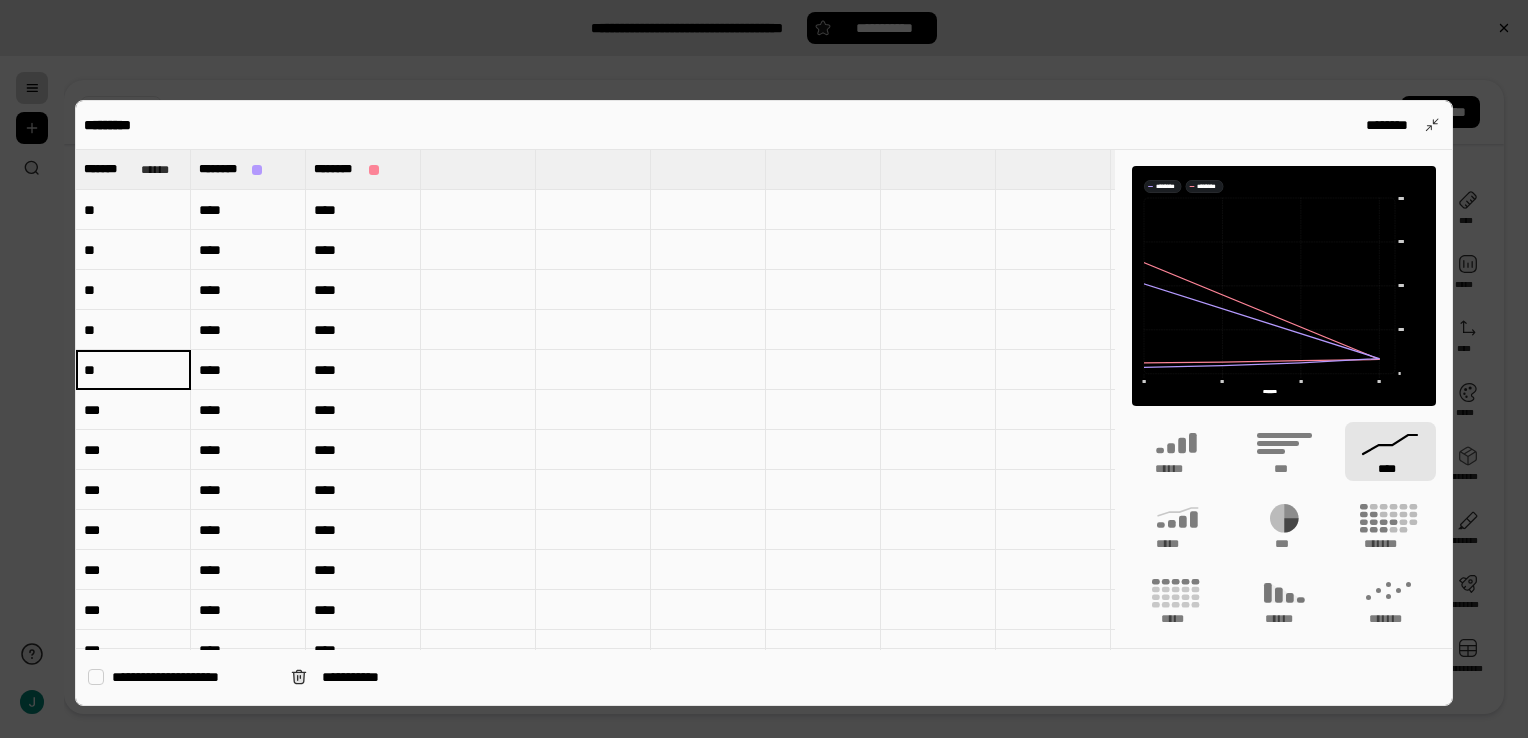 type on "**" 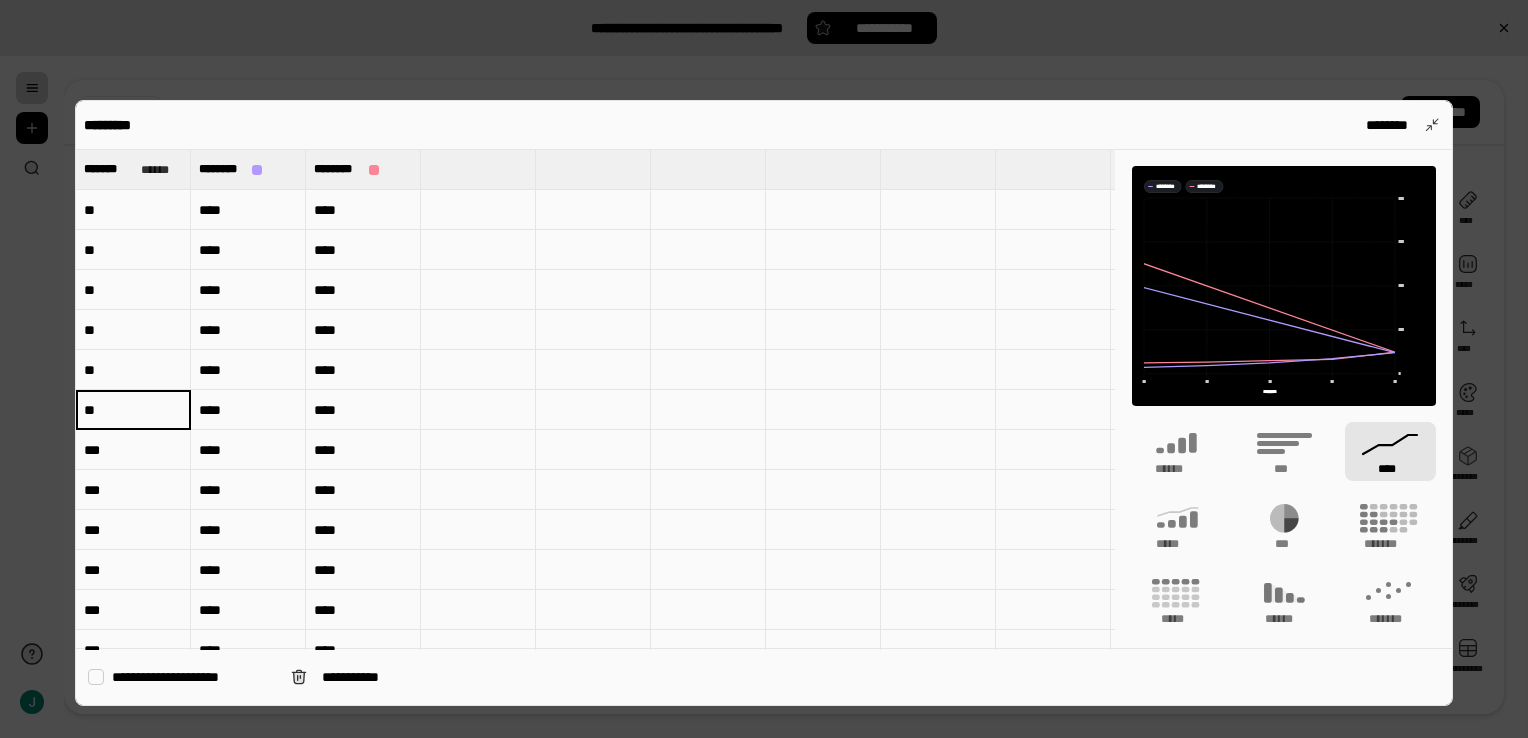 type on "**" 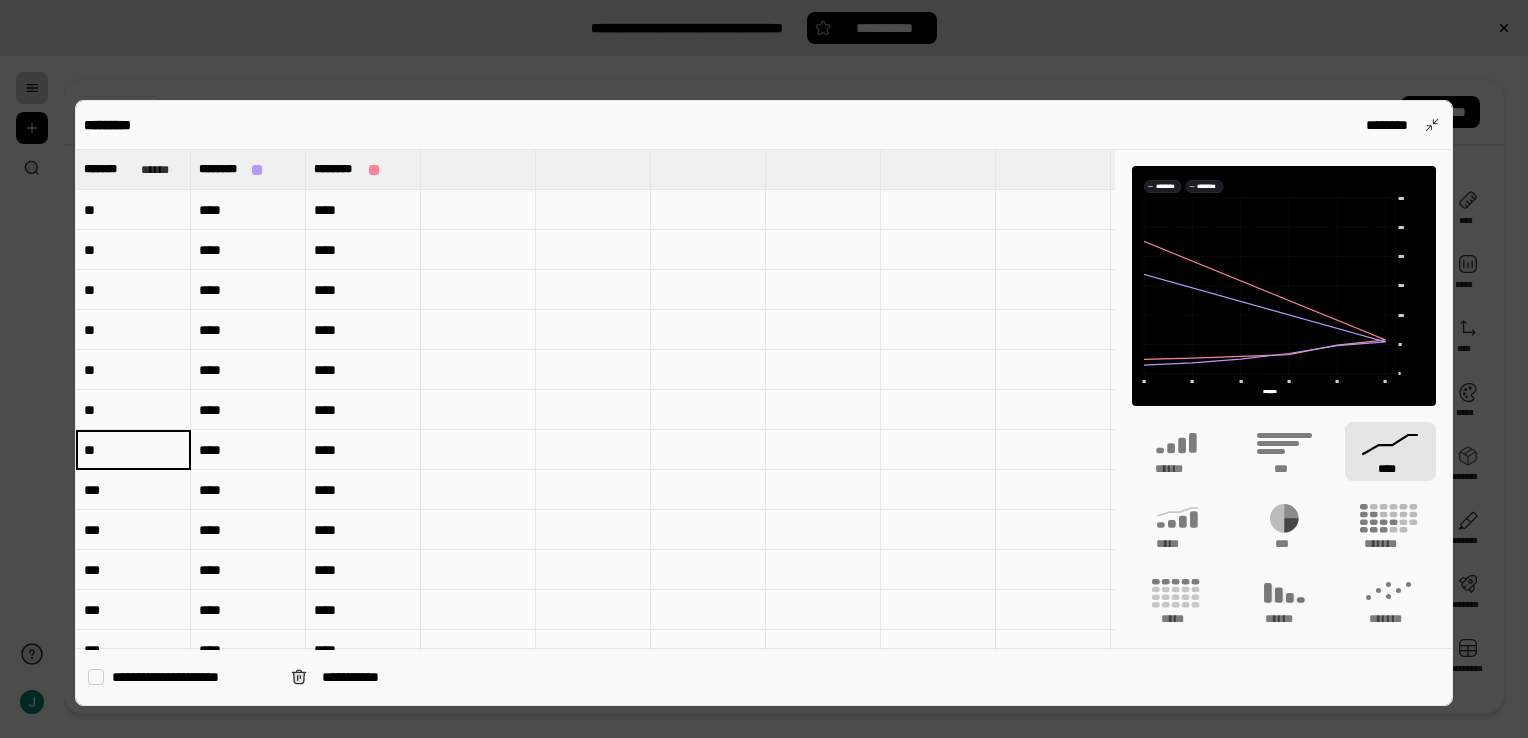 type on "**" 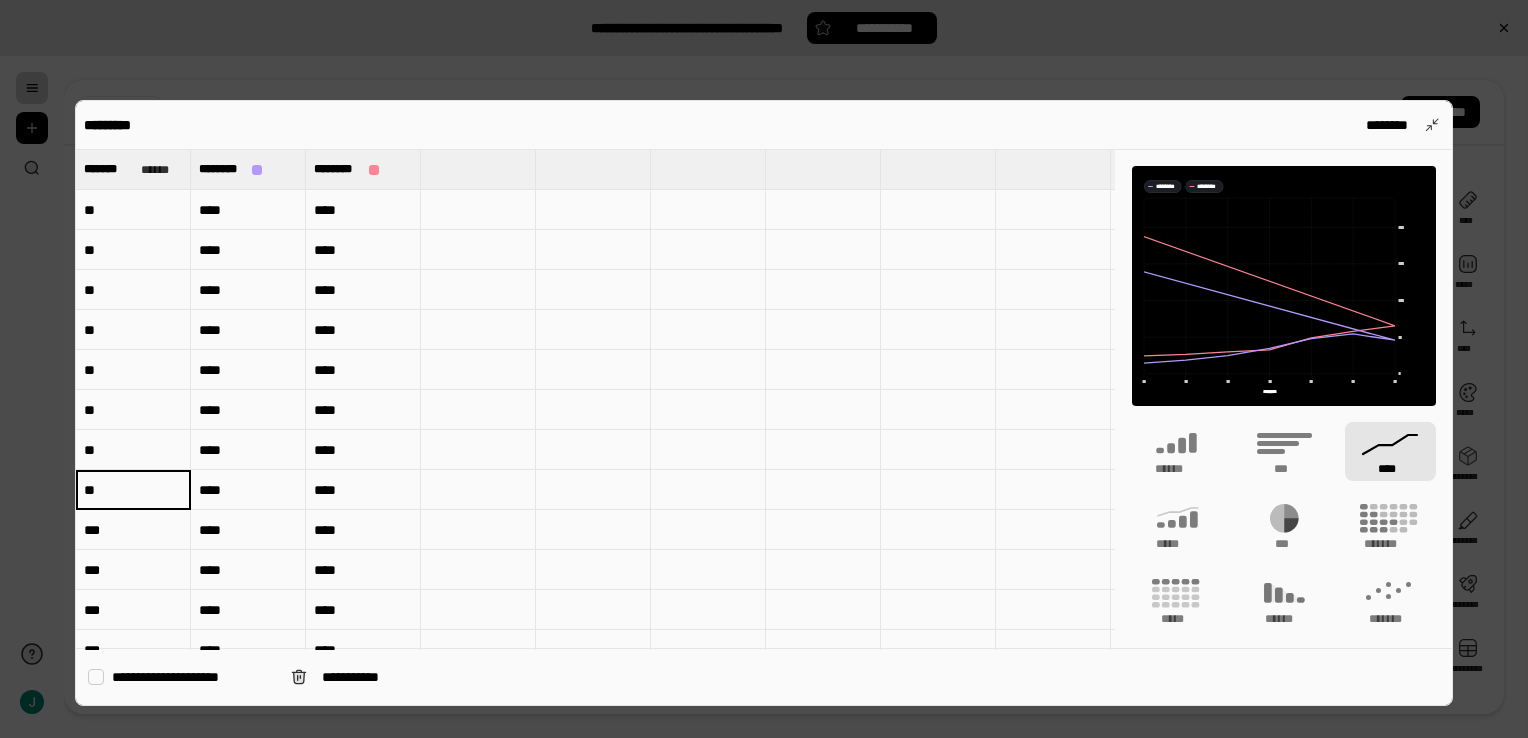 type on "**" 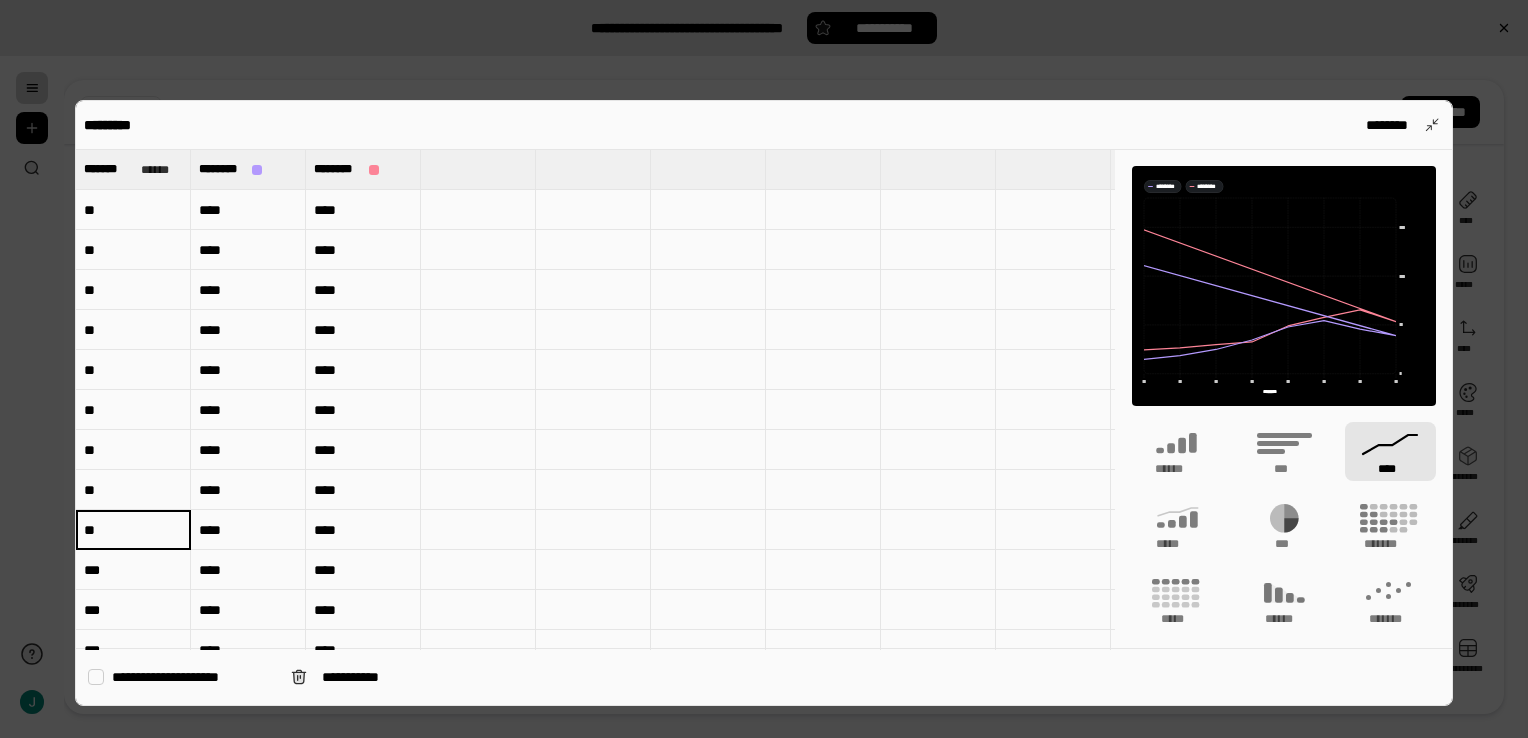 type on "**" 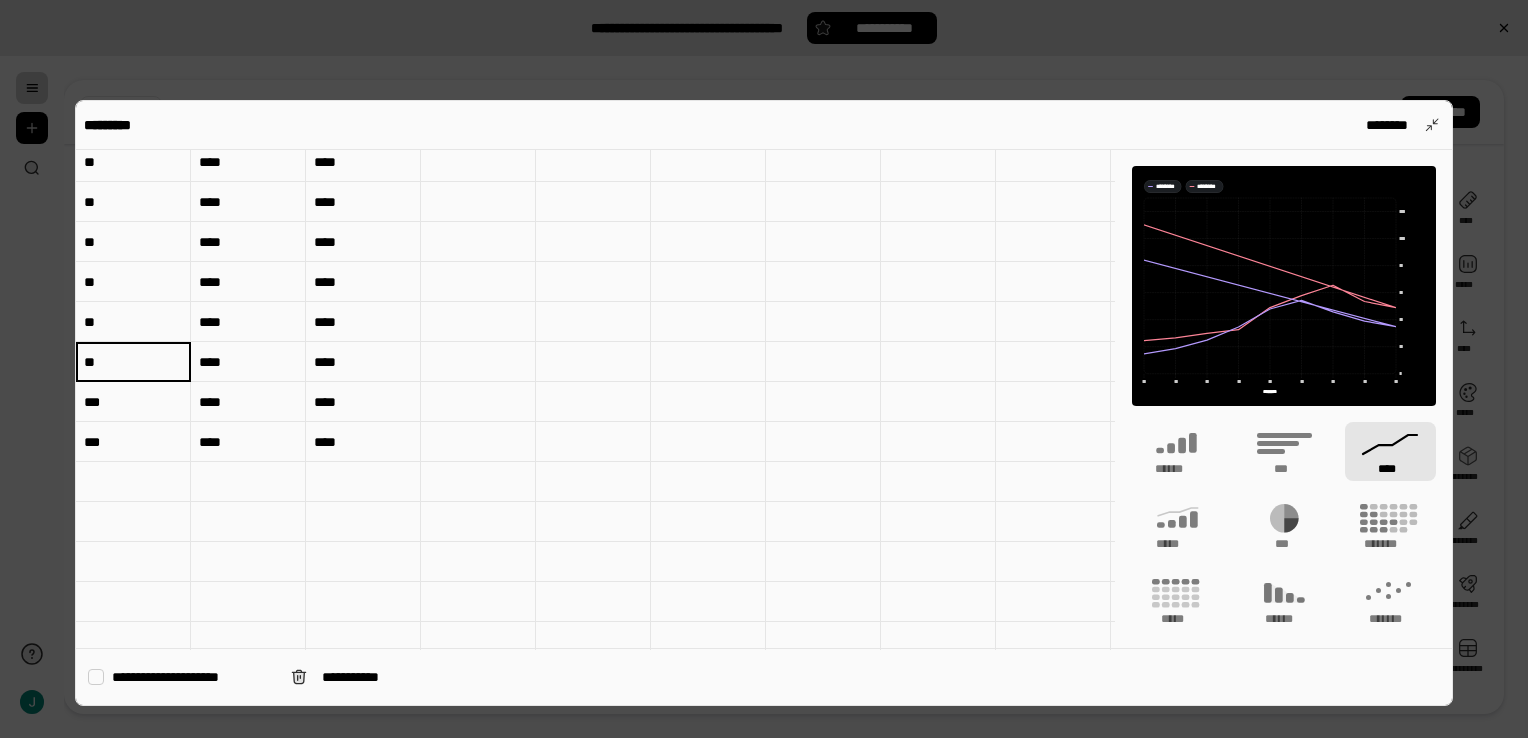 scroll, scrollTop: 233, scrollLeft: 0, axis: vertical 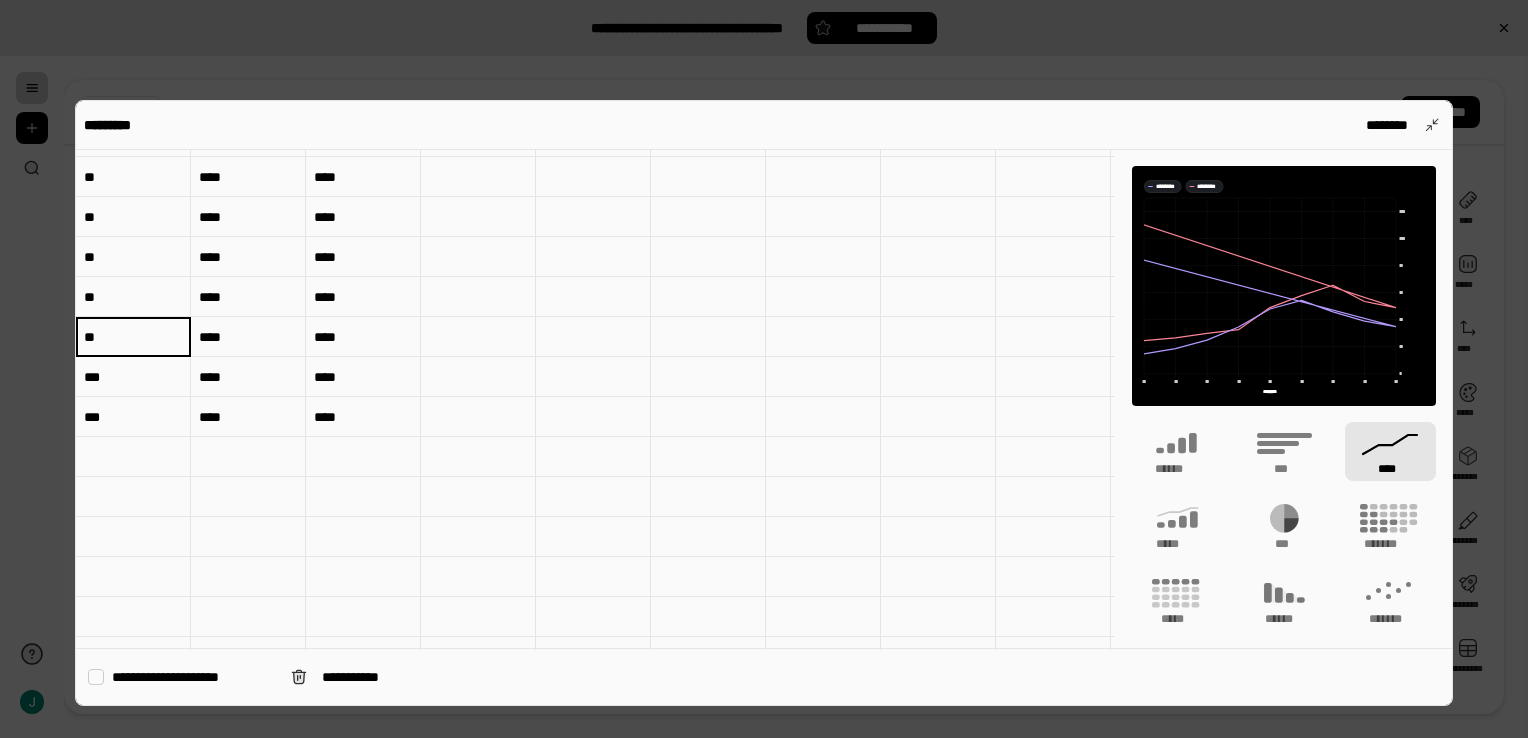 type on "**" 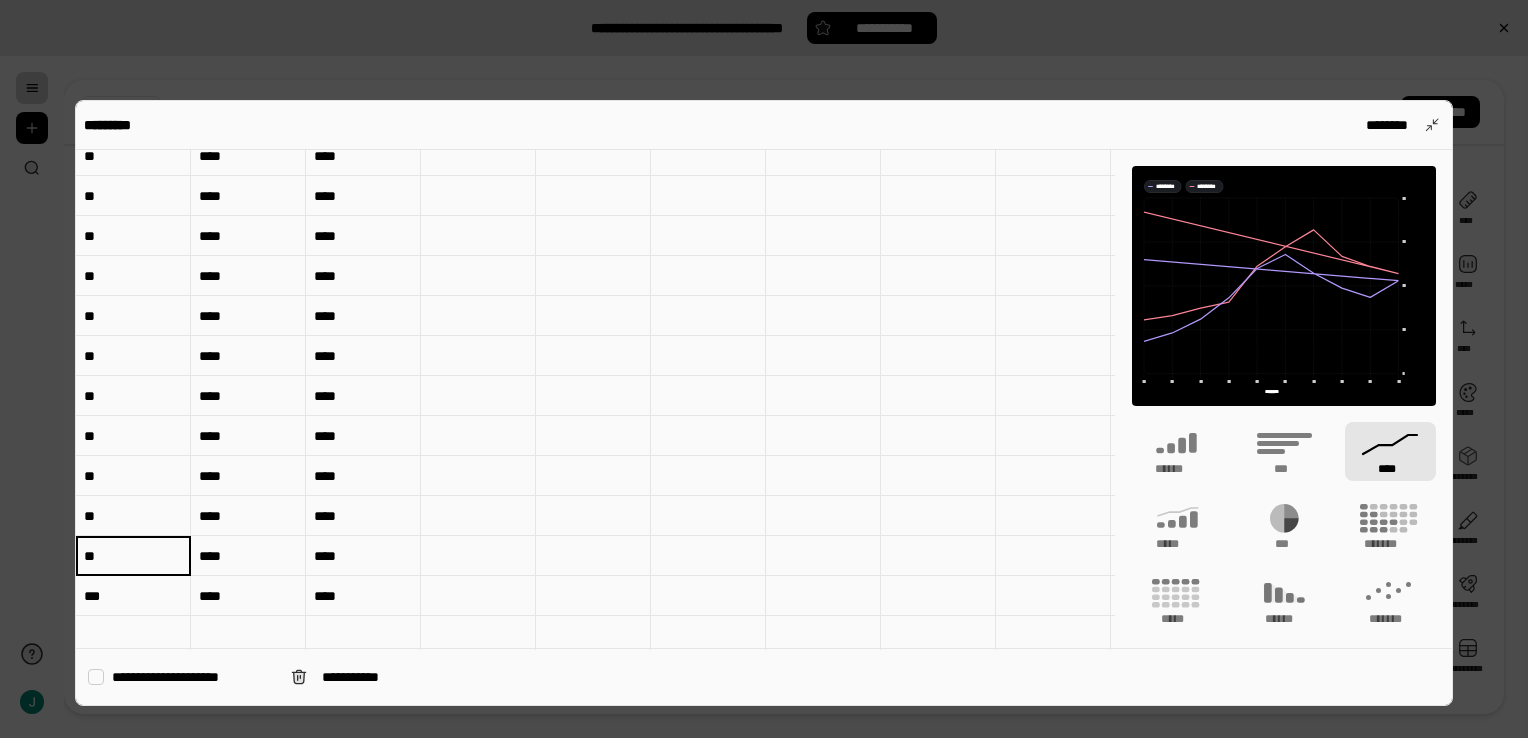 scroll, scrollTop: 0, scrollLeft: 0, axis: both 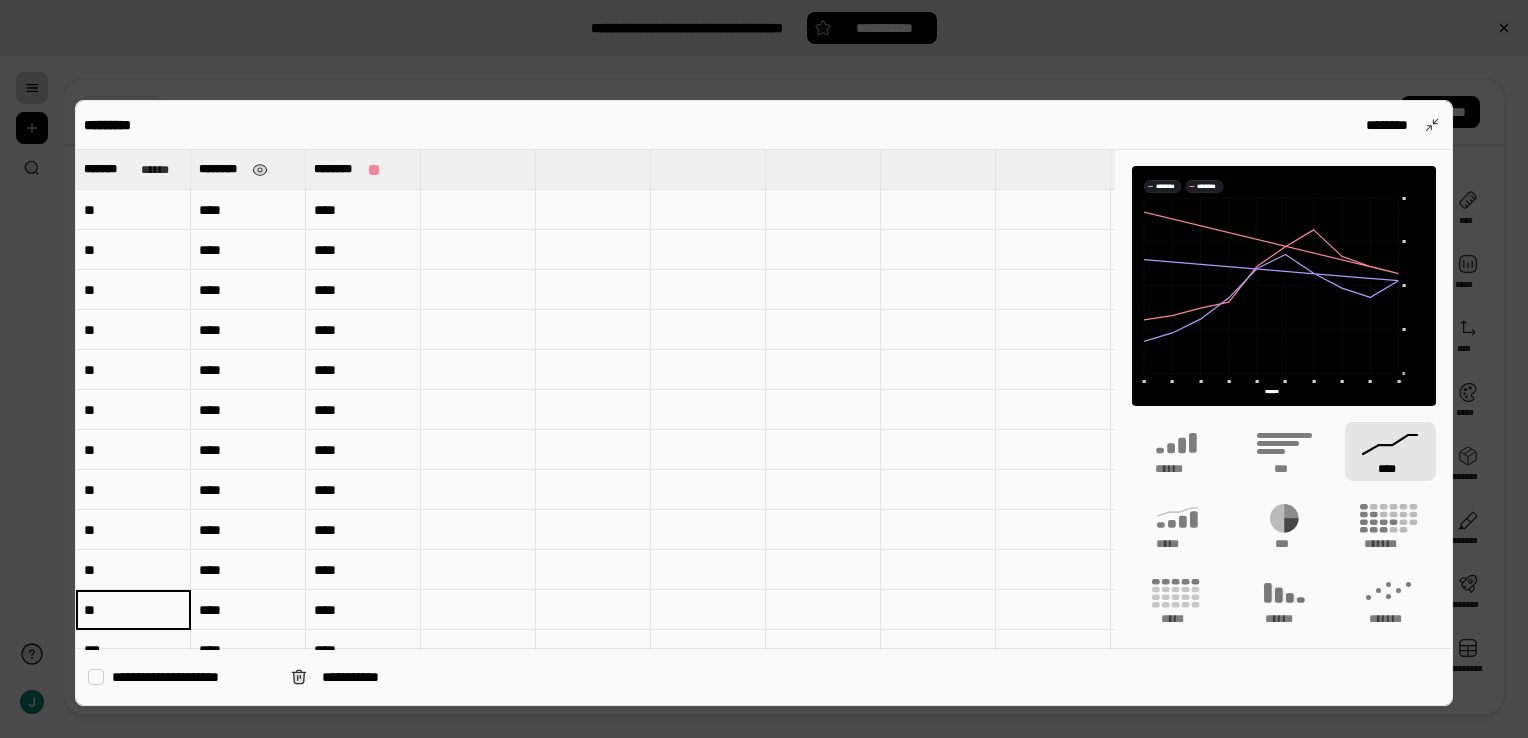 type on "**" 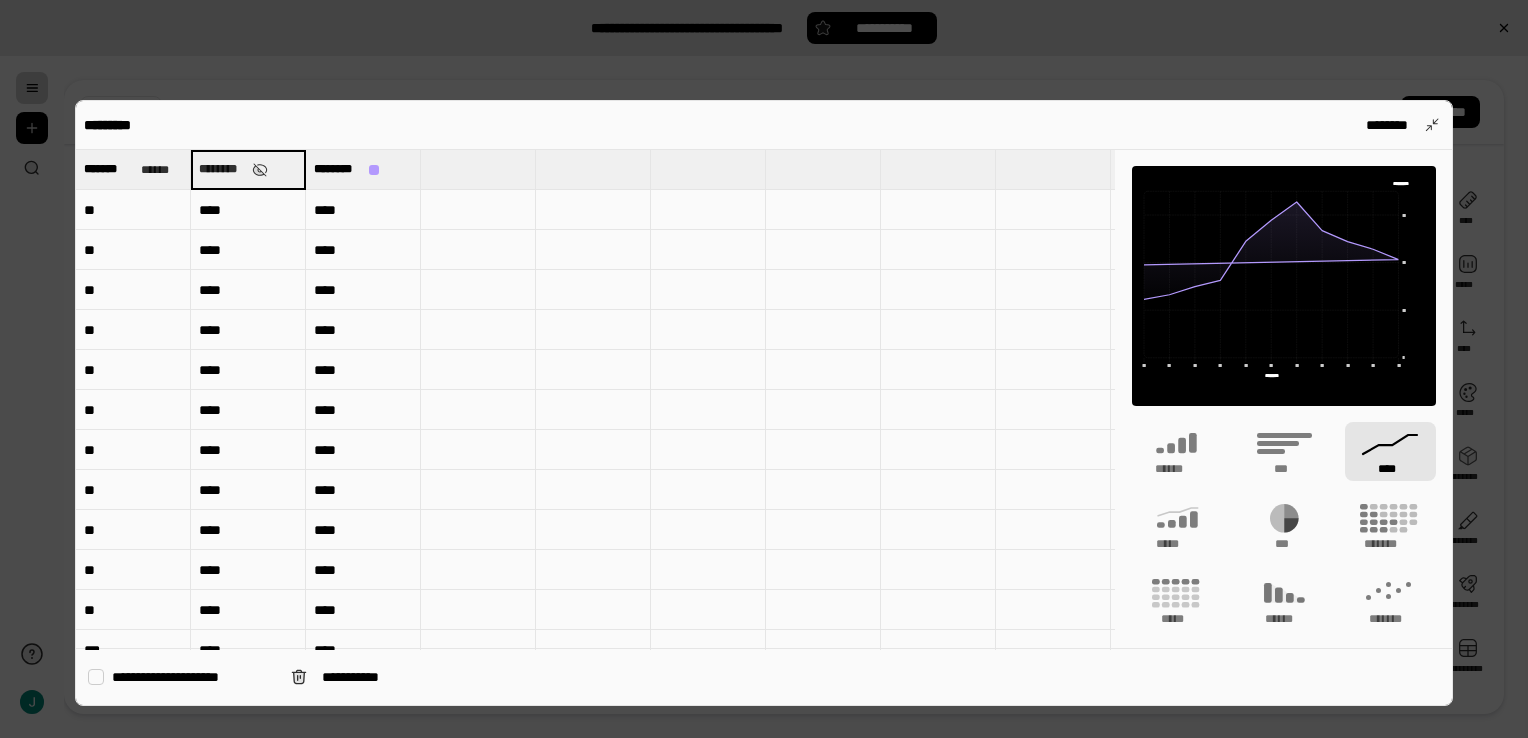 type on "********" 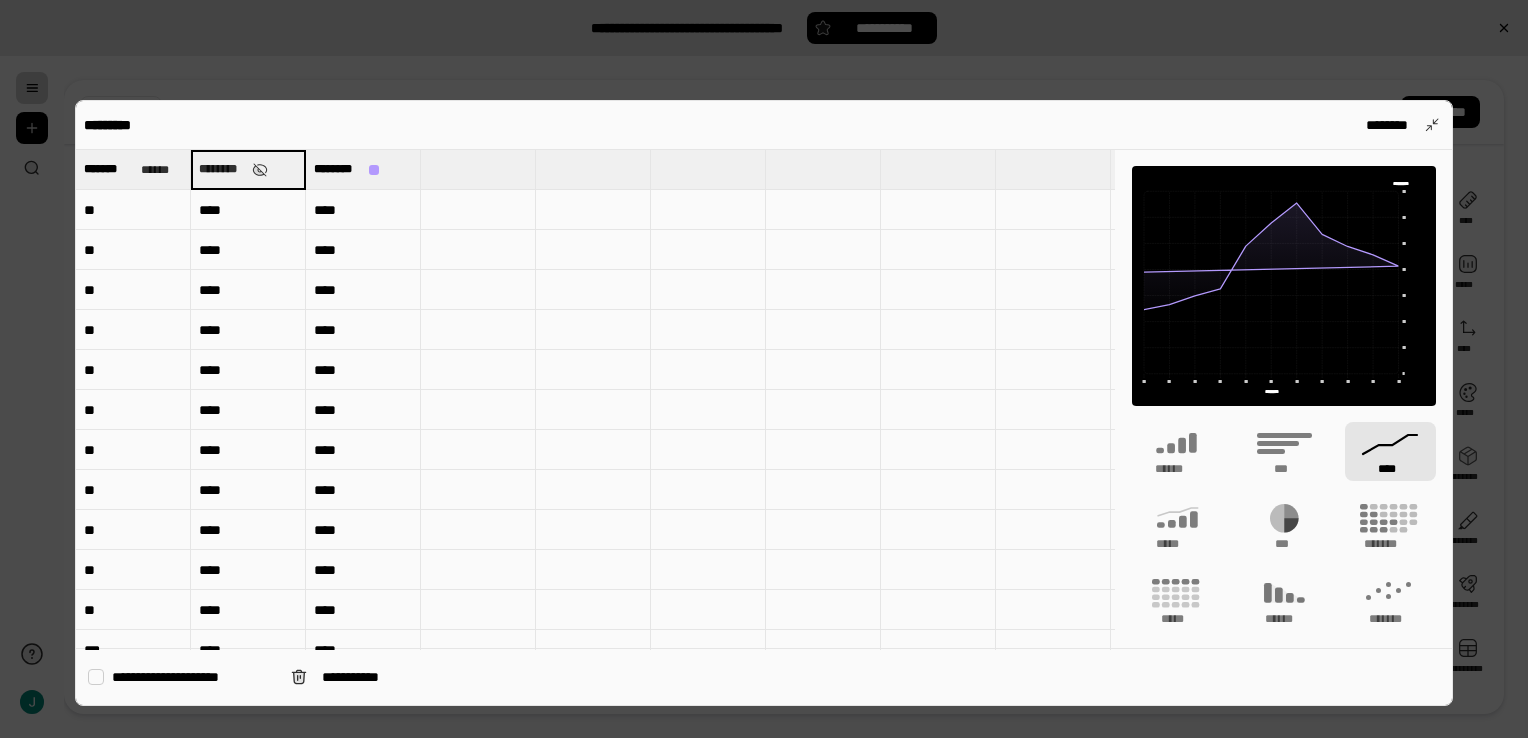drag, startPoint x: 244, startPoint y: 170, endPoint x: 210, endPoint y: 169, distance: 34.0147 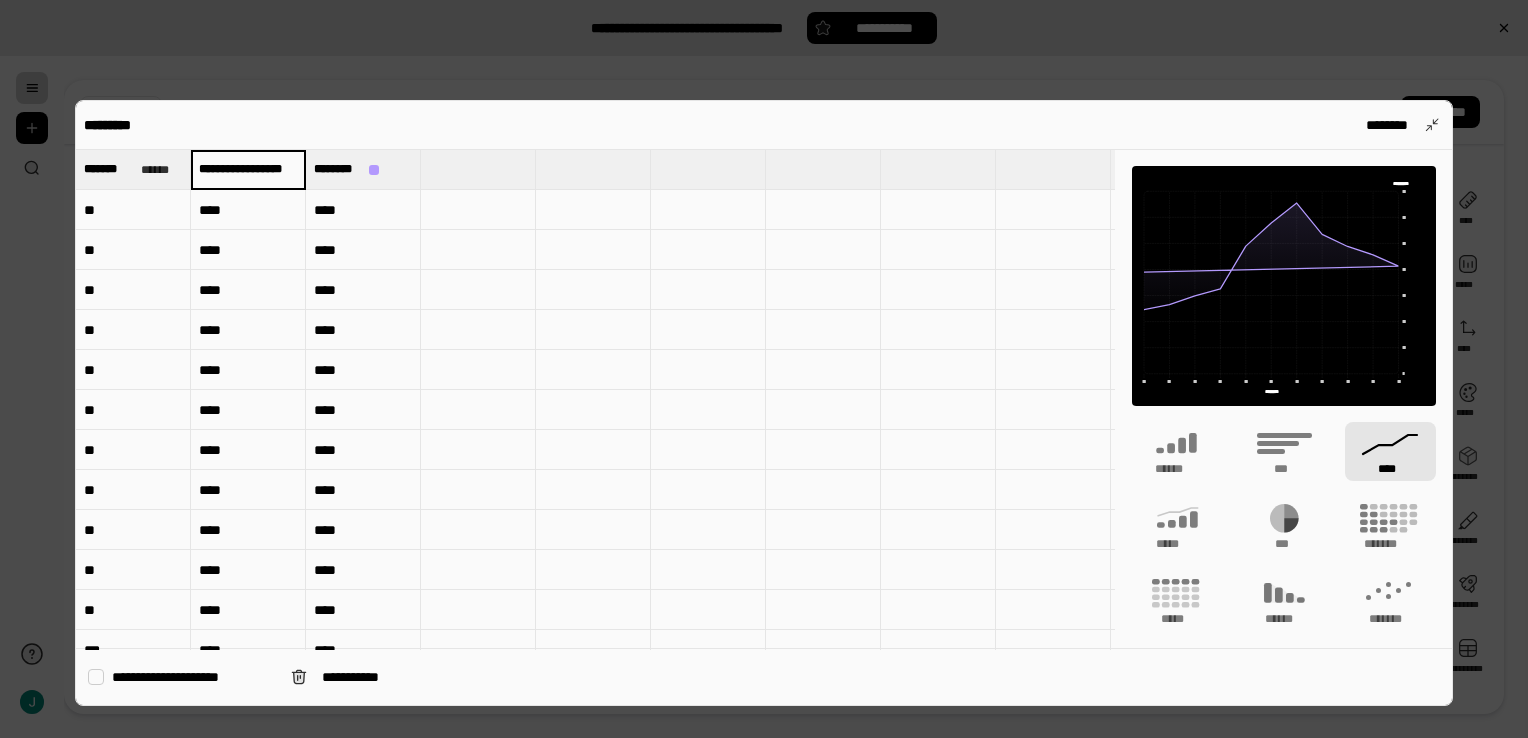 scroll, scrollTop: 0, scrollLeft: 5, axis: horizontal 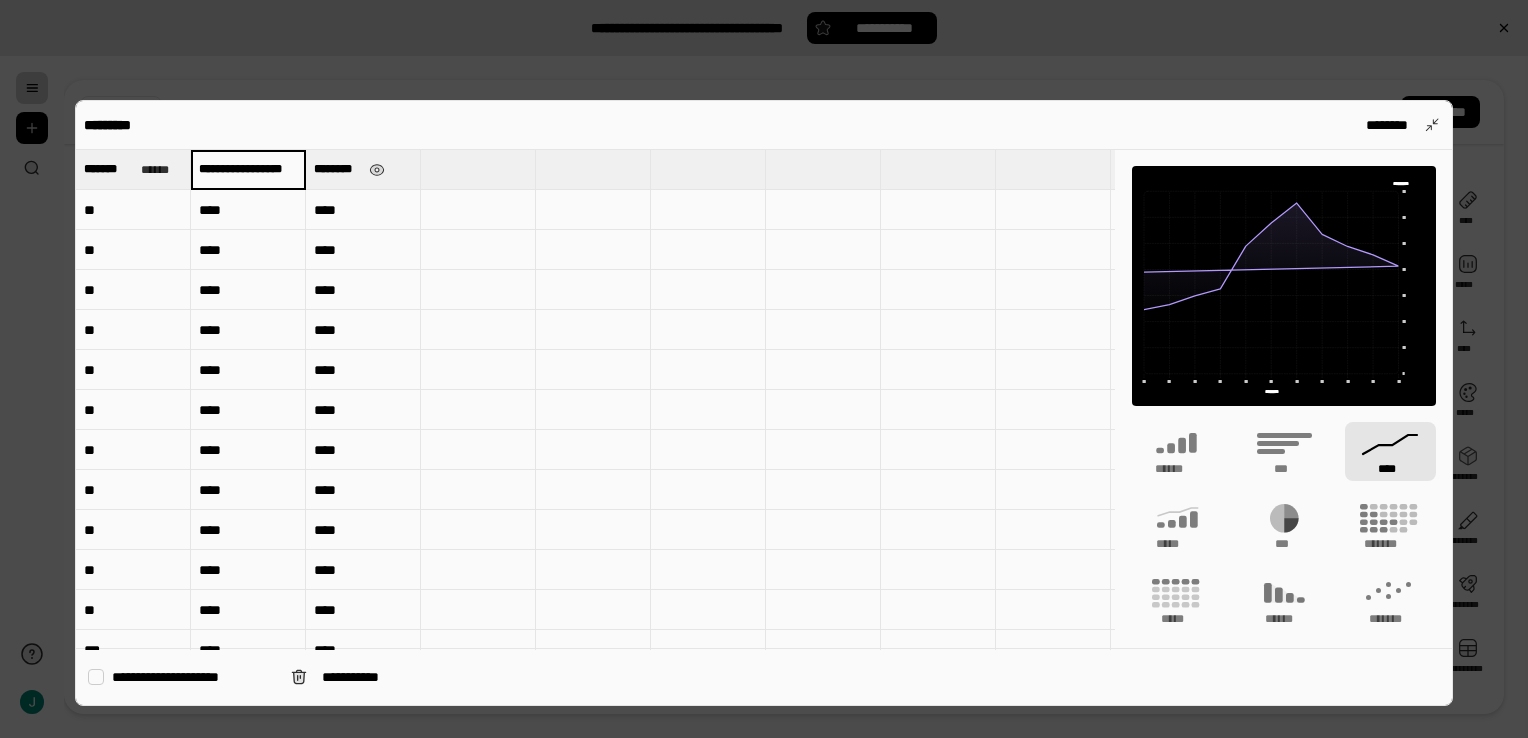 type on "**********" 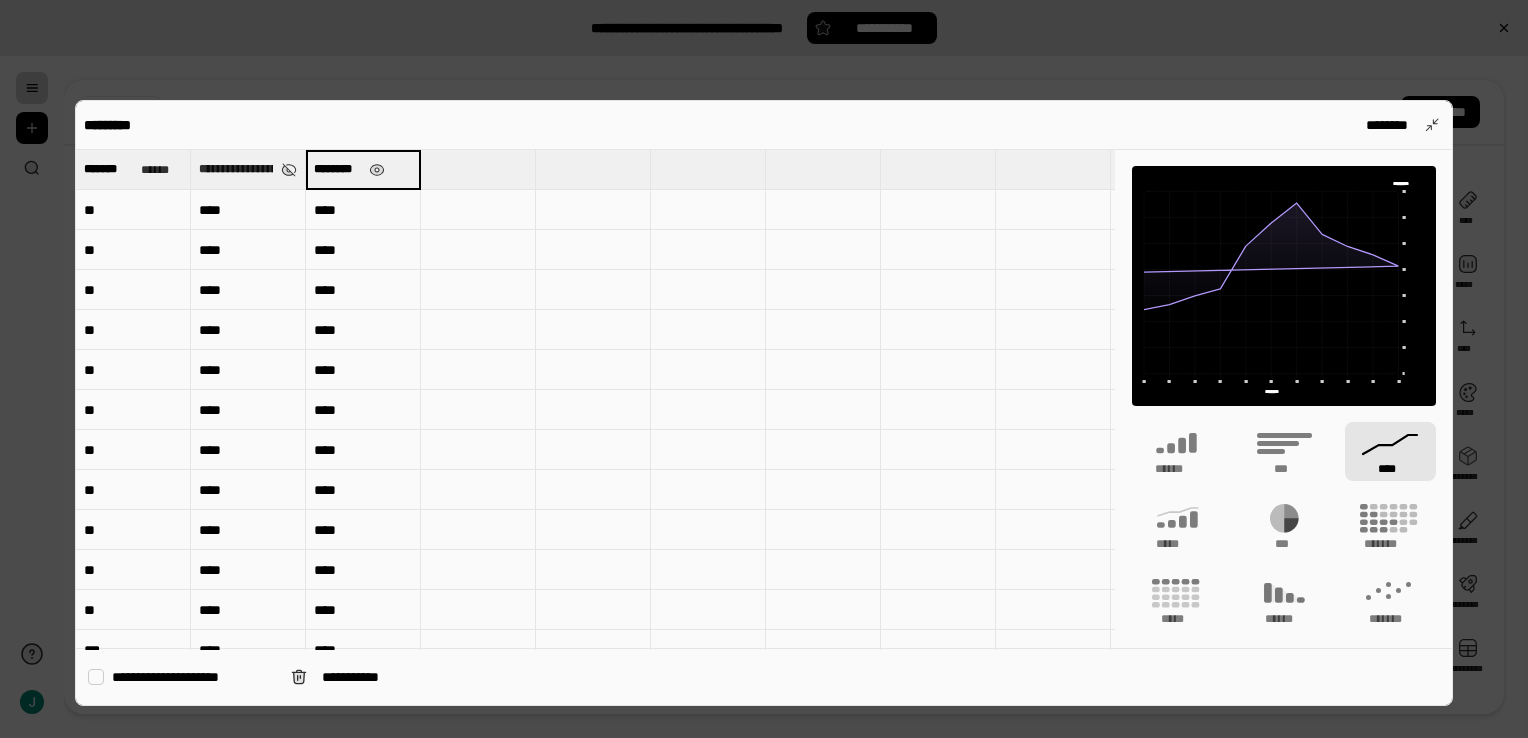 scroll, scrollTop: 0, scrollLeft: 0, axis: both 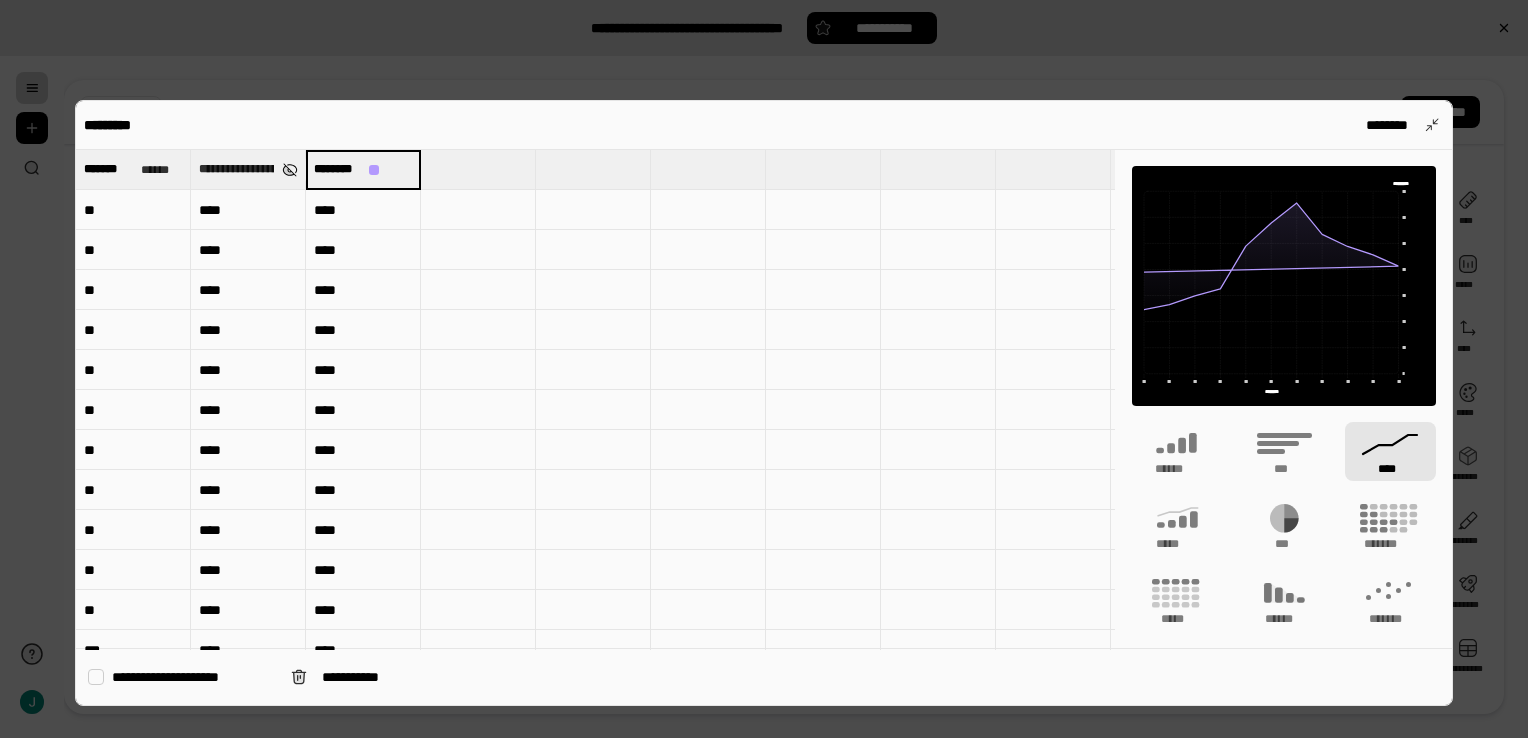 click at bounding box center [290, 170] 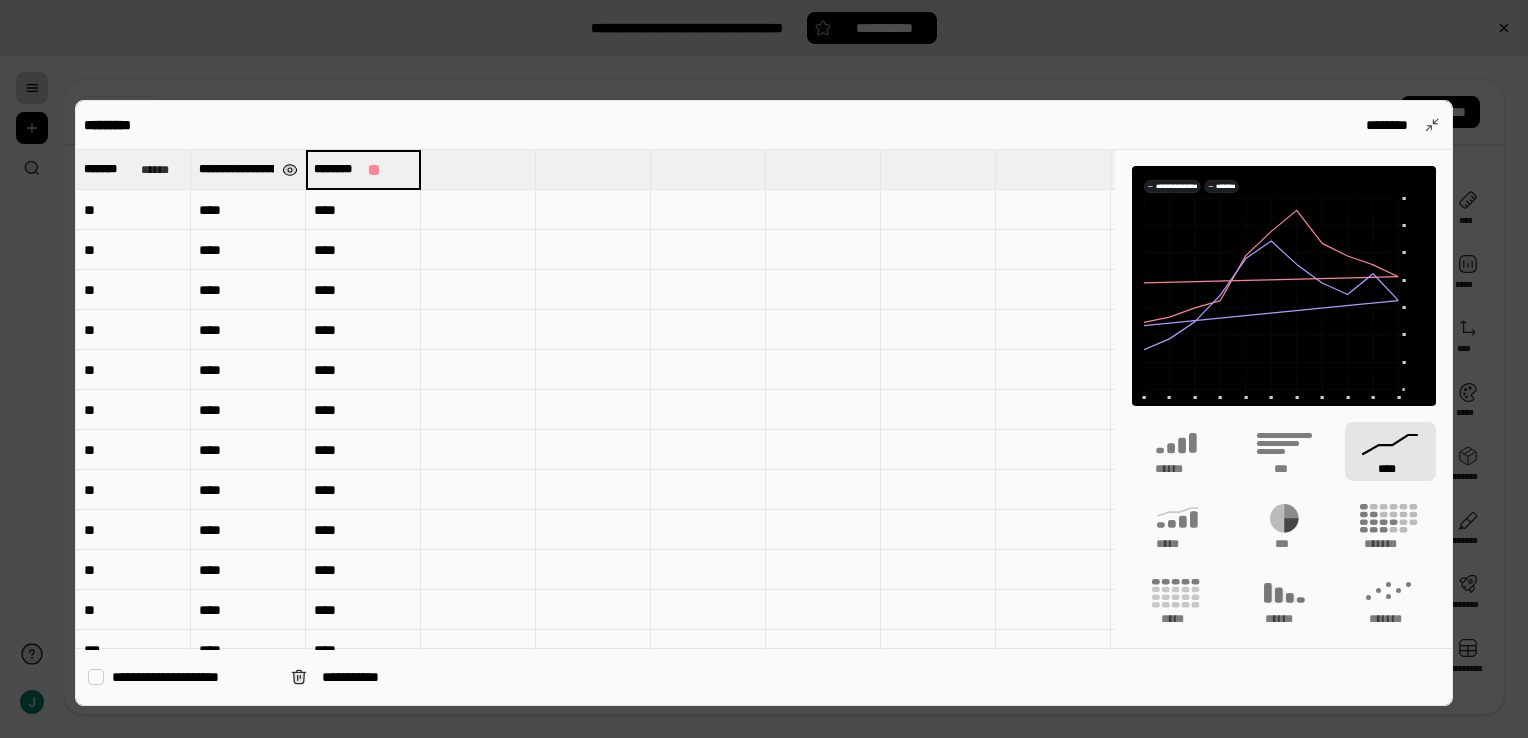 type 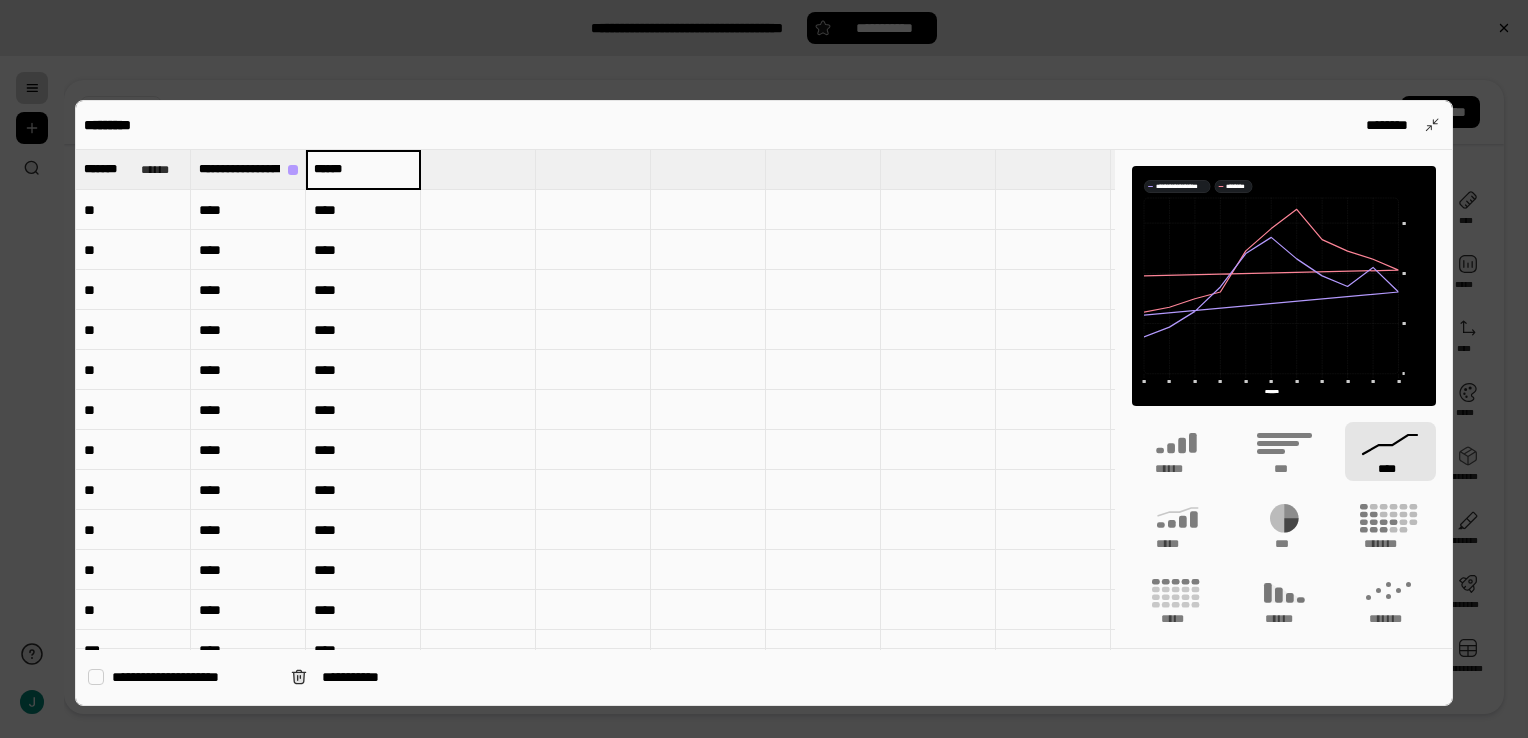 type on "******" 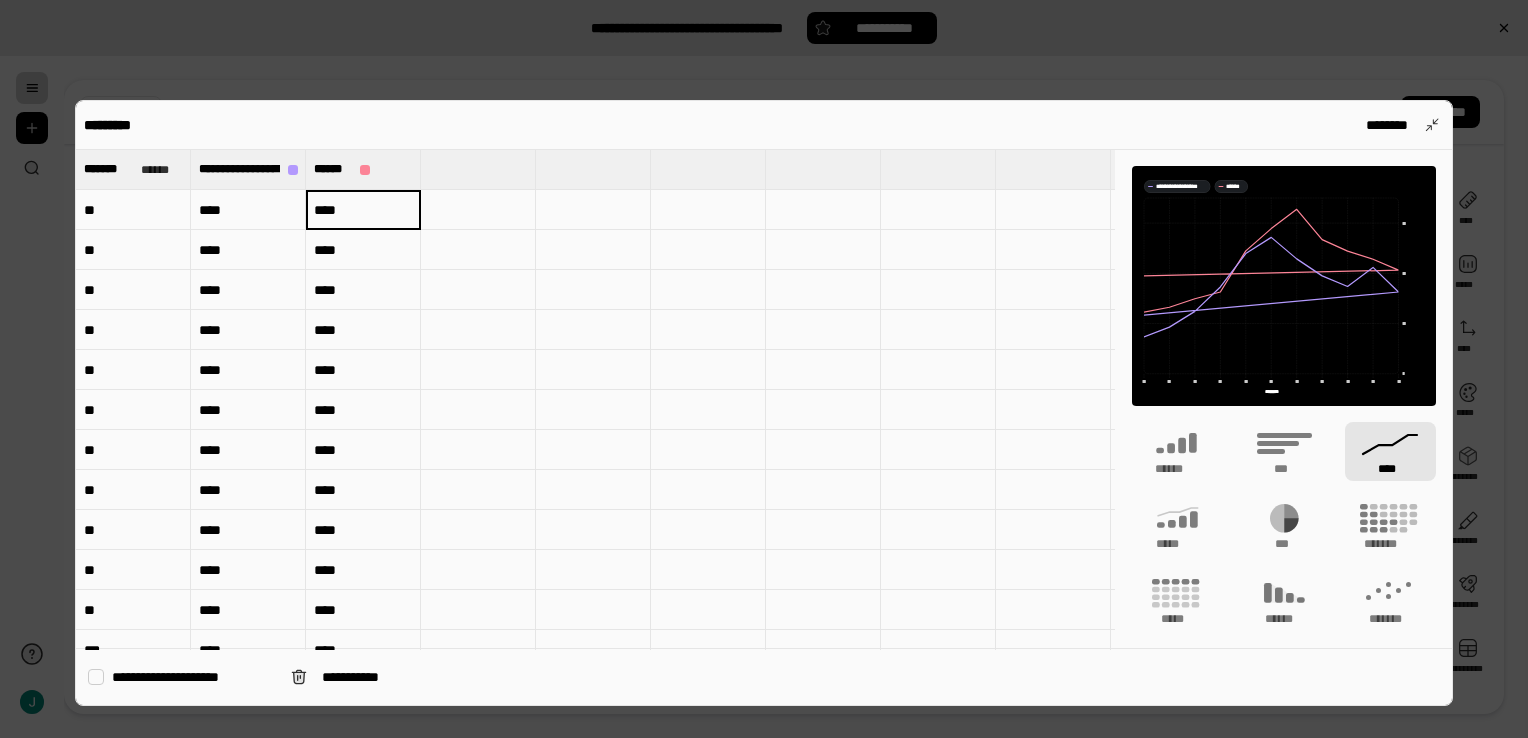click on "****" at bounding box center (248, 210) 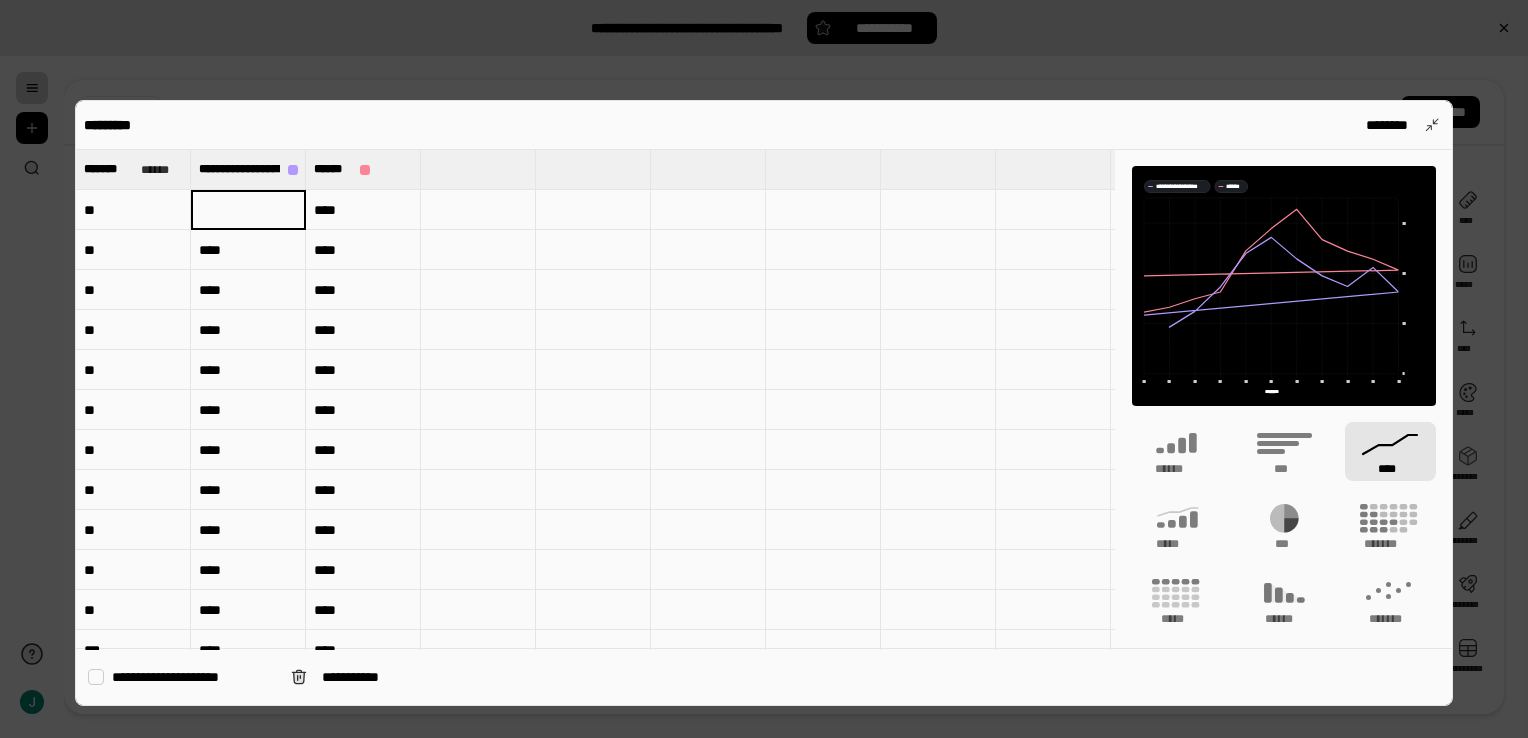 type 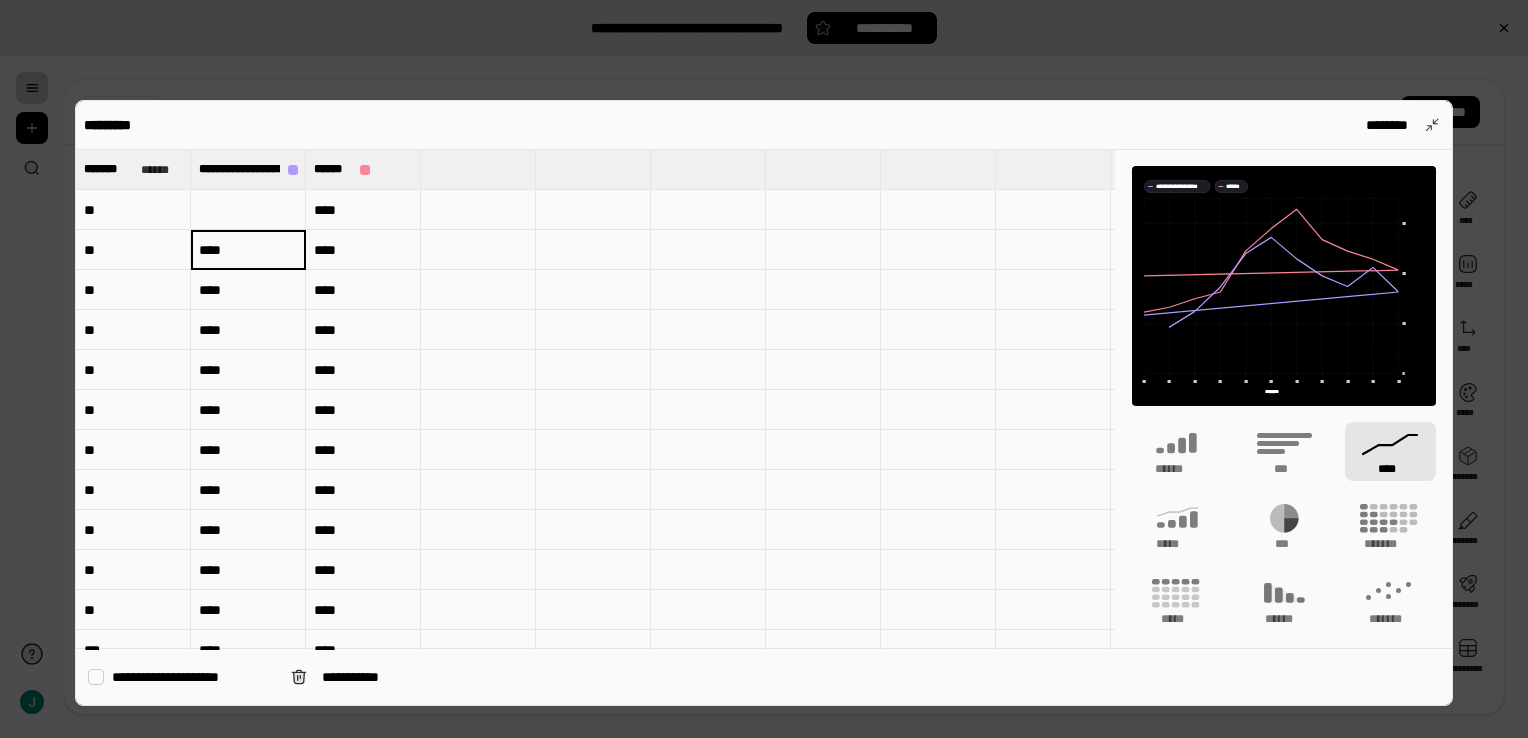type 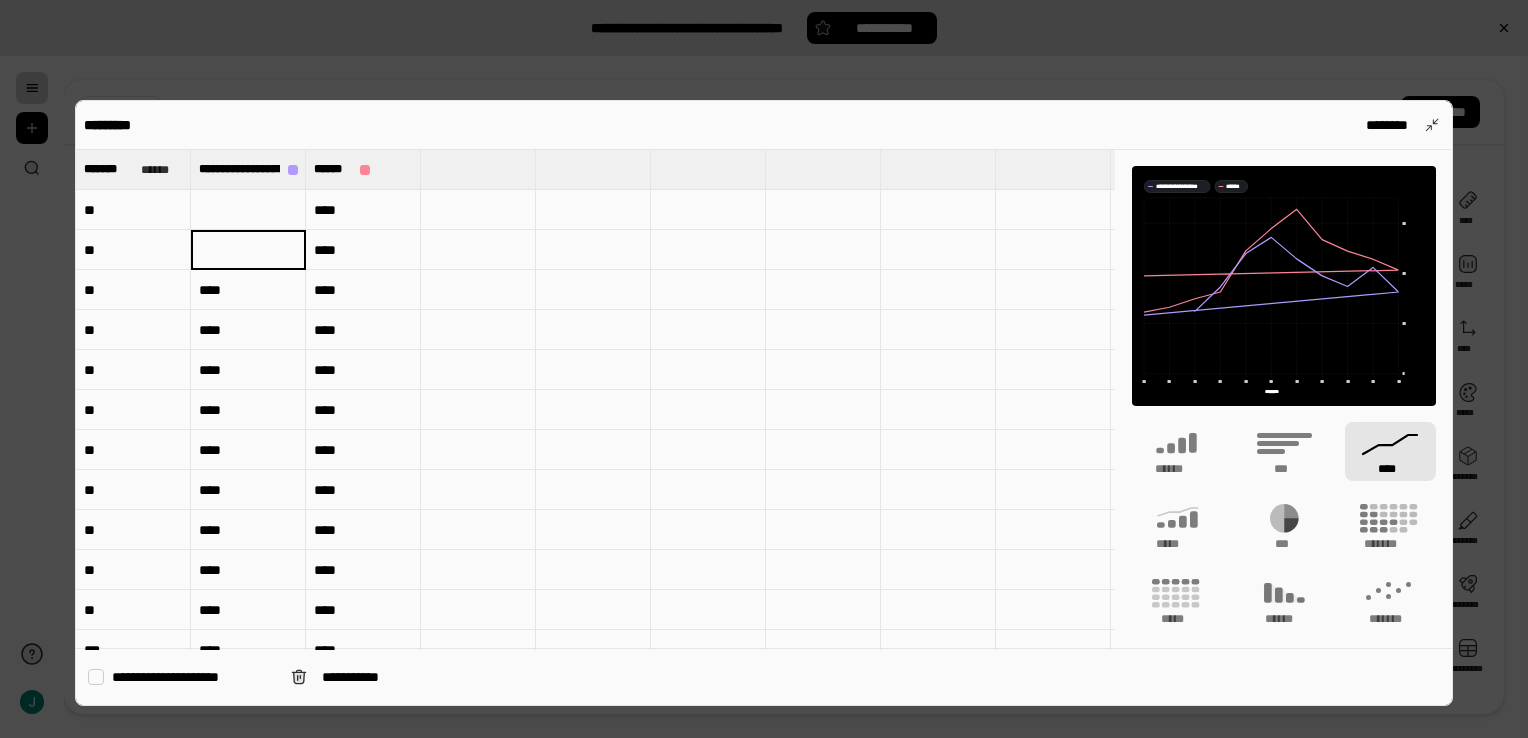 click on "****" at bounding box center (248, 290) 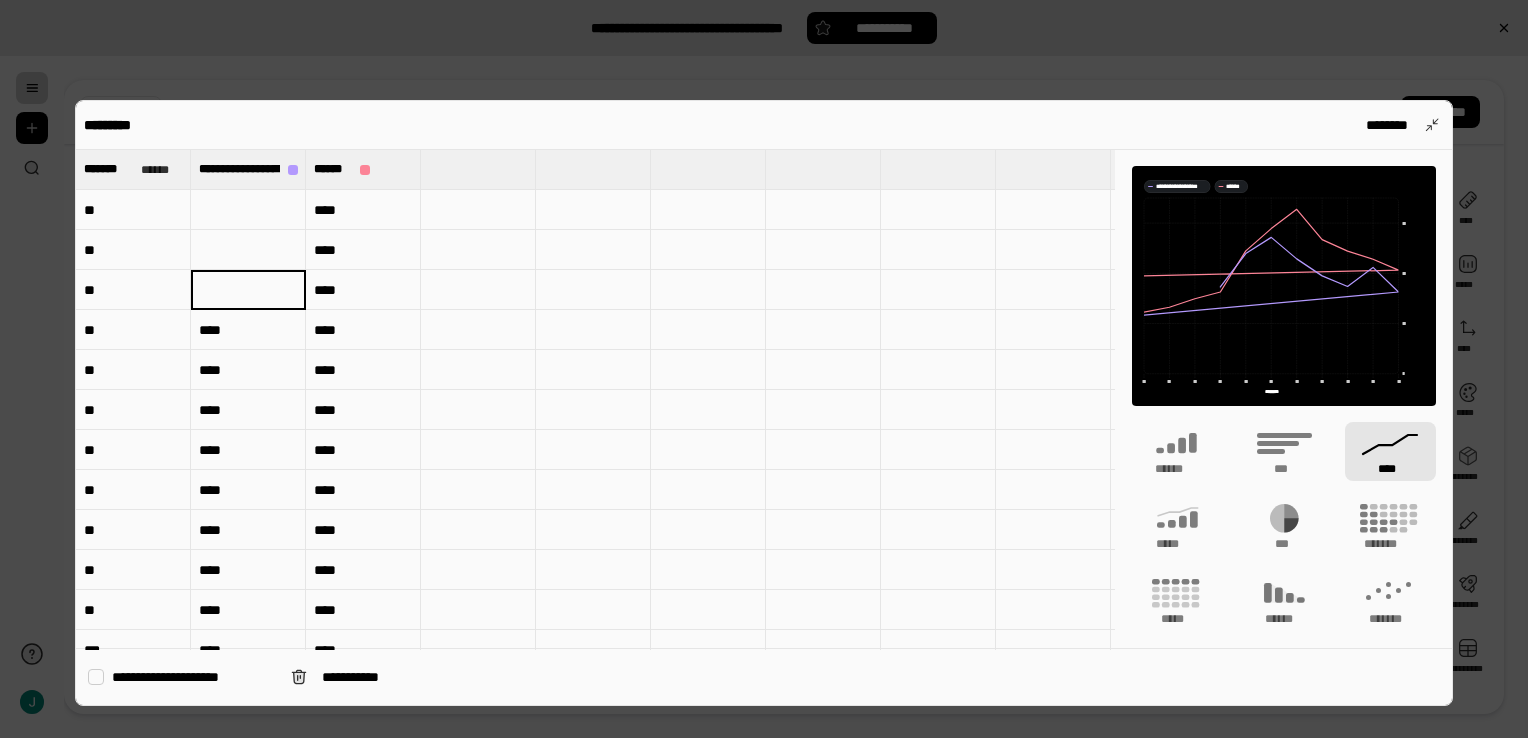 type 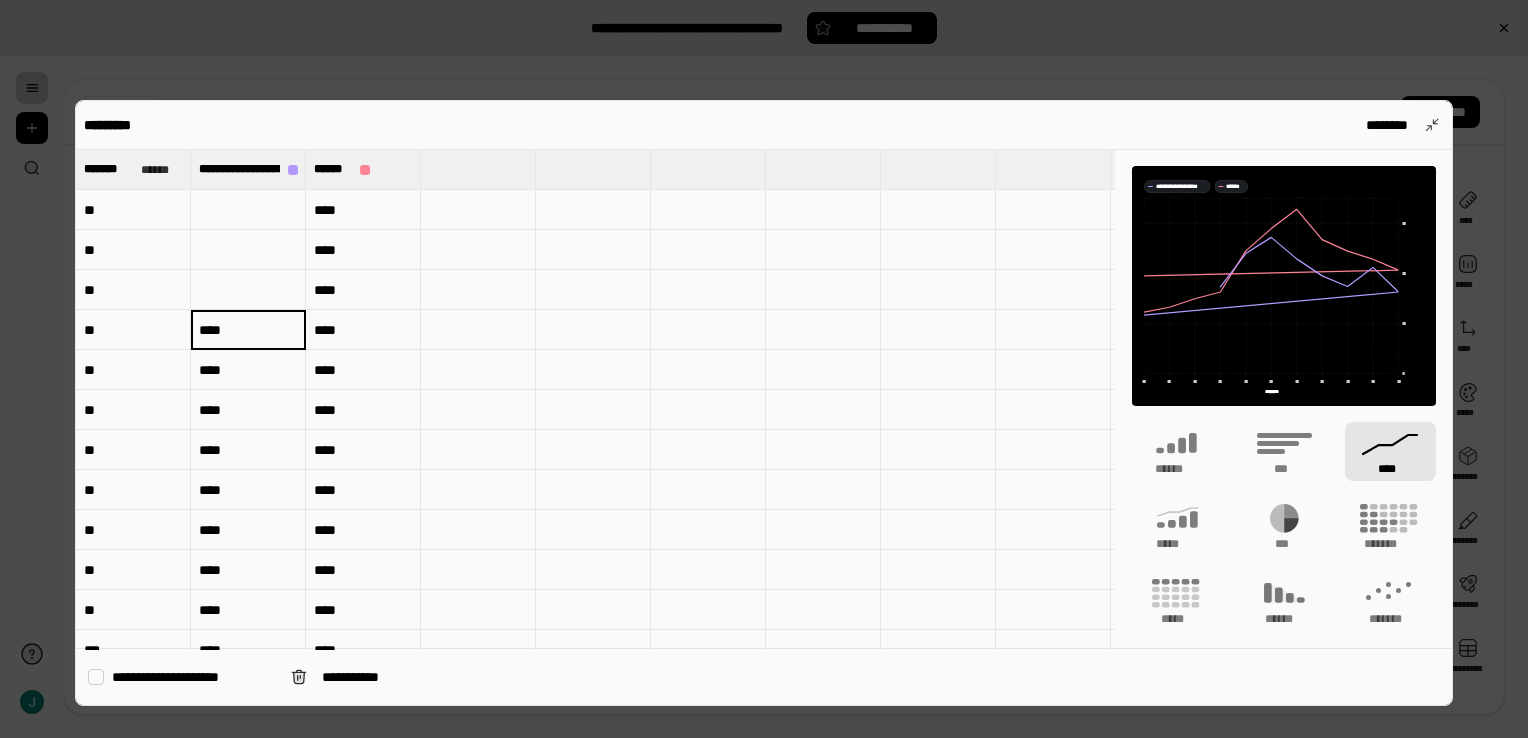 type 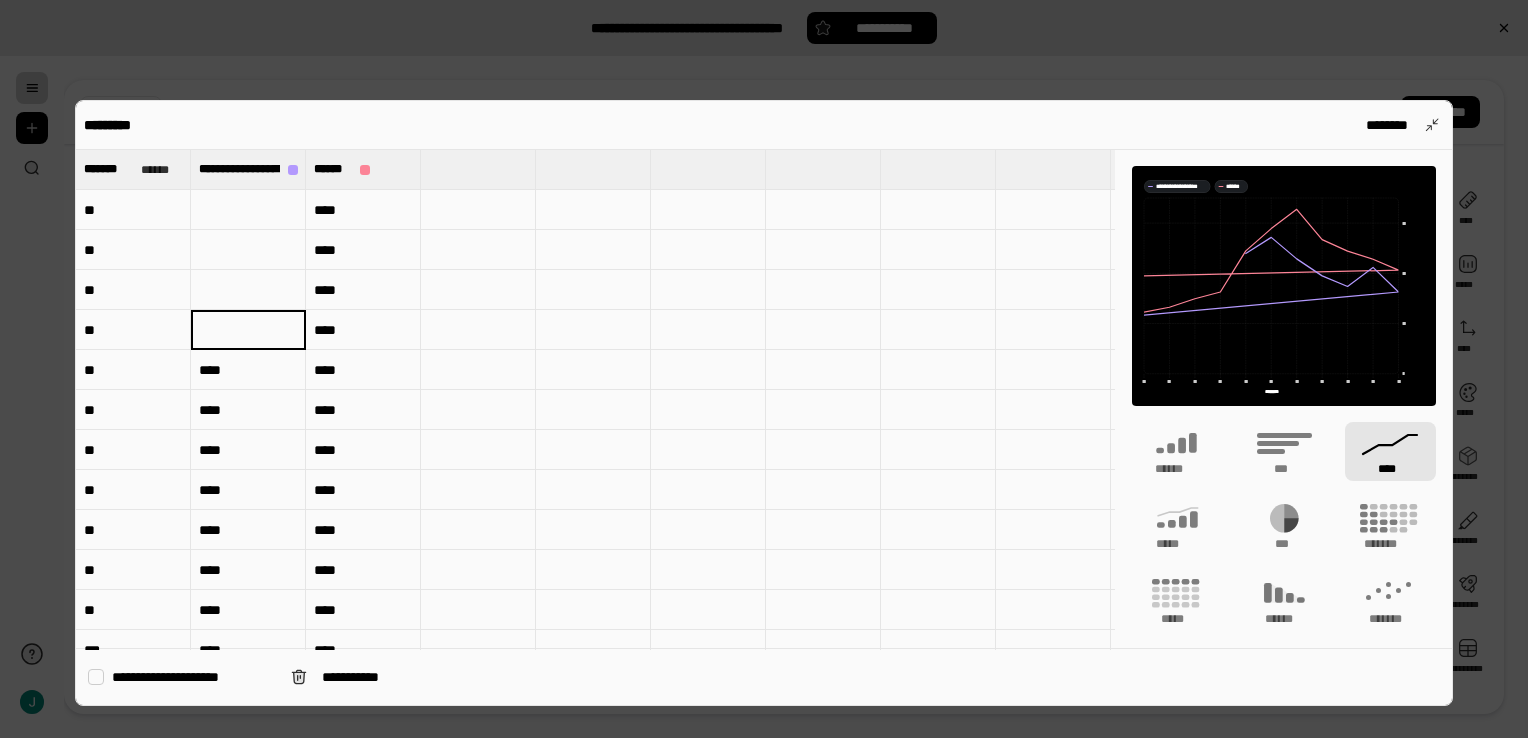 click on "****" at bounding box center (248, 370) 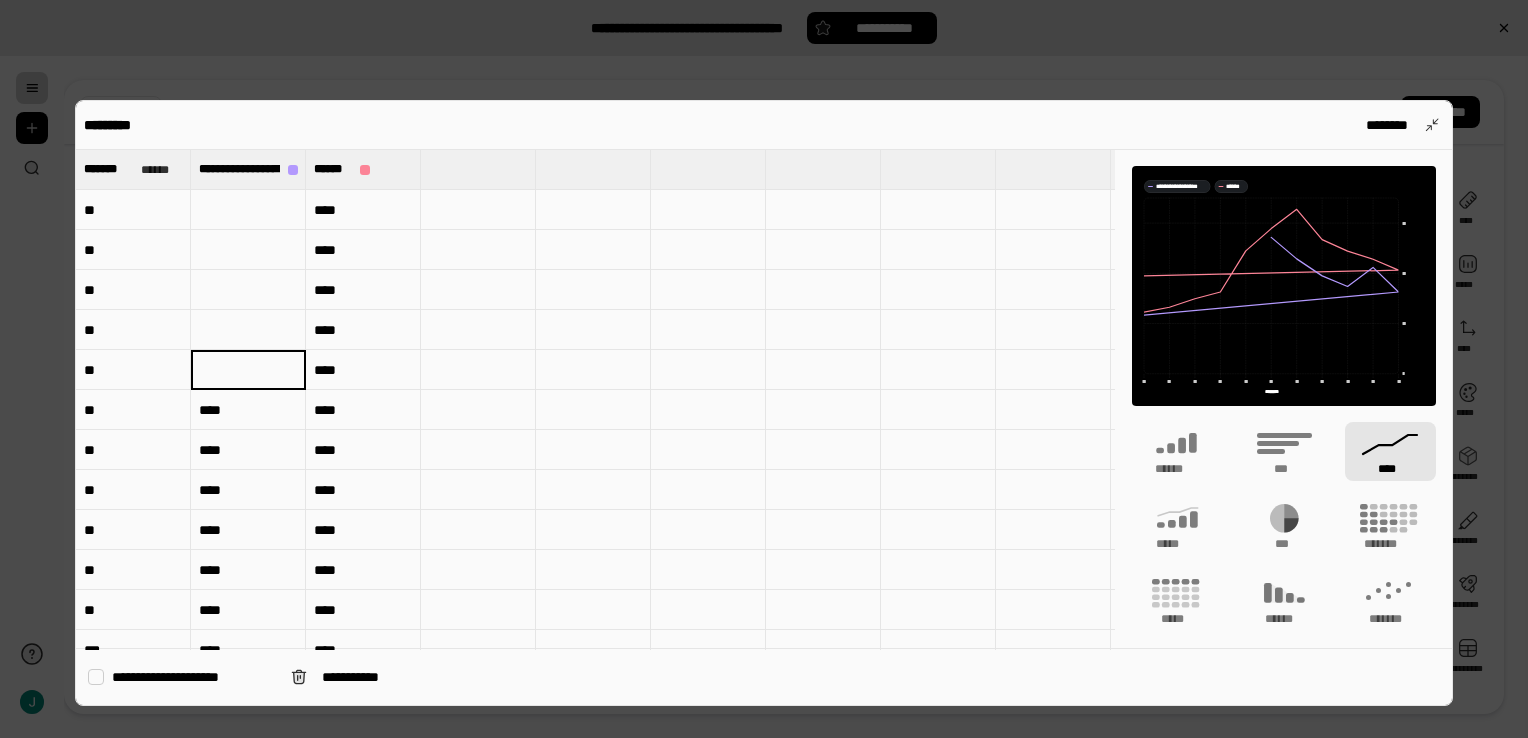 type 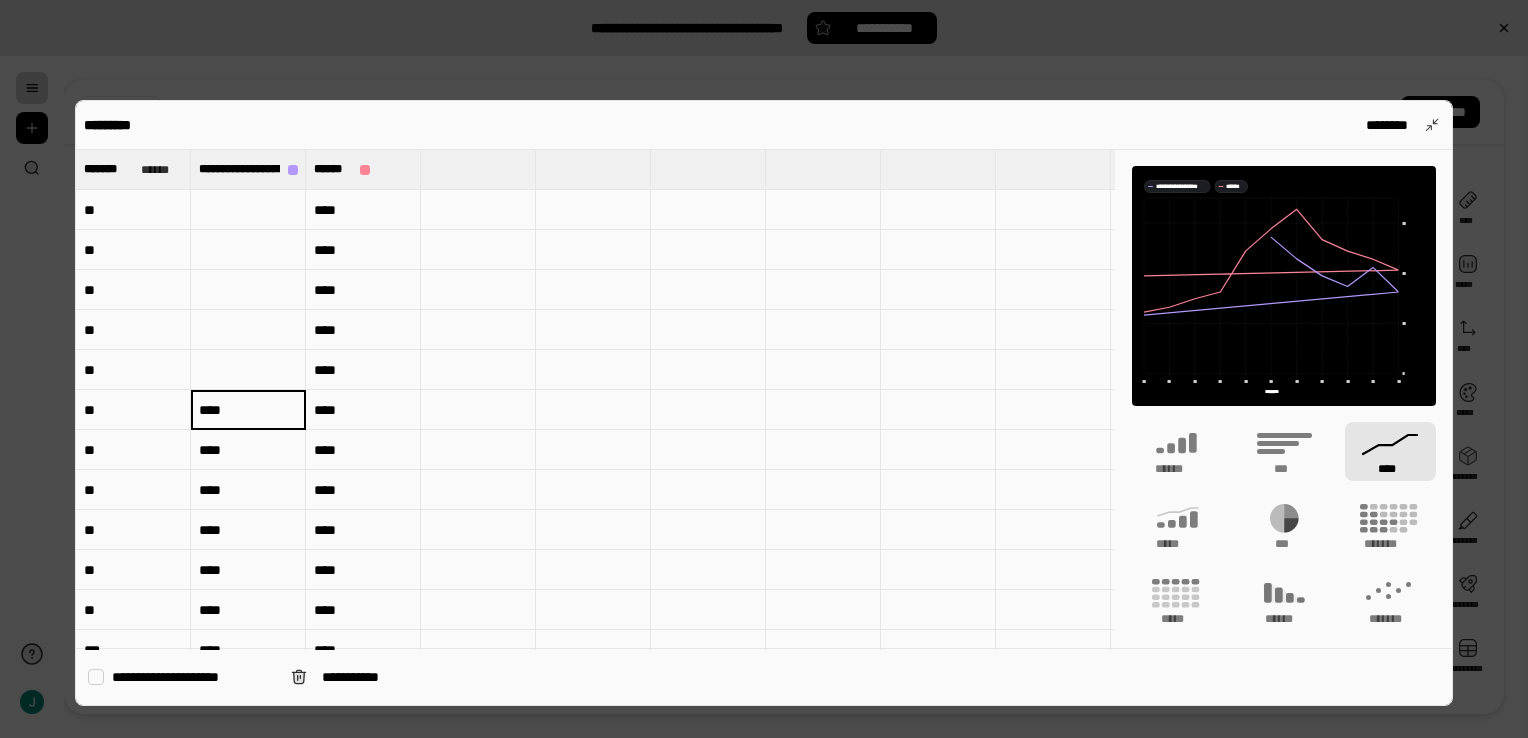 type 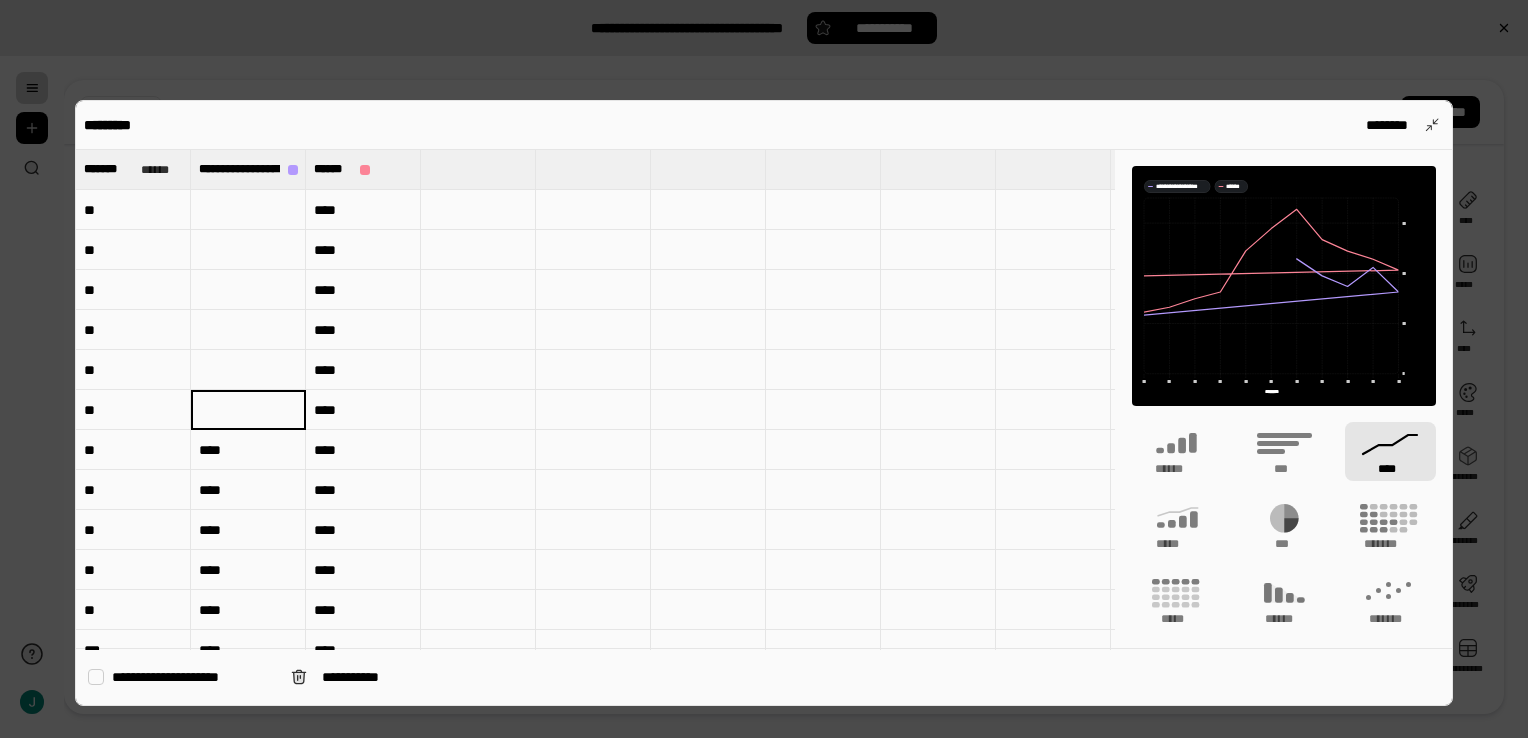 click on "****" at bounding box center [248, 450] 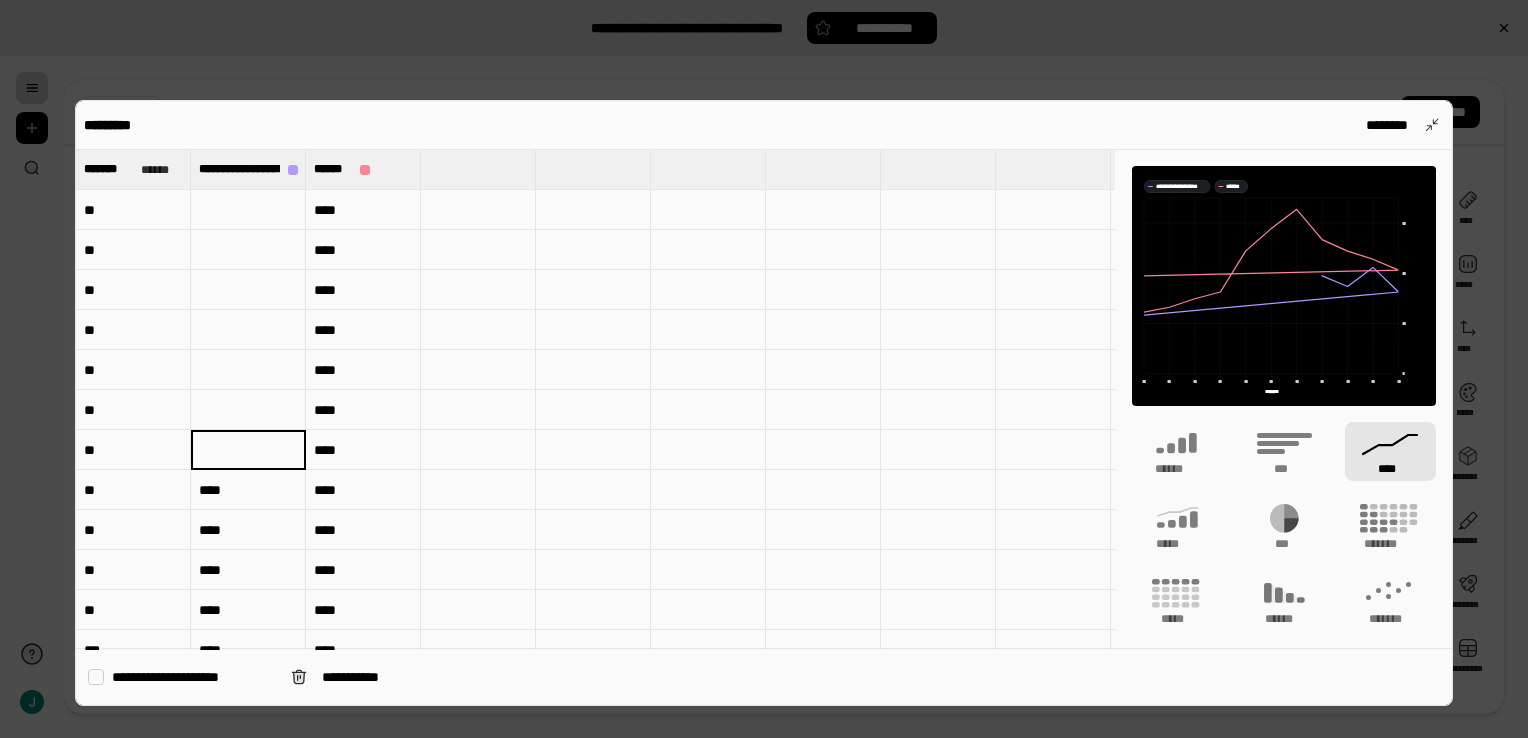 type 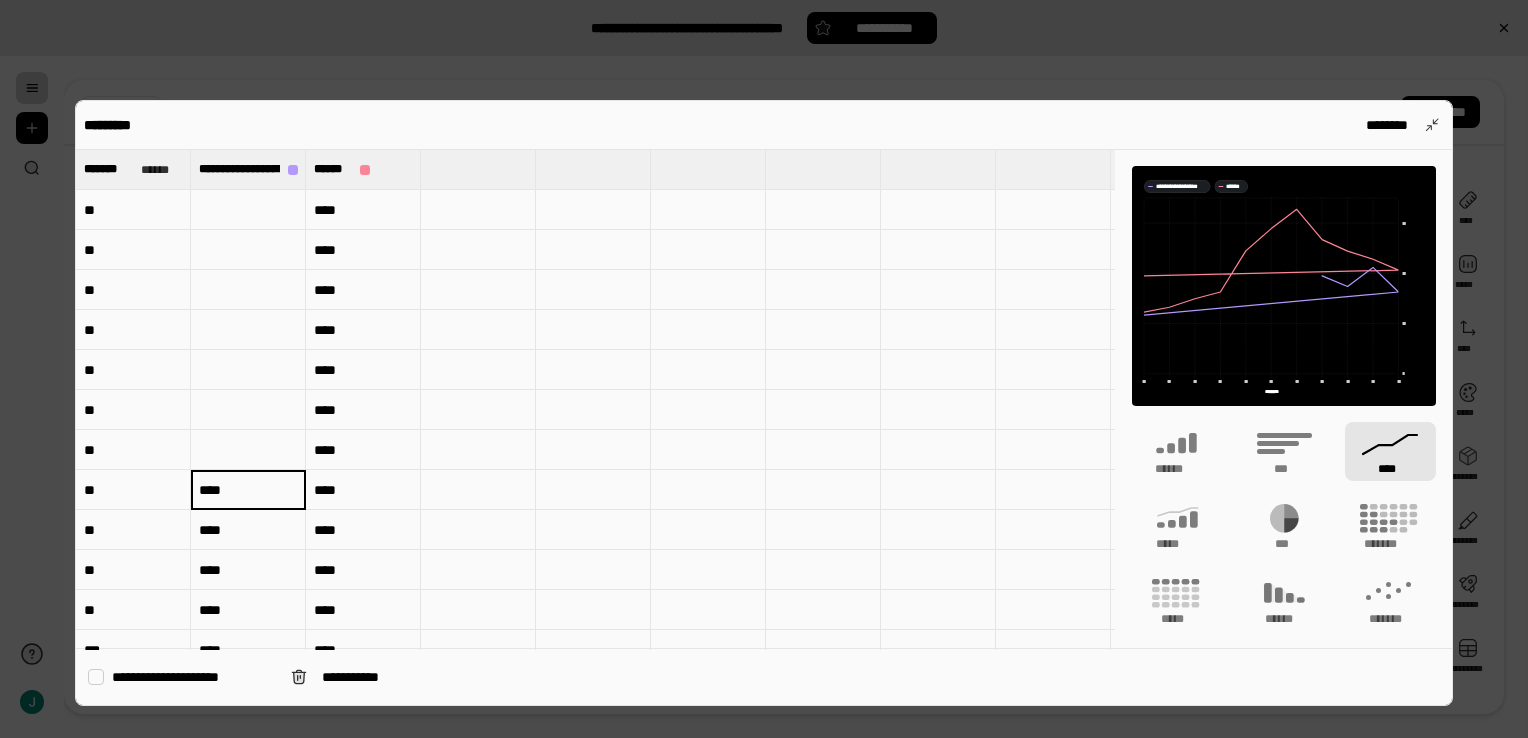 type 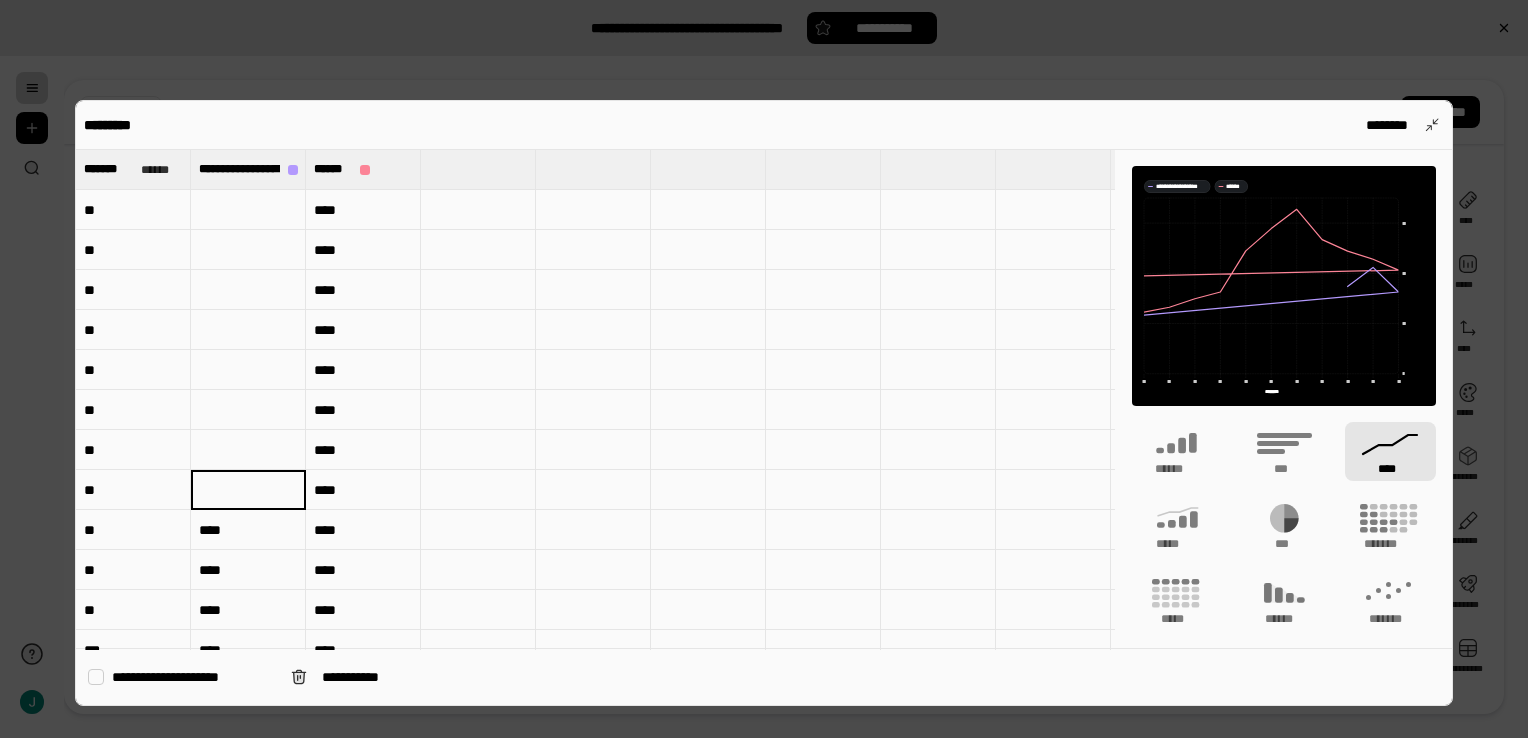 click on "****" at bounding box center [248, 530] 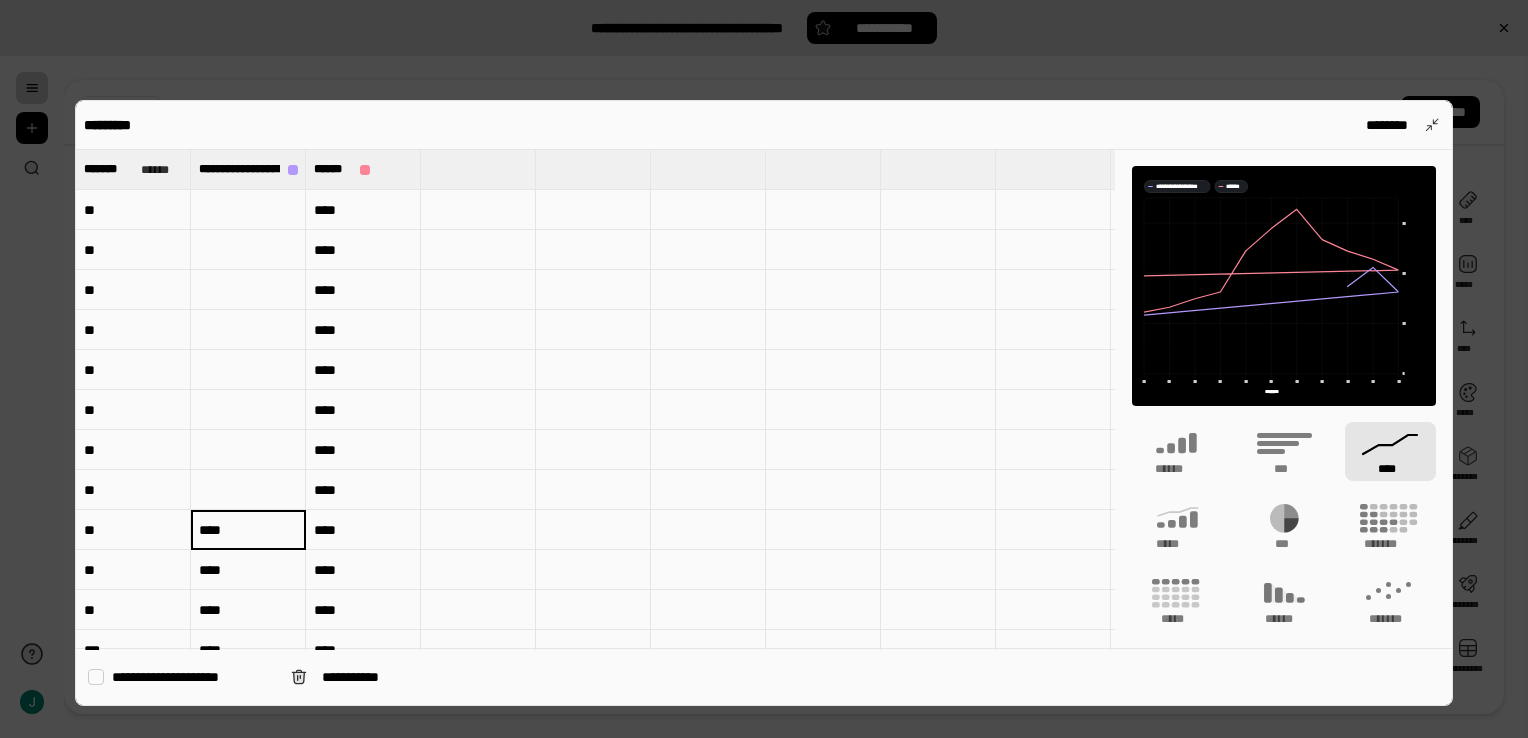 type 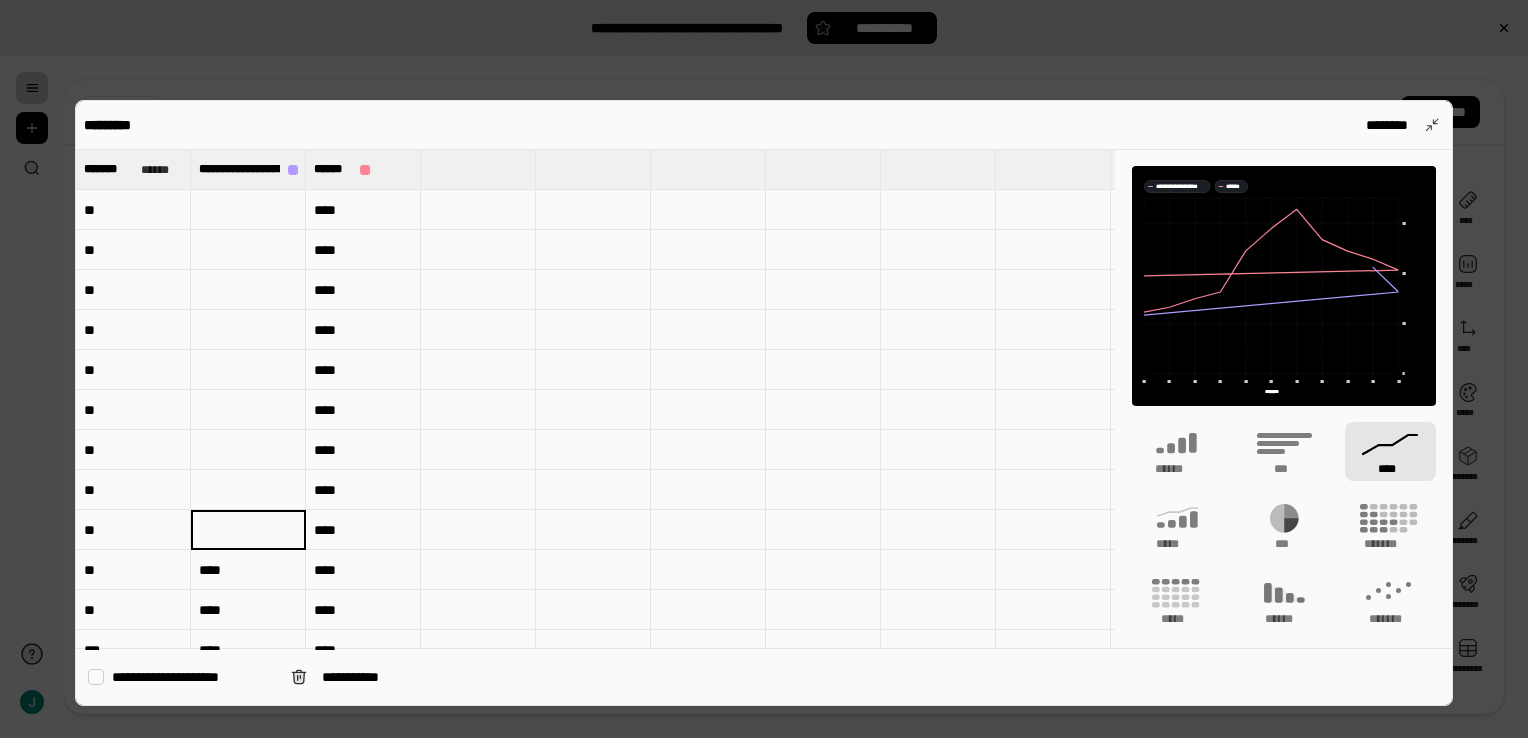 click on "****" at bounding box center (248, 570) 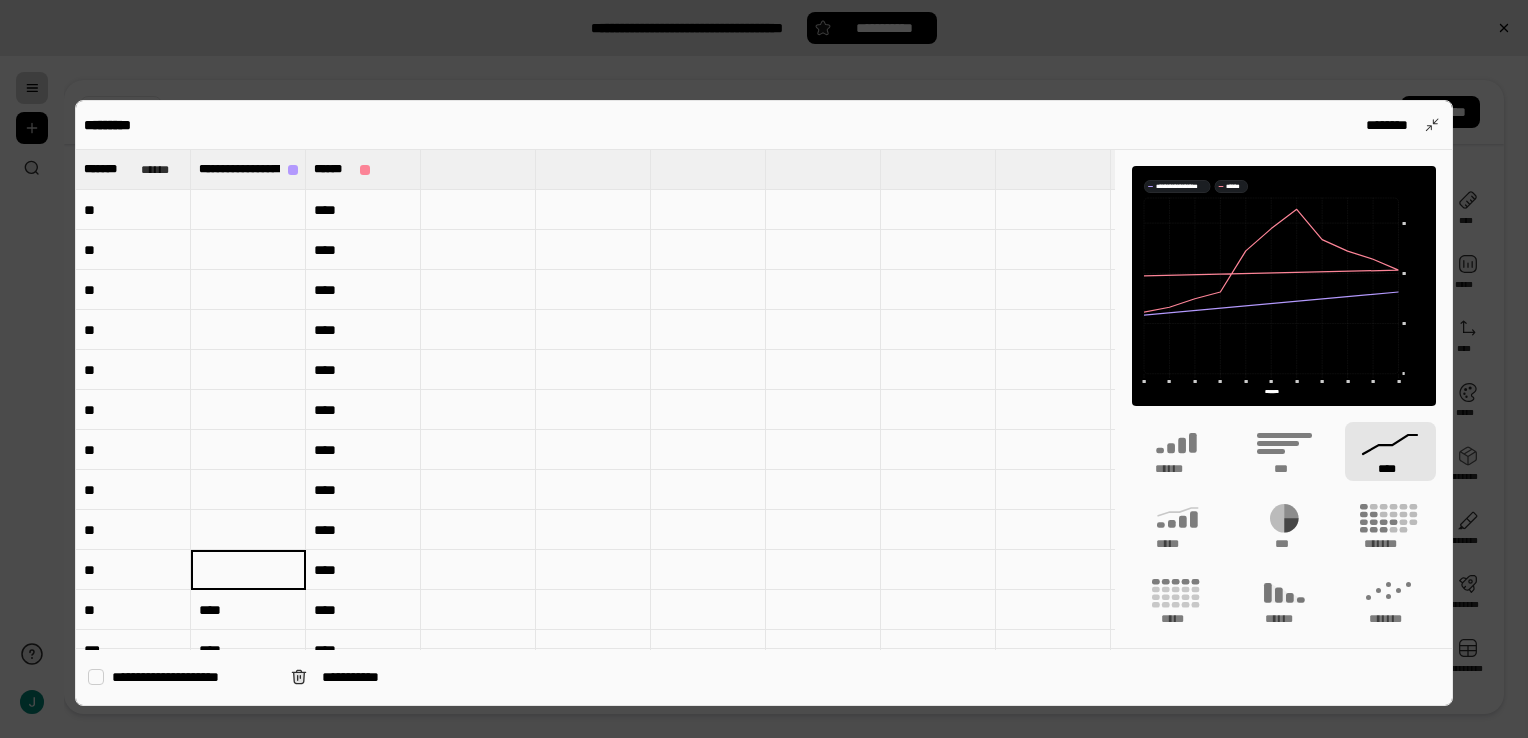 type 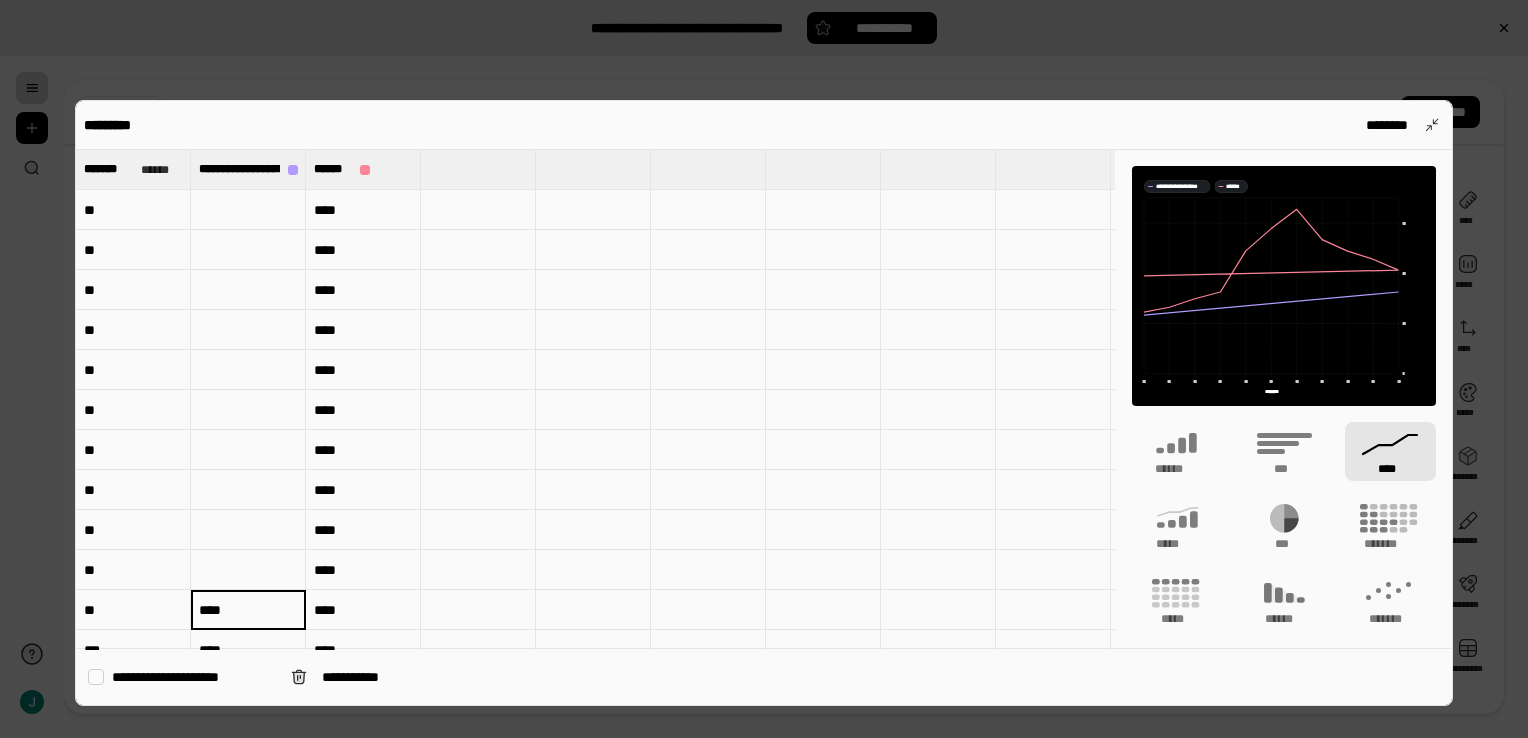 type 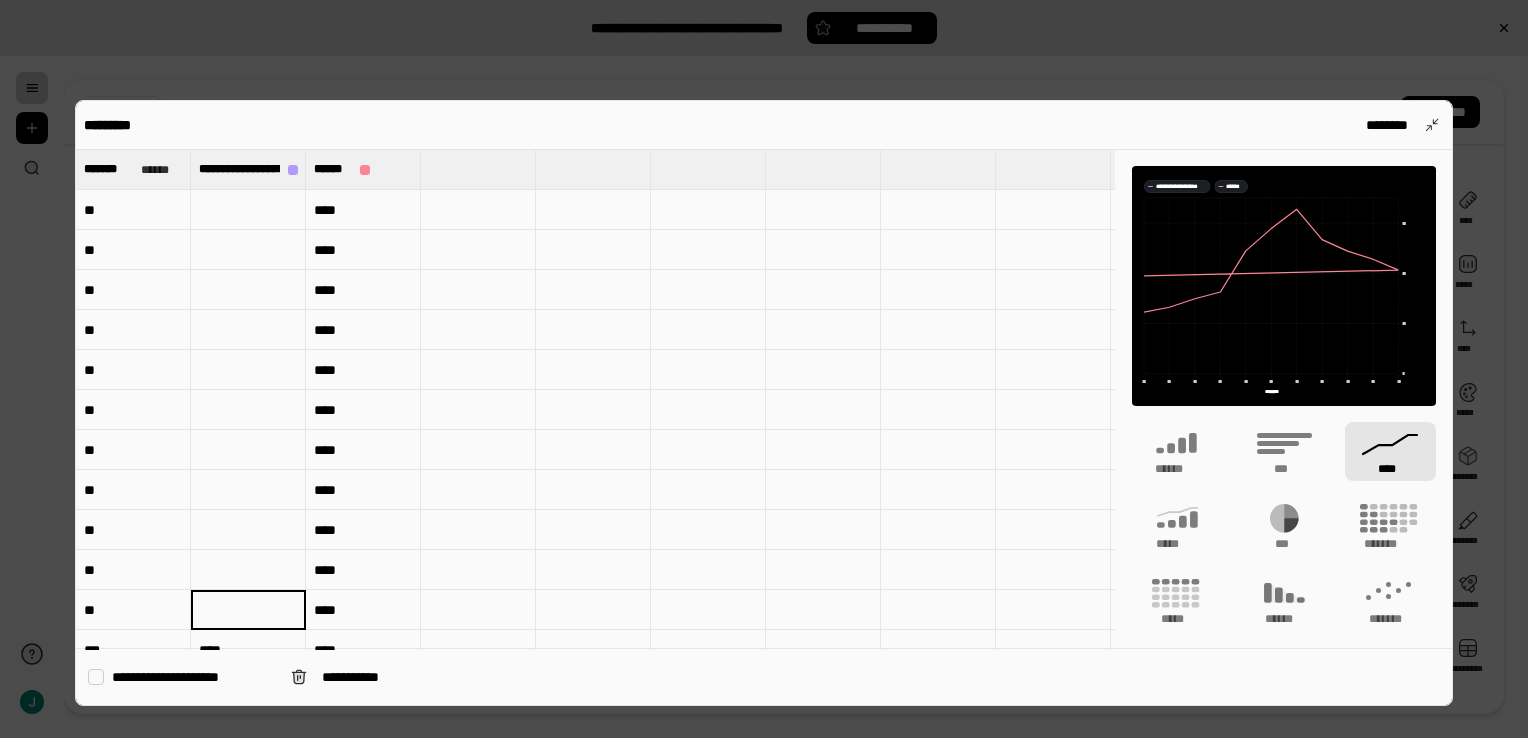 click on "****" at bounding box center (363, 610) 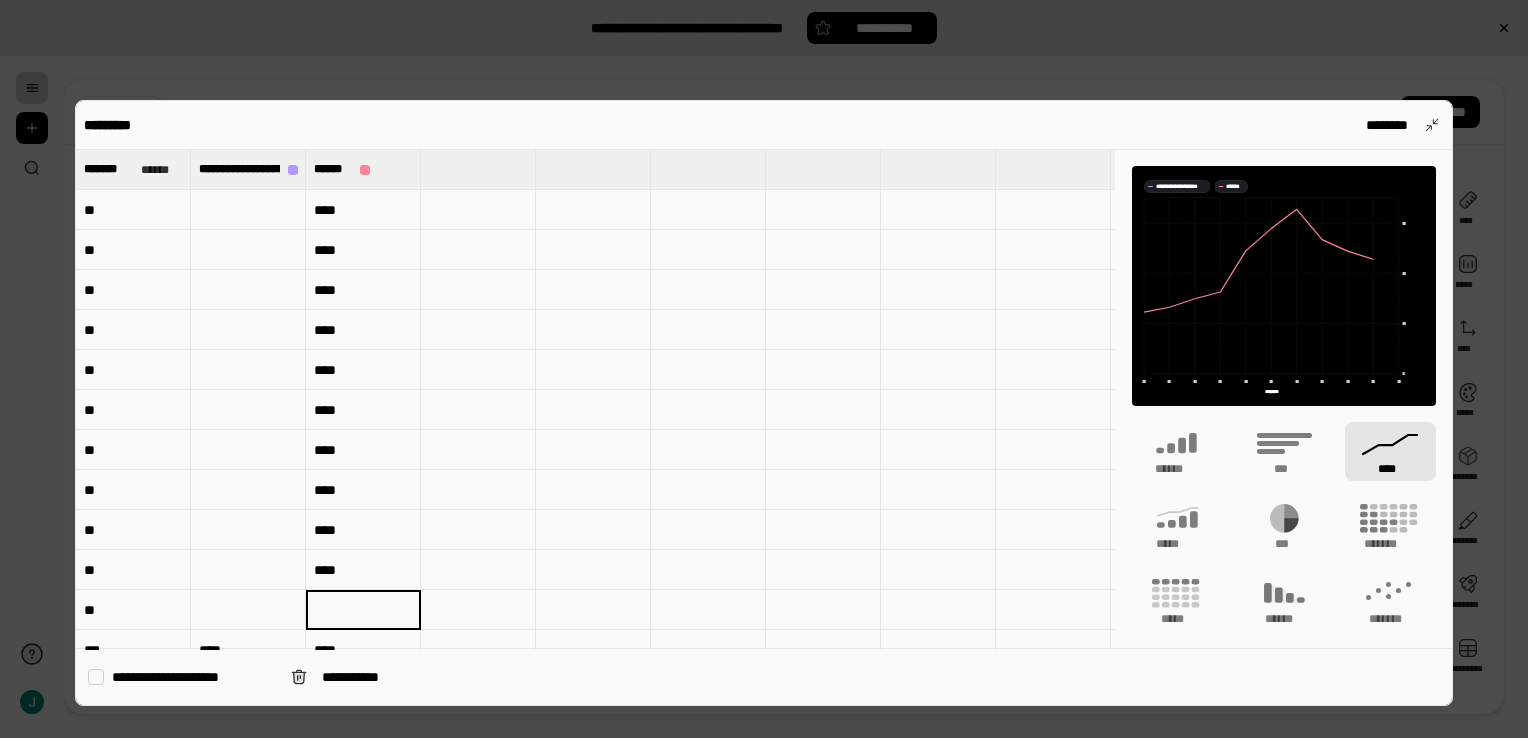 type 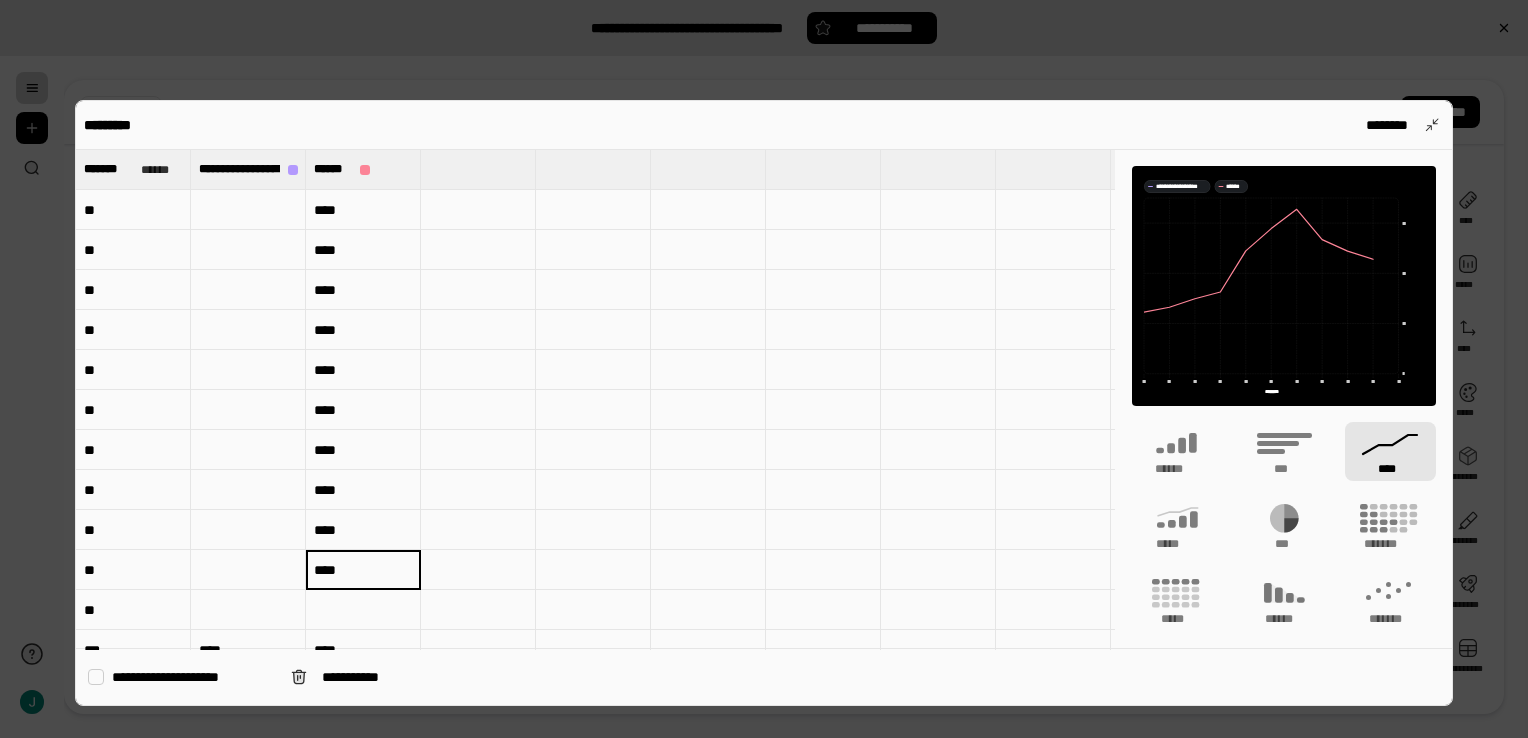type 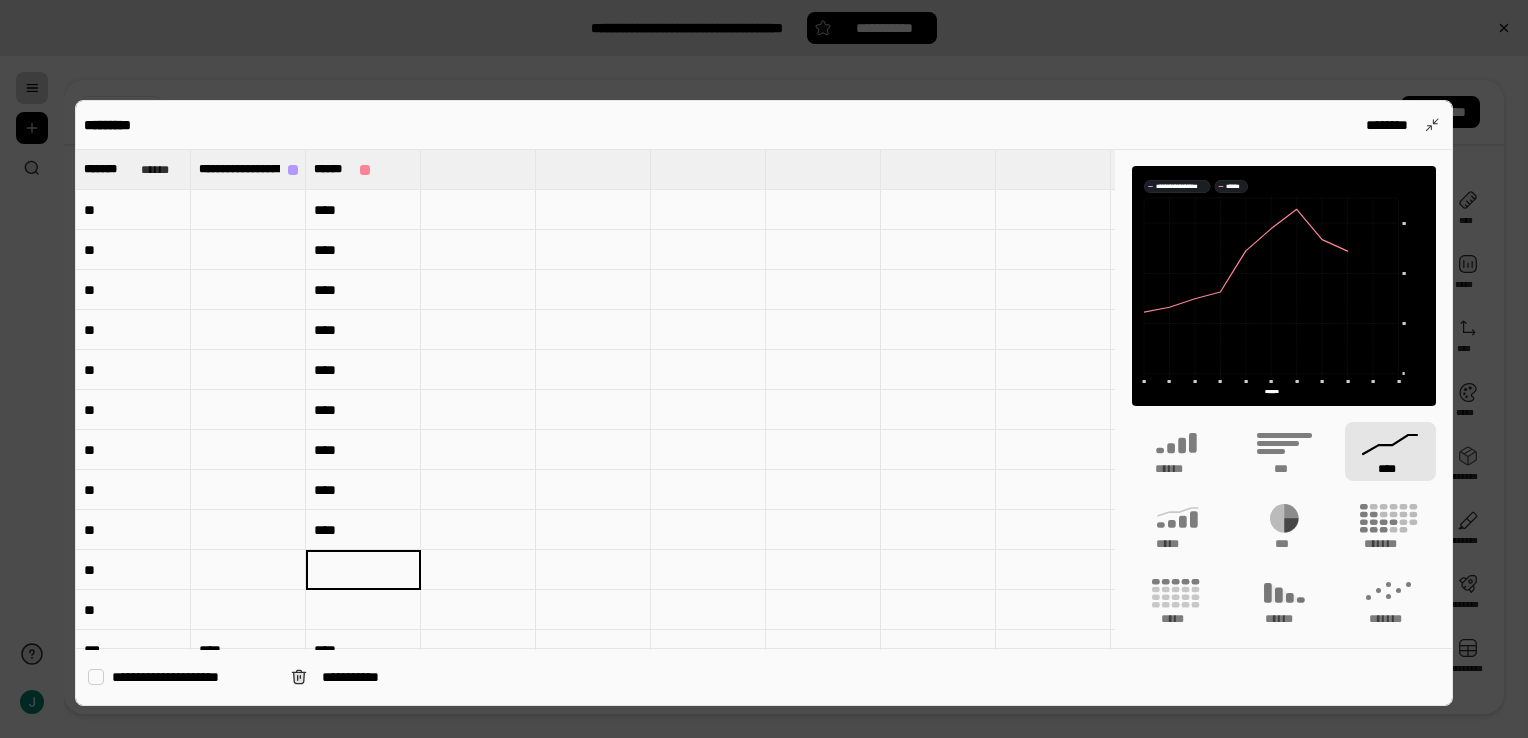 click on "****" at bounding box center [363, 530] 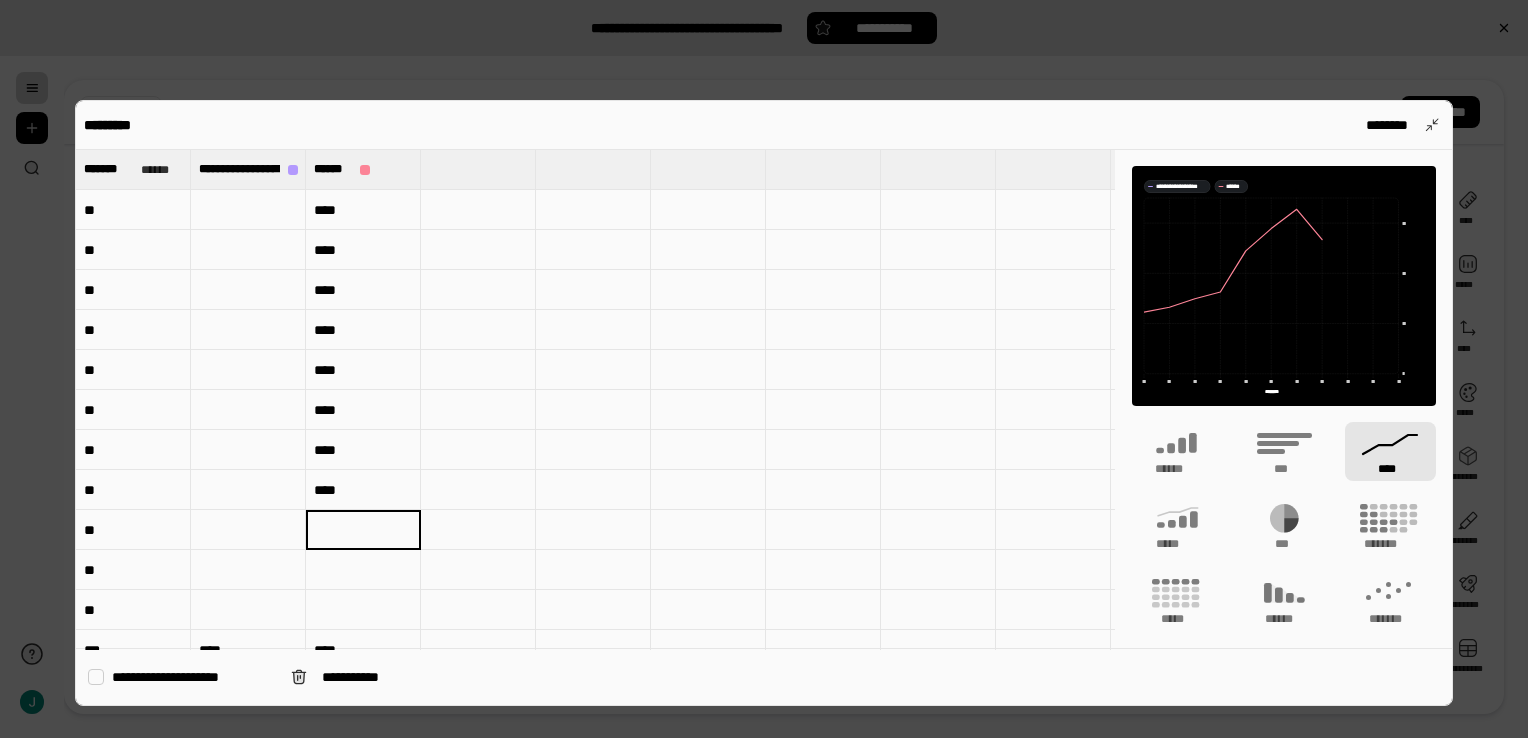 type 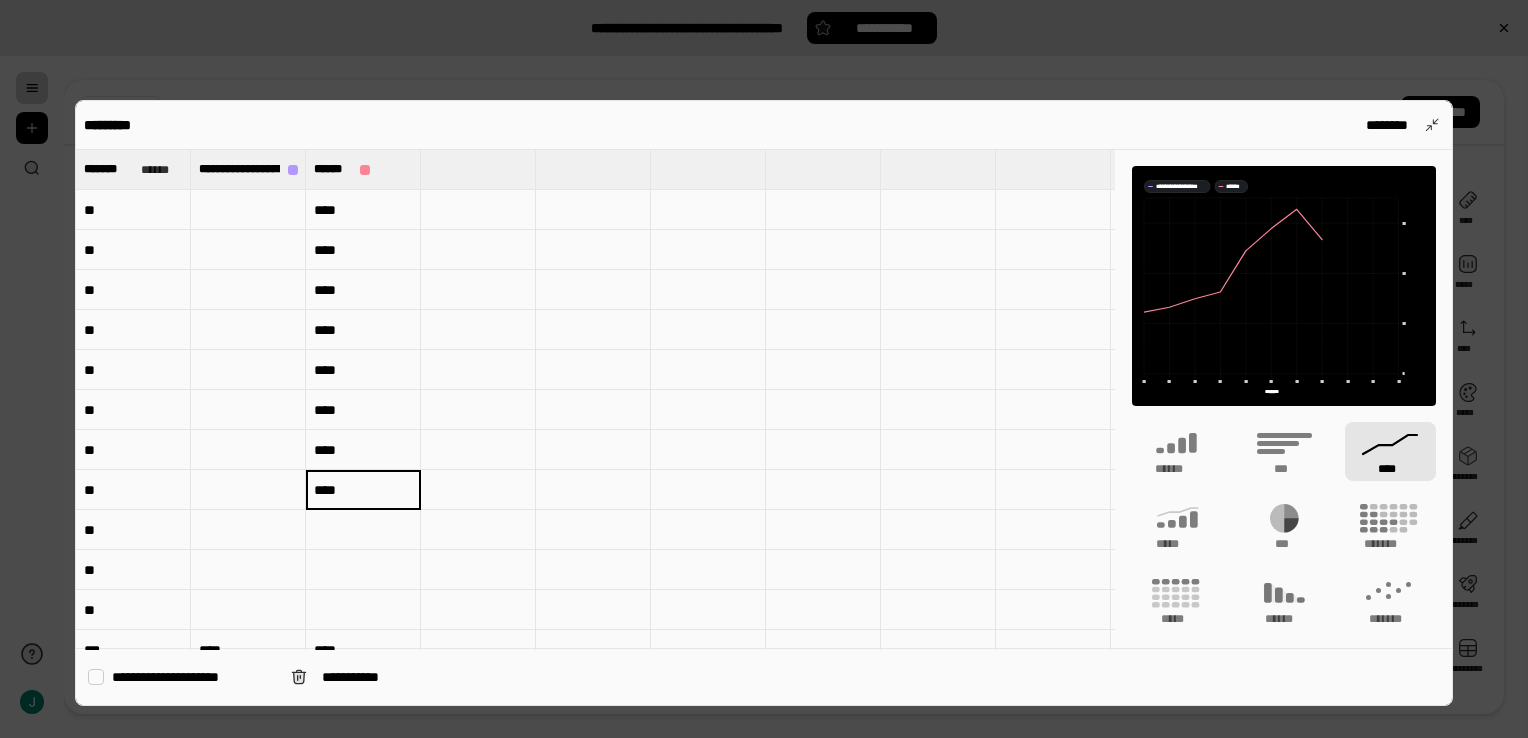 type 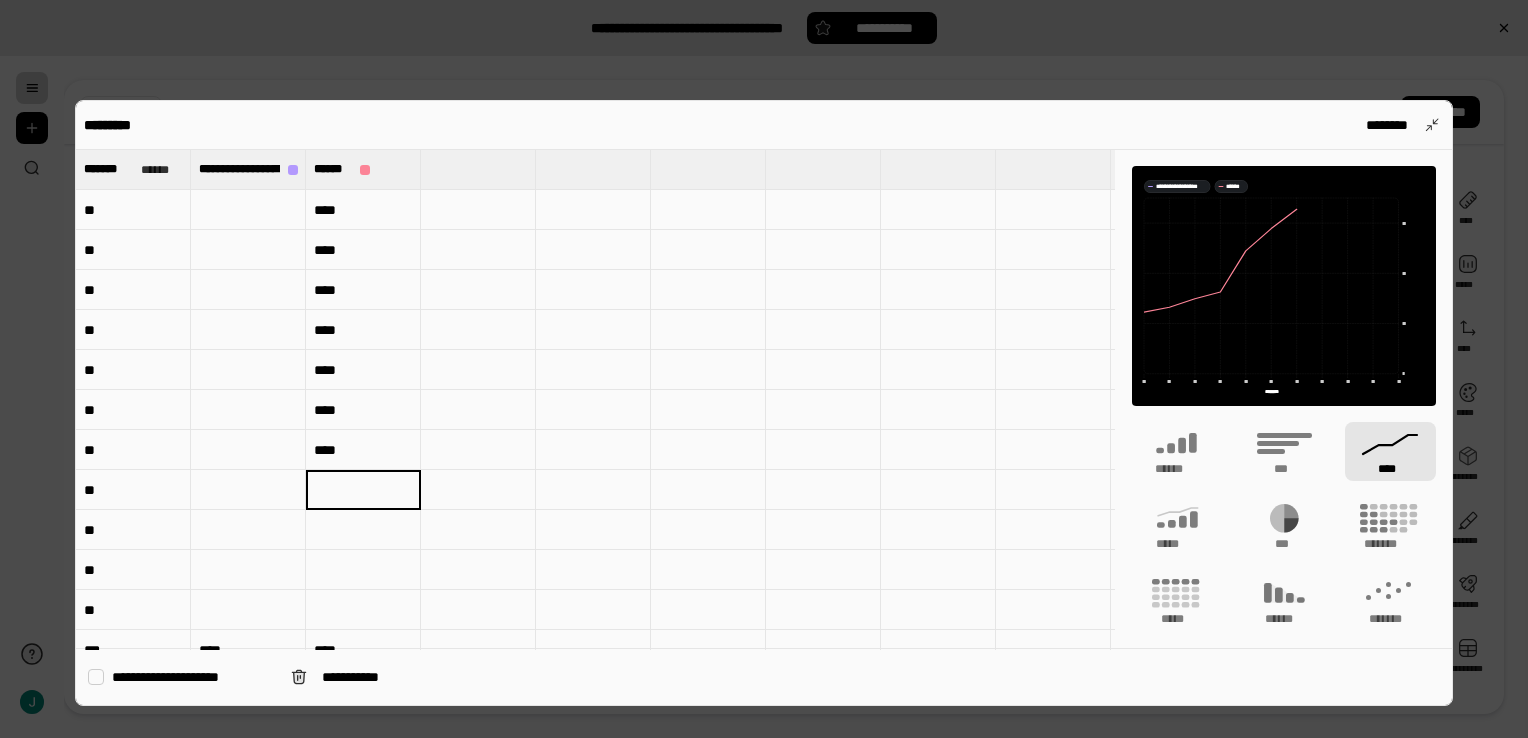 click on "****" at bounding box center (363, 450) 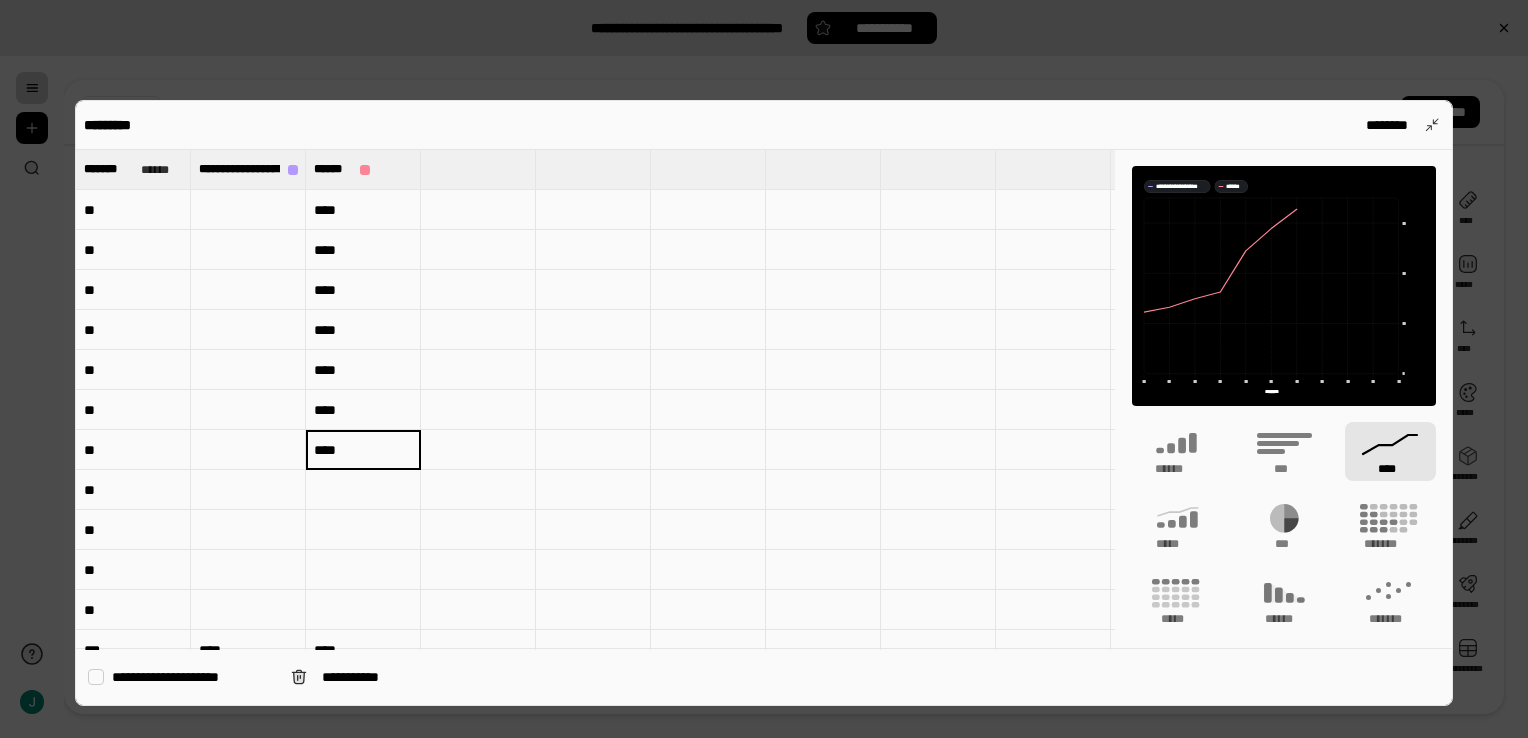type 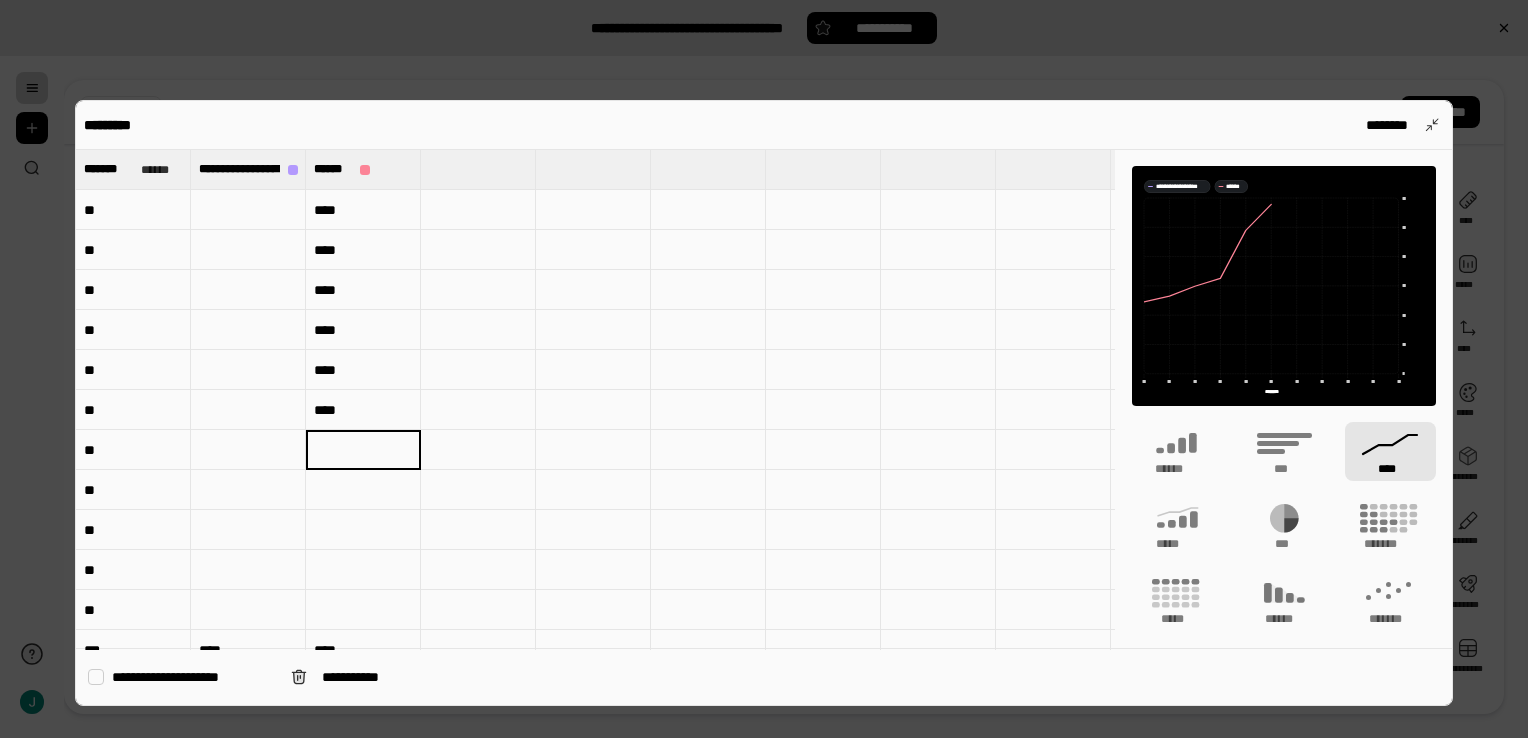 click on "****" at bounding box center (363, 410) 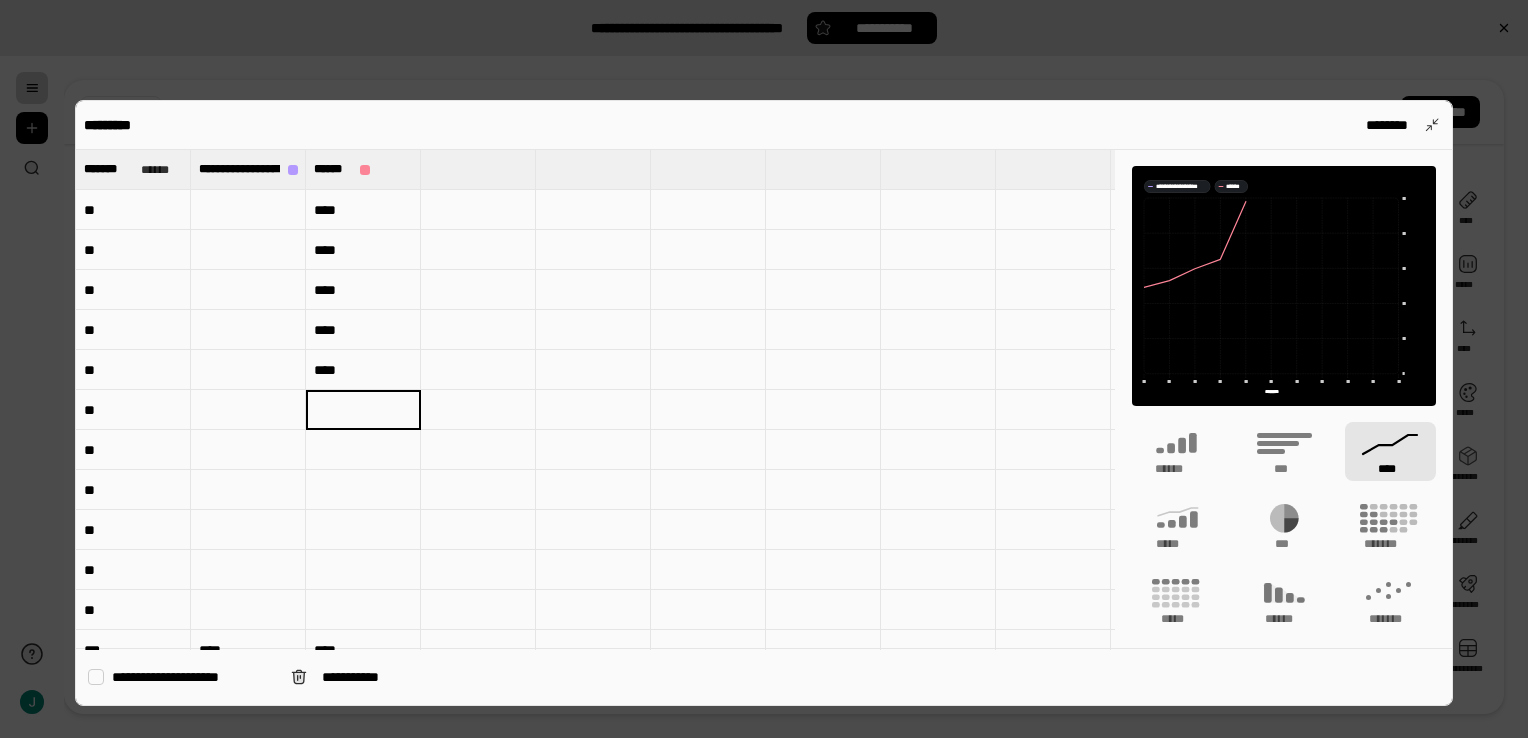 type 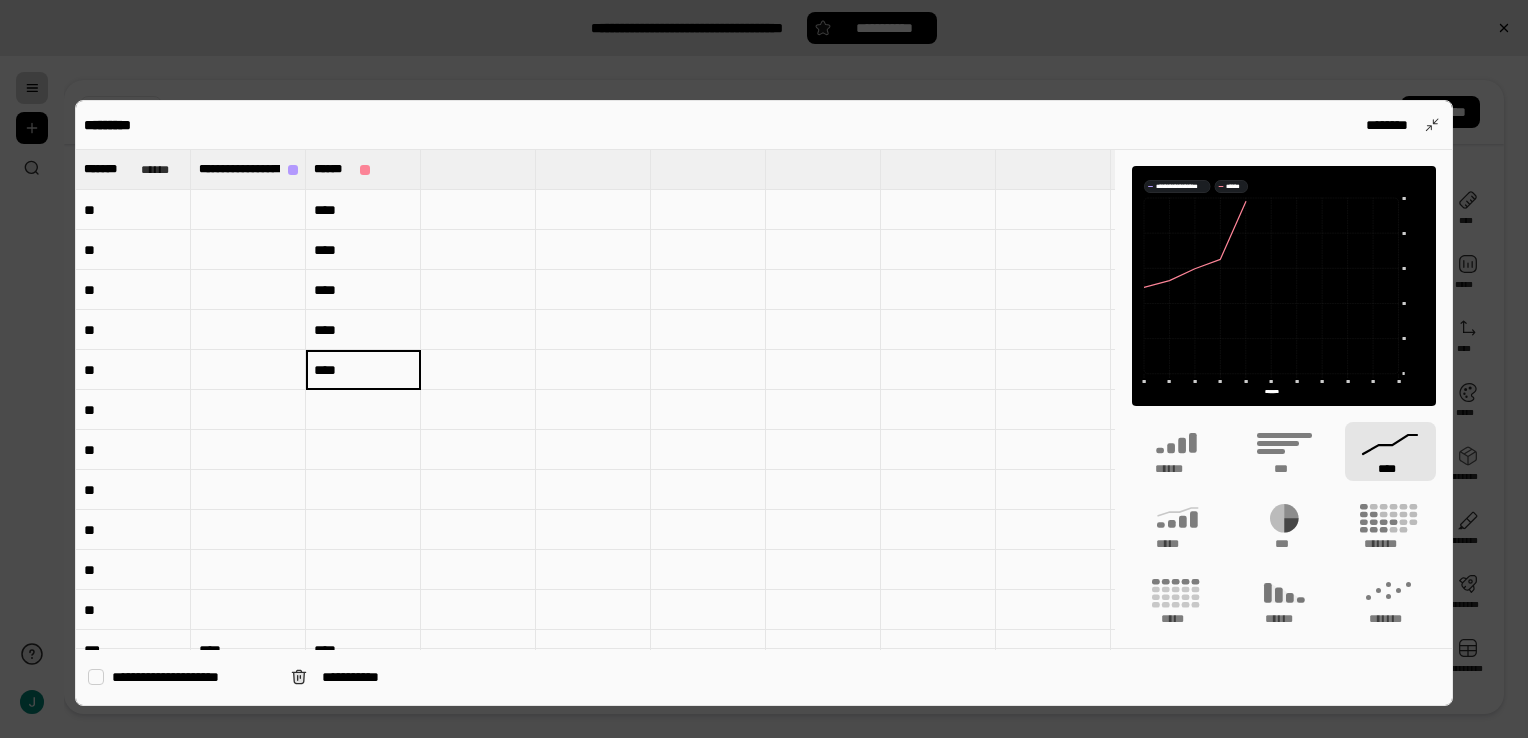 type 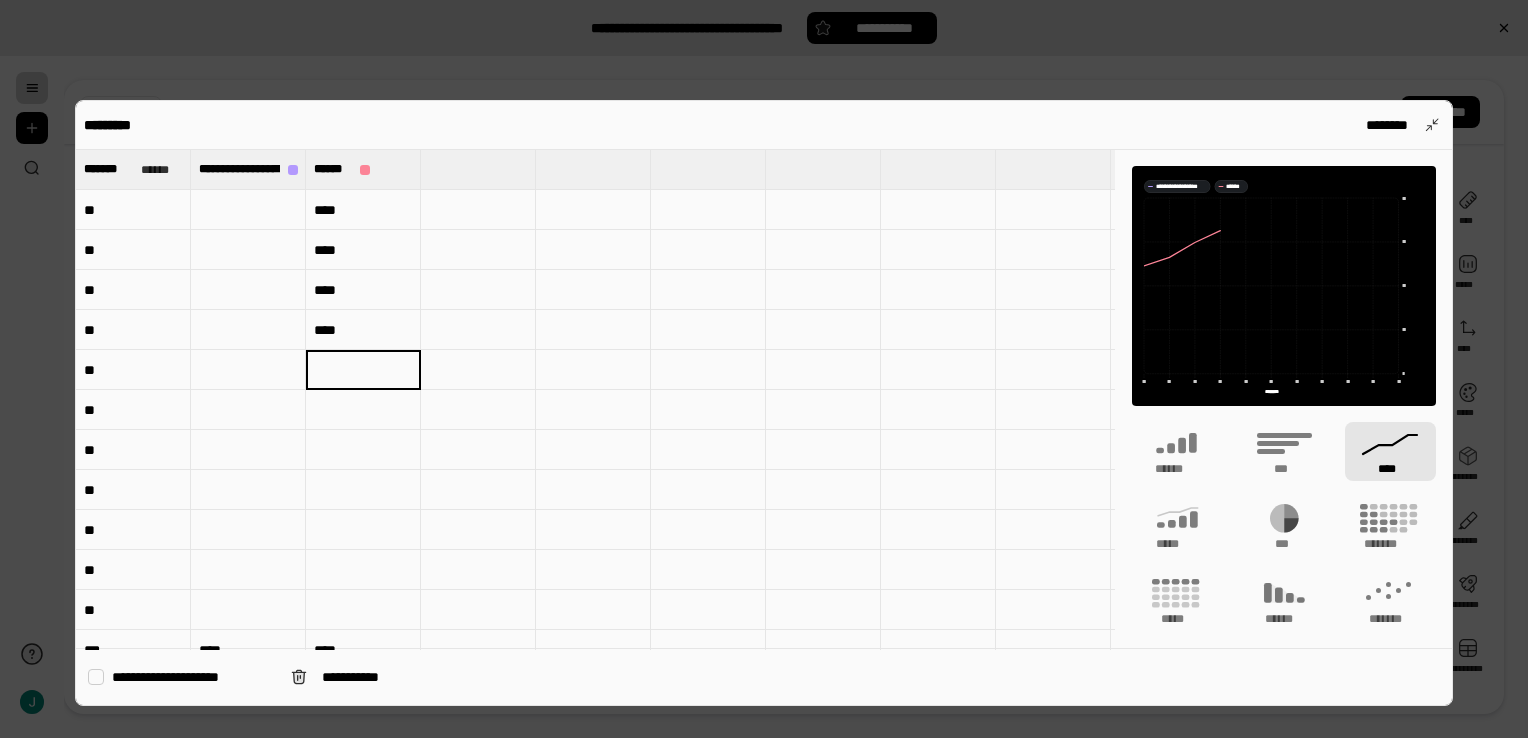 click on "****" at bounding box center (363, 330) 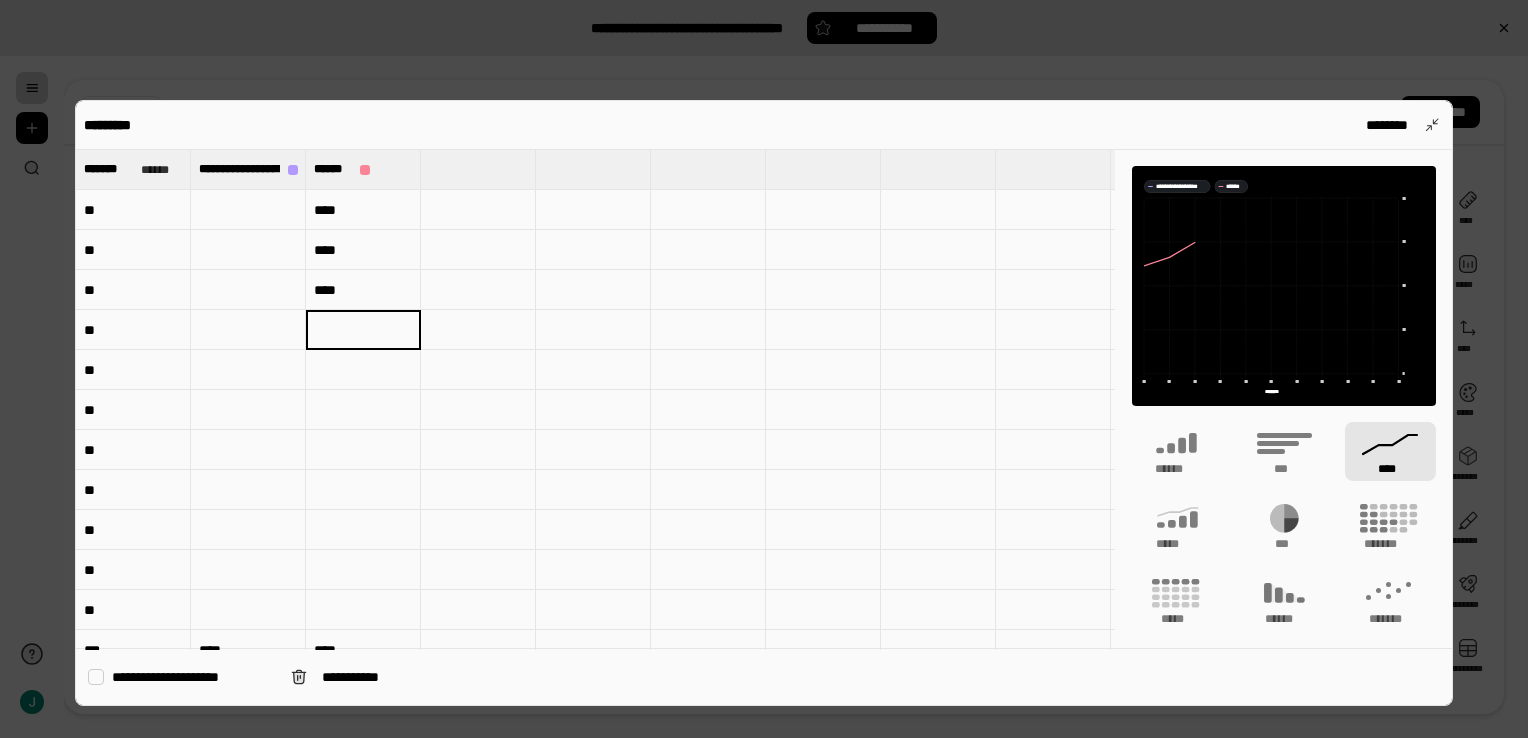 type 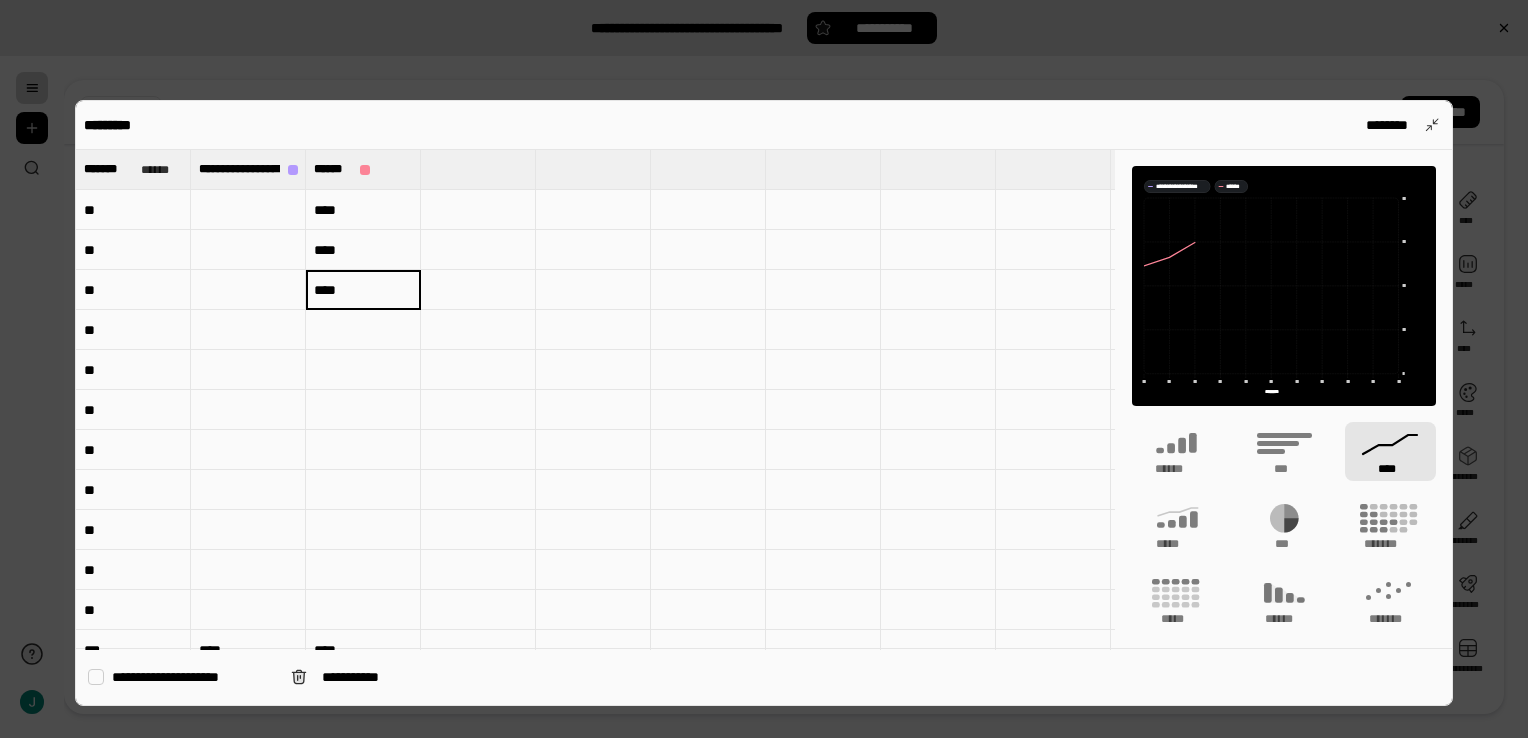 type 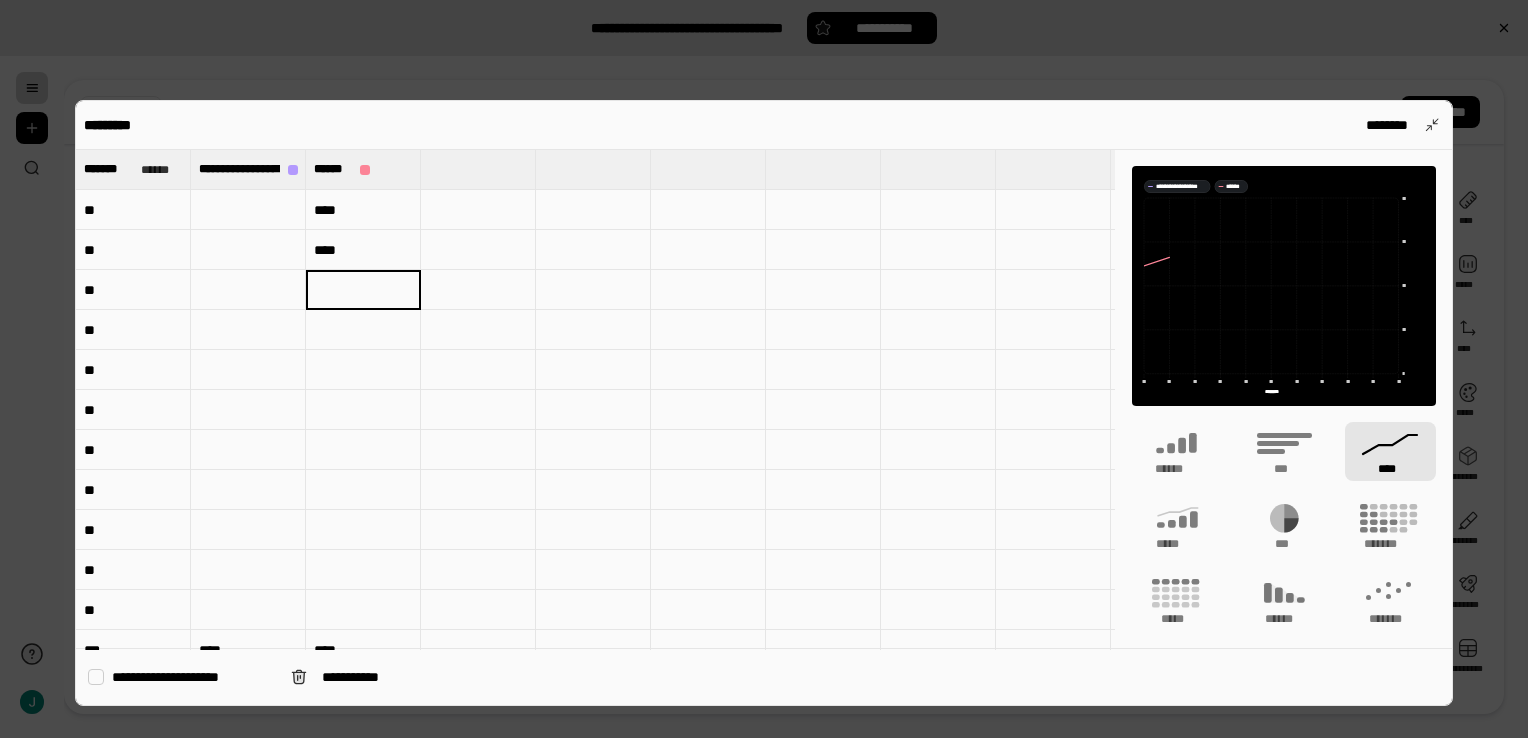 click on "****" at bounding box center [363, 250] 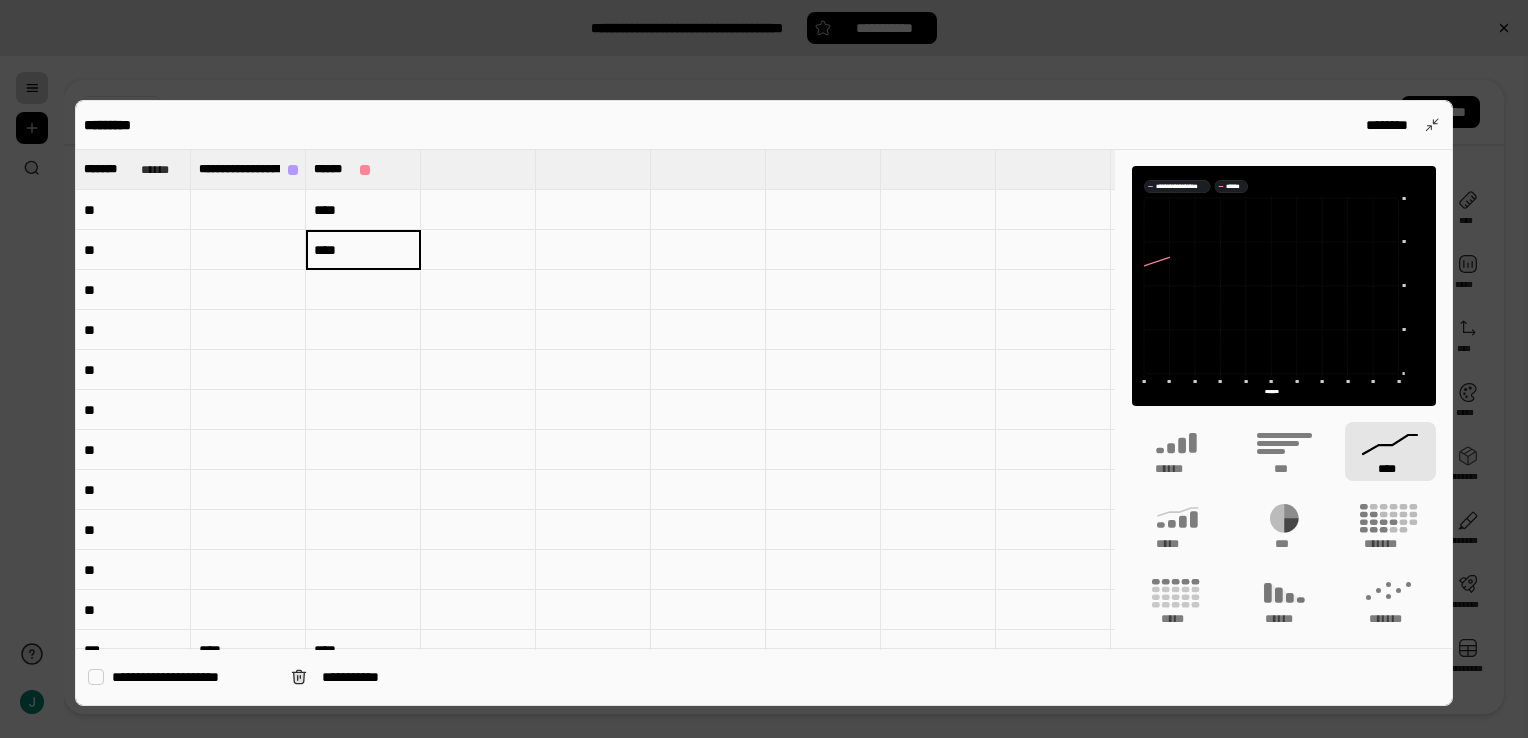 type 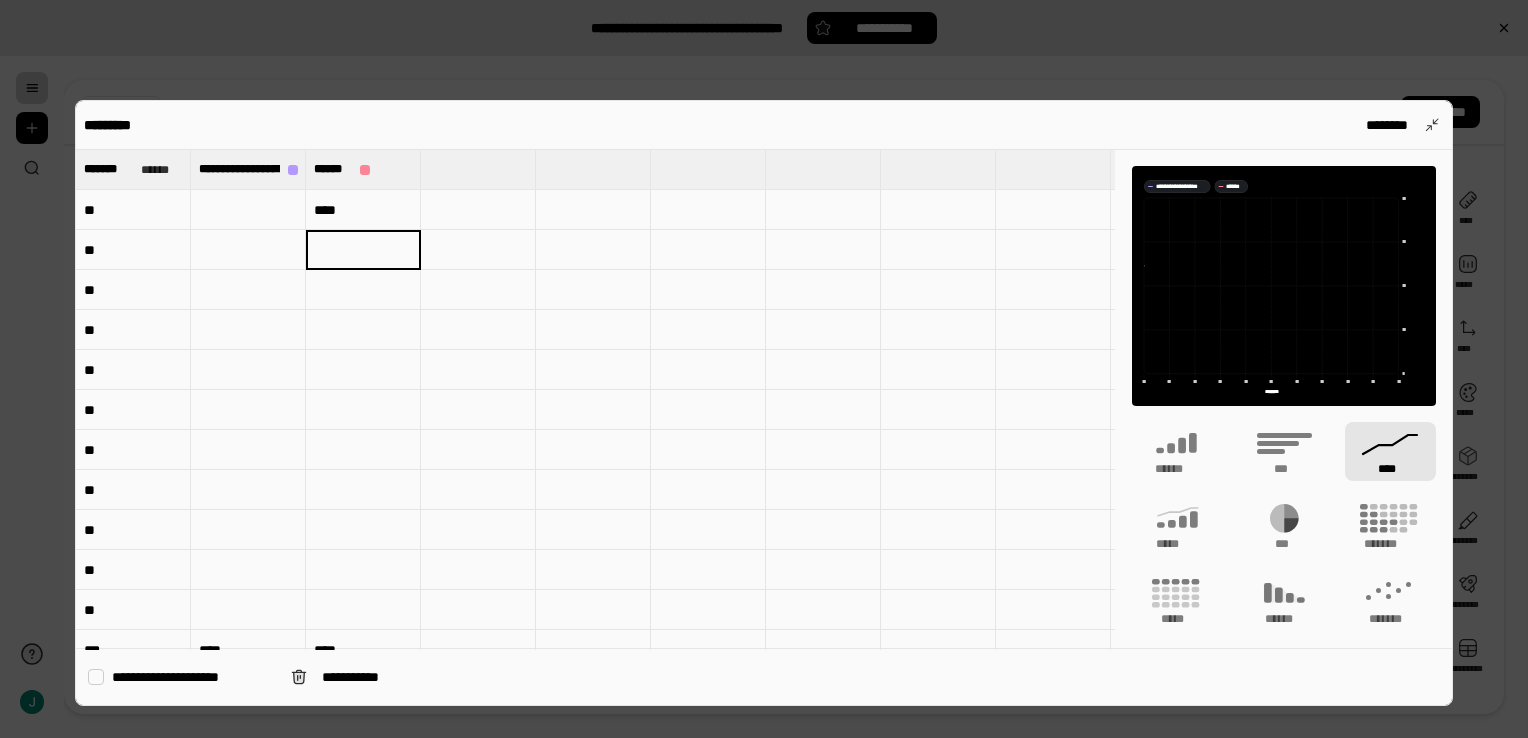 click on "****" at bounding box center (363, 210) 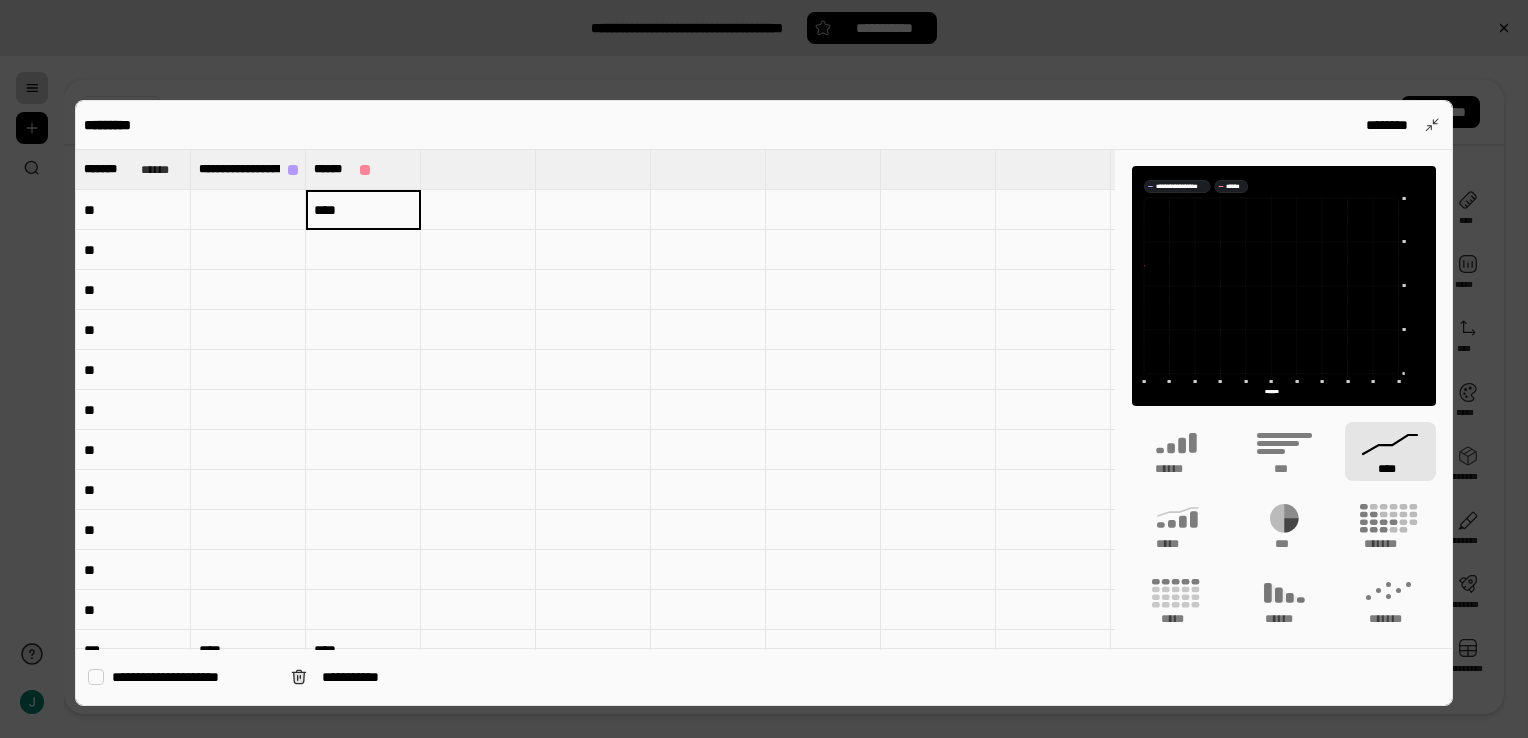 type 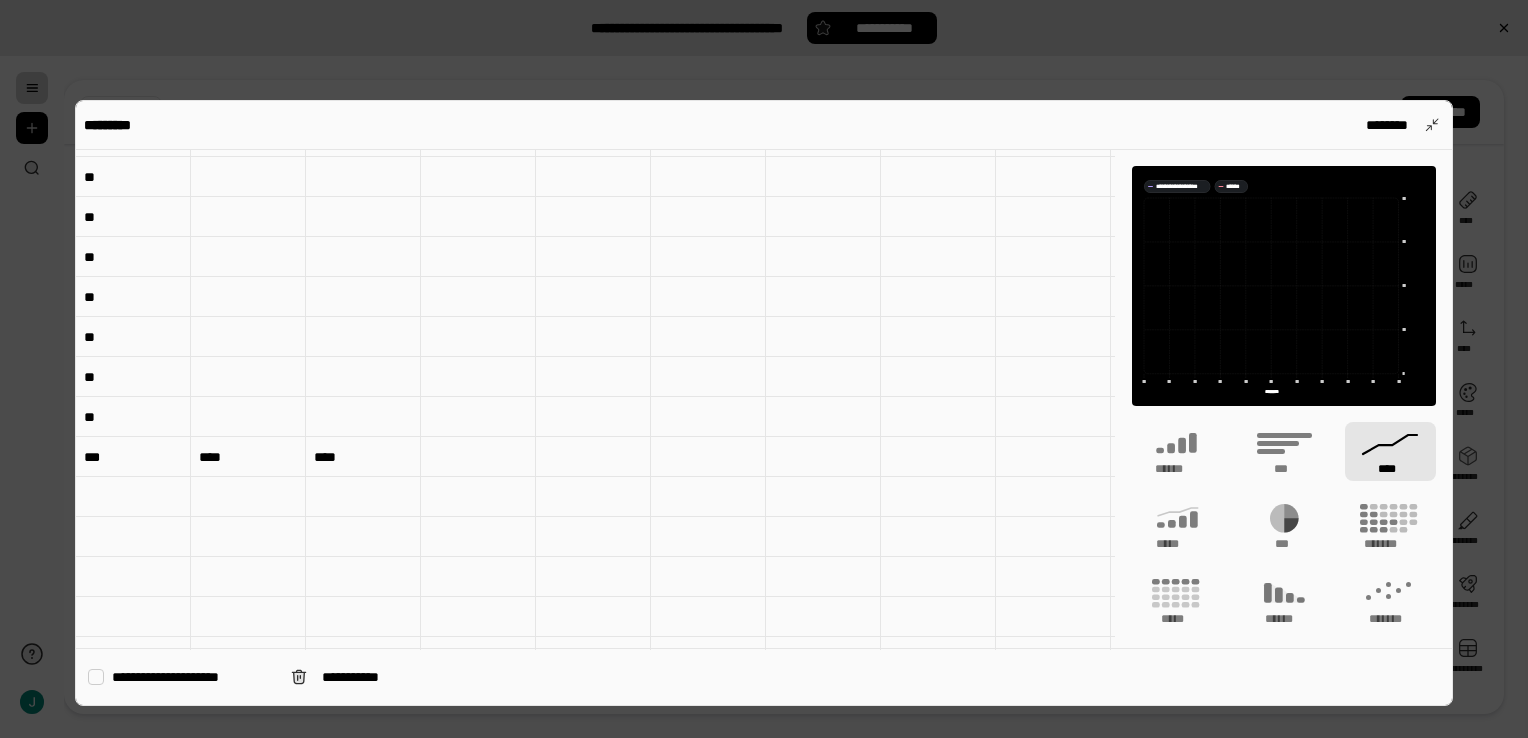 scroll, scrollTop: 233, scrollLeft: 0, axis: vertical 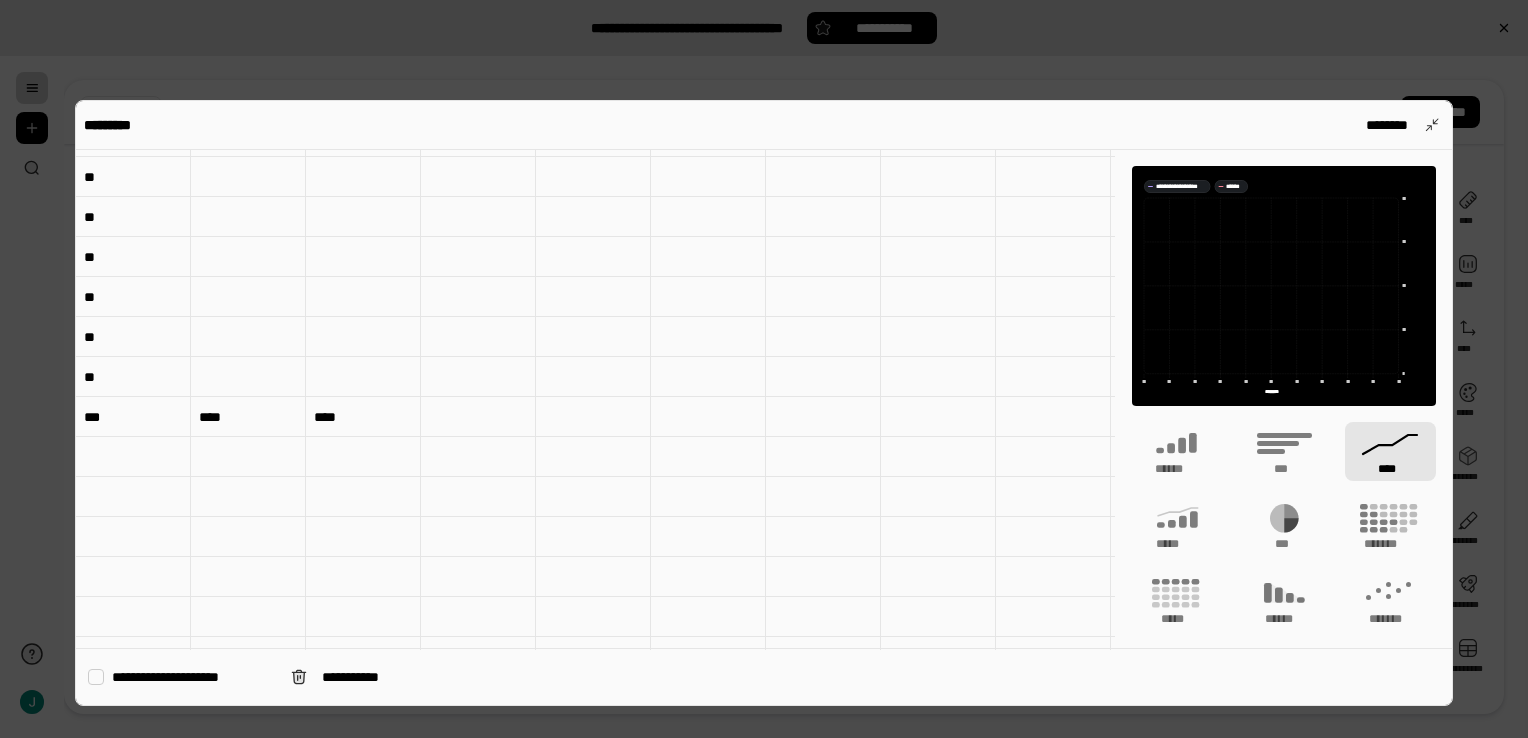 click on "***" at bounding box center (133, 417) 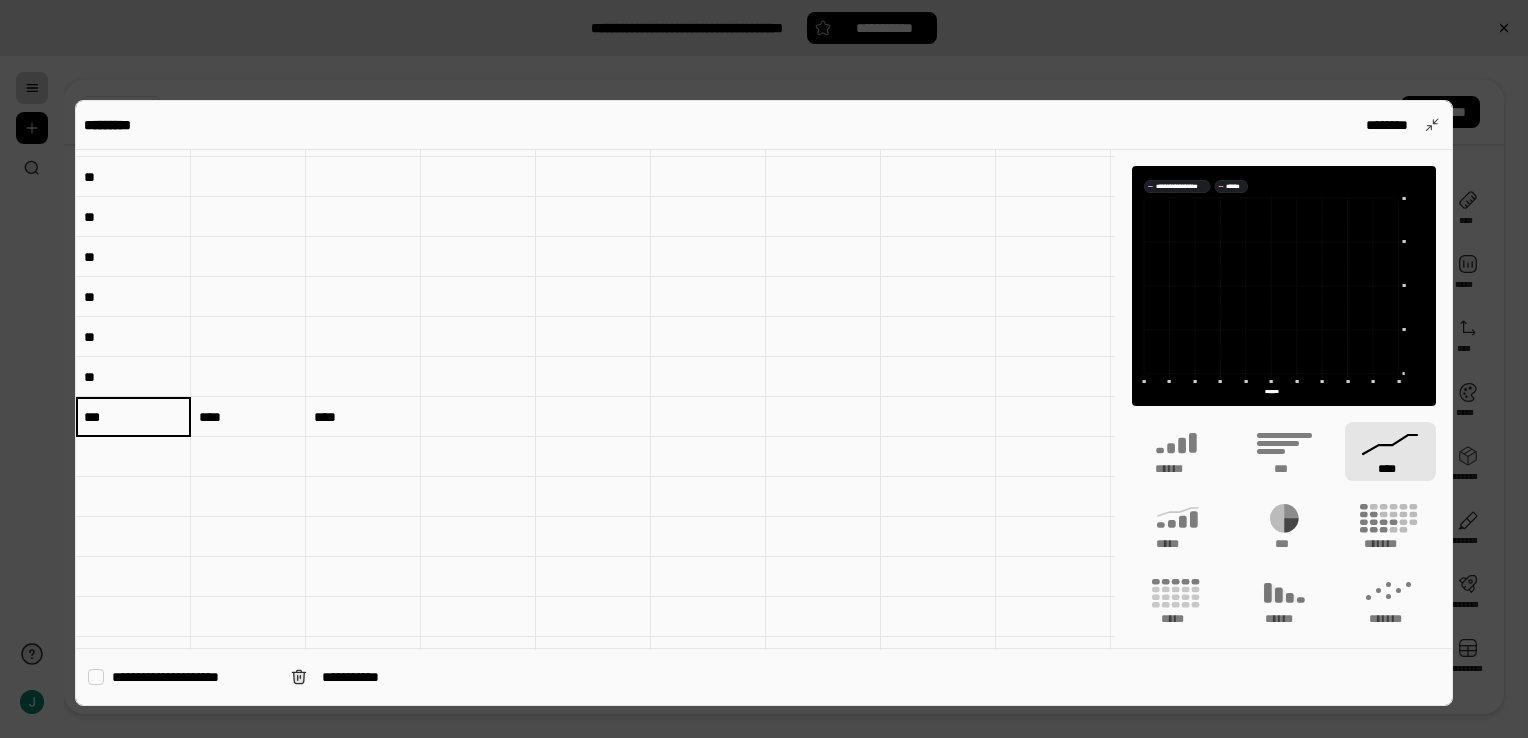 type 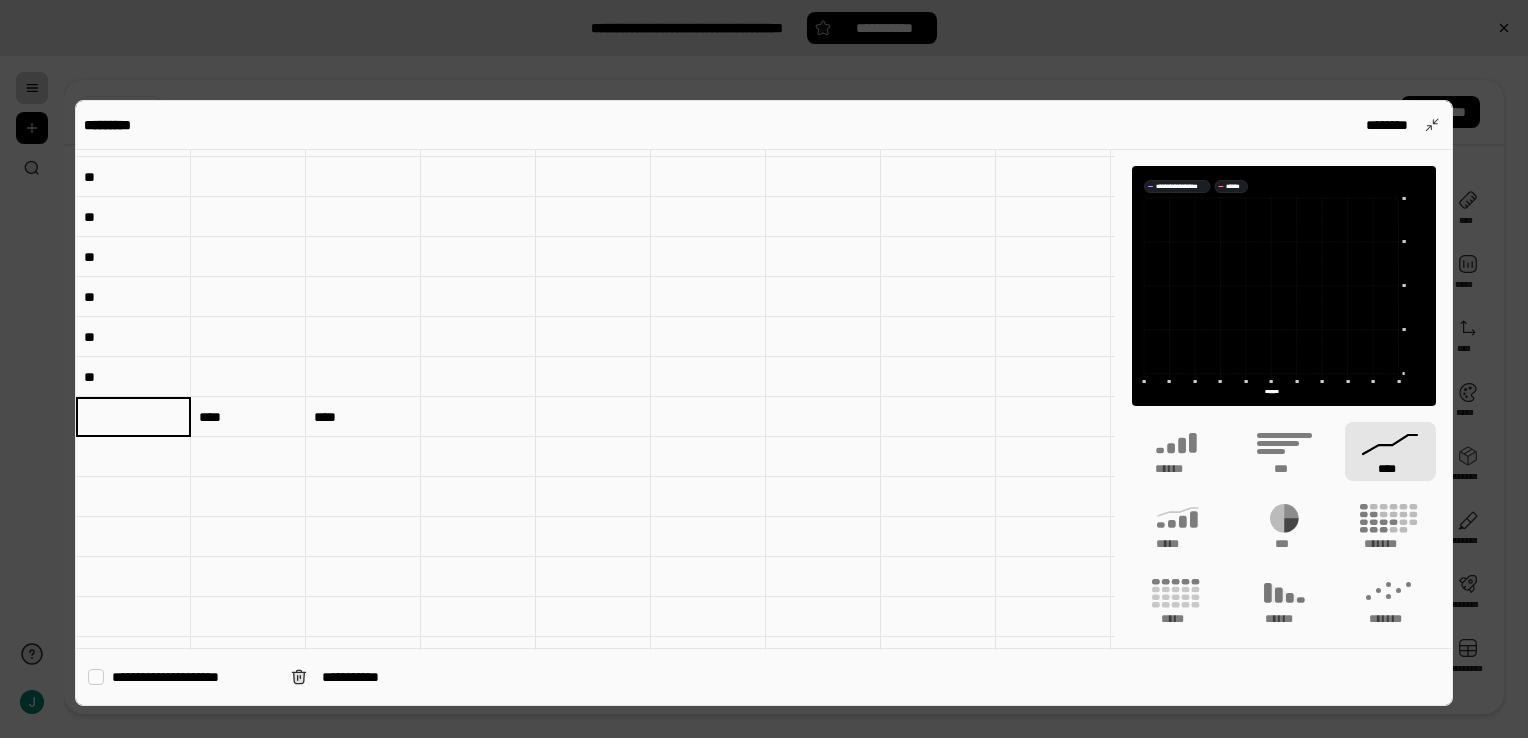 click on "****" at bounding box center (248, 417) 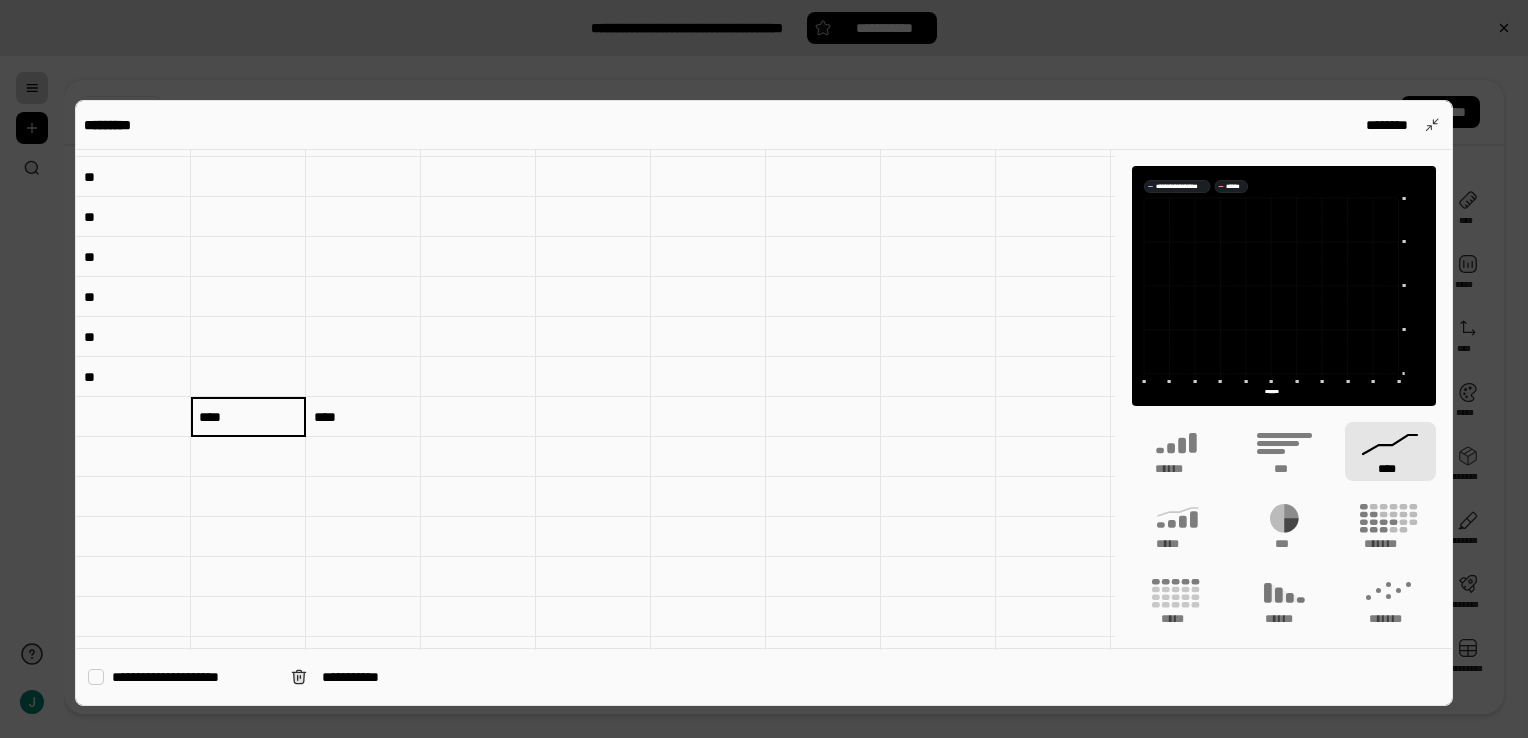 type on "******" 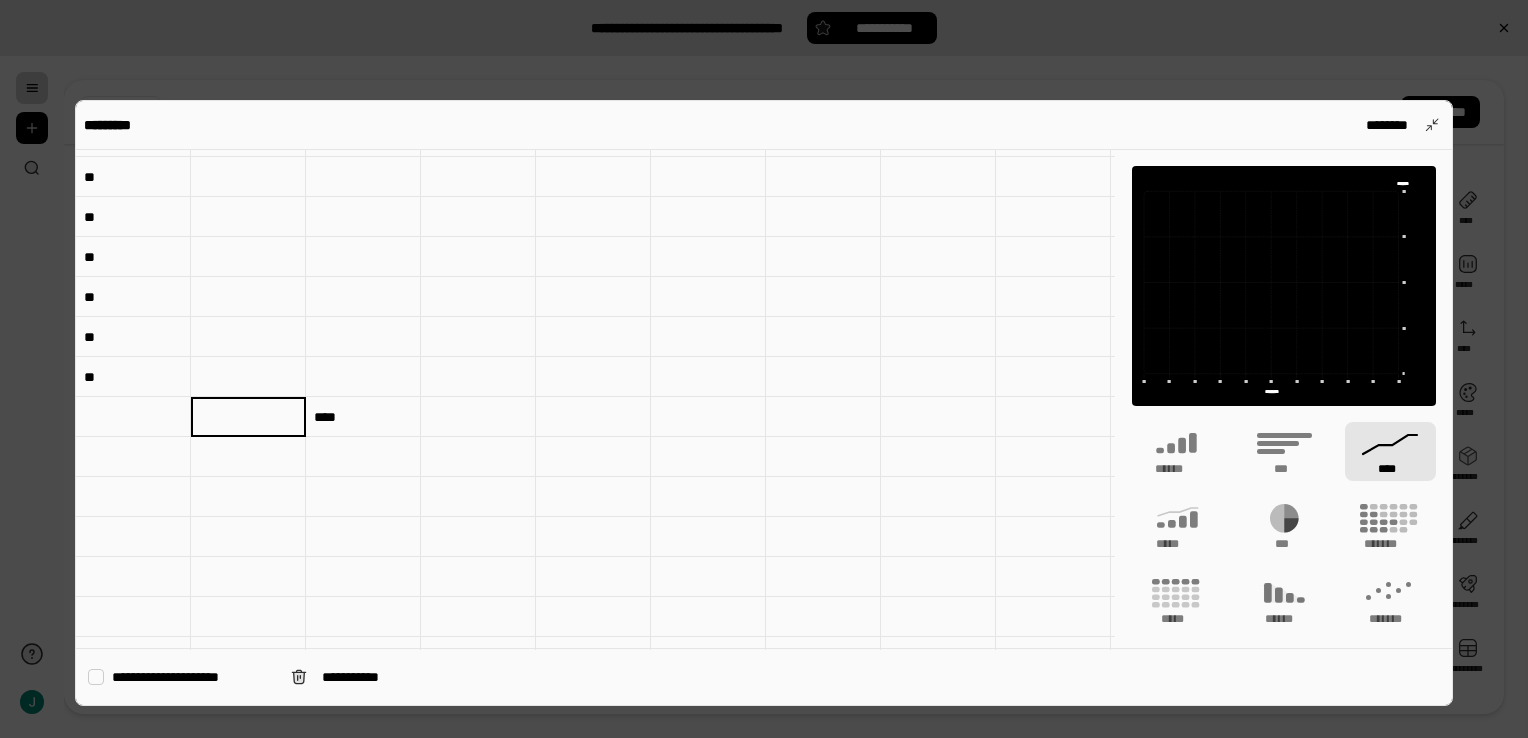 click on "****" at bounding box center [363, 417] 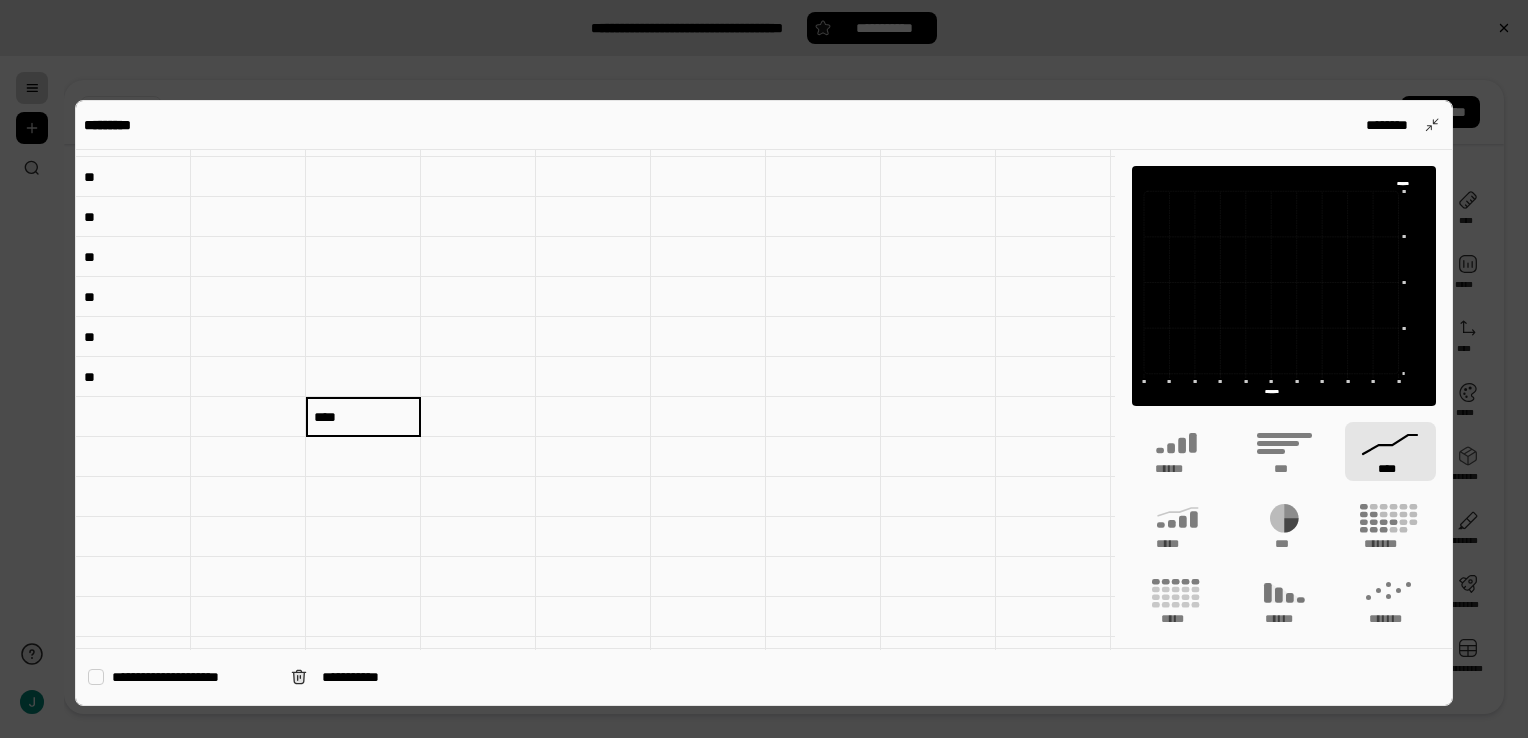 type 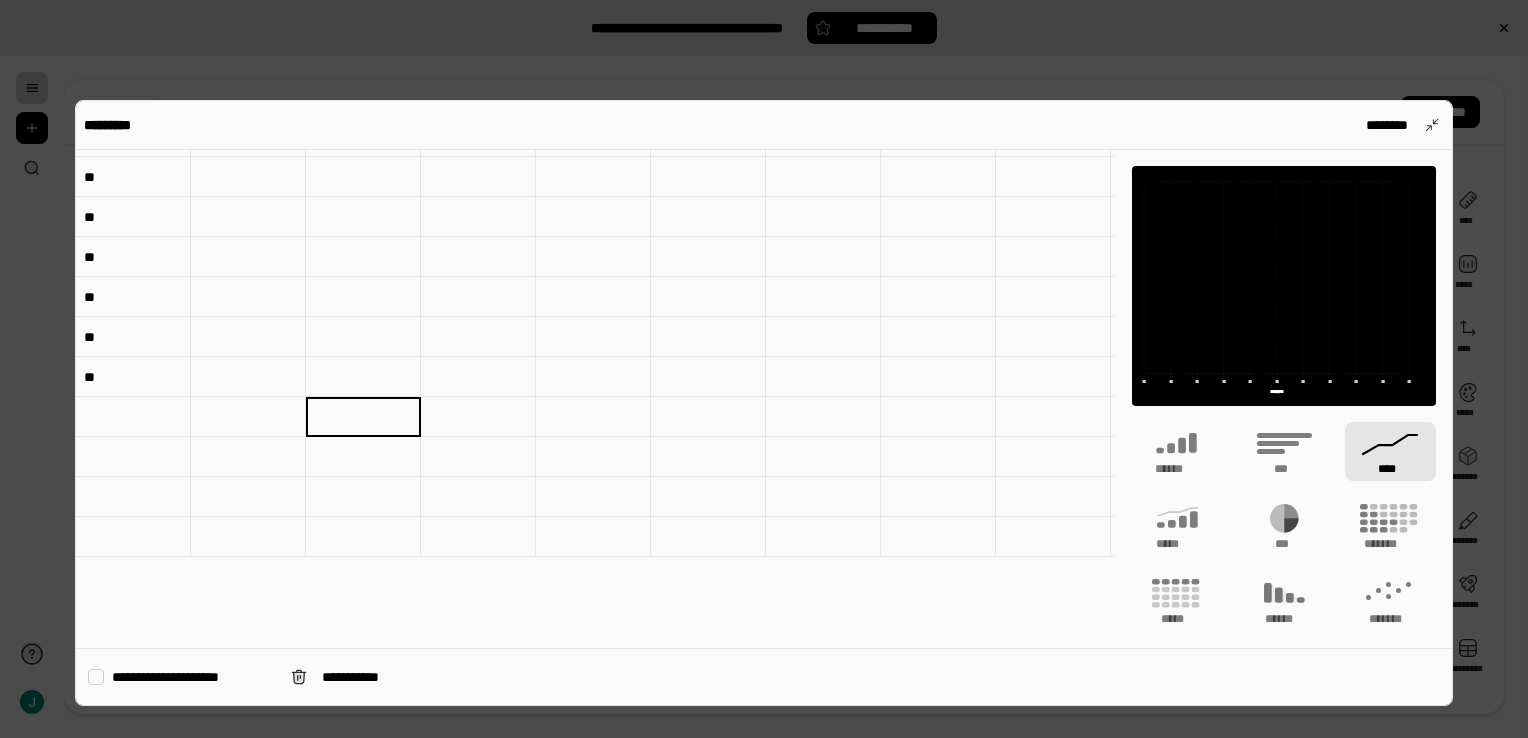 scroll, scrollTop: 0, scrollLeft: 0, axis: both 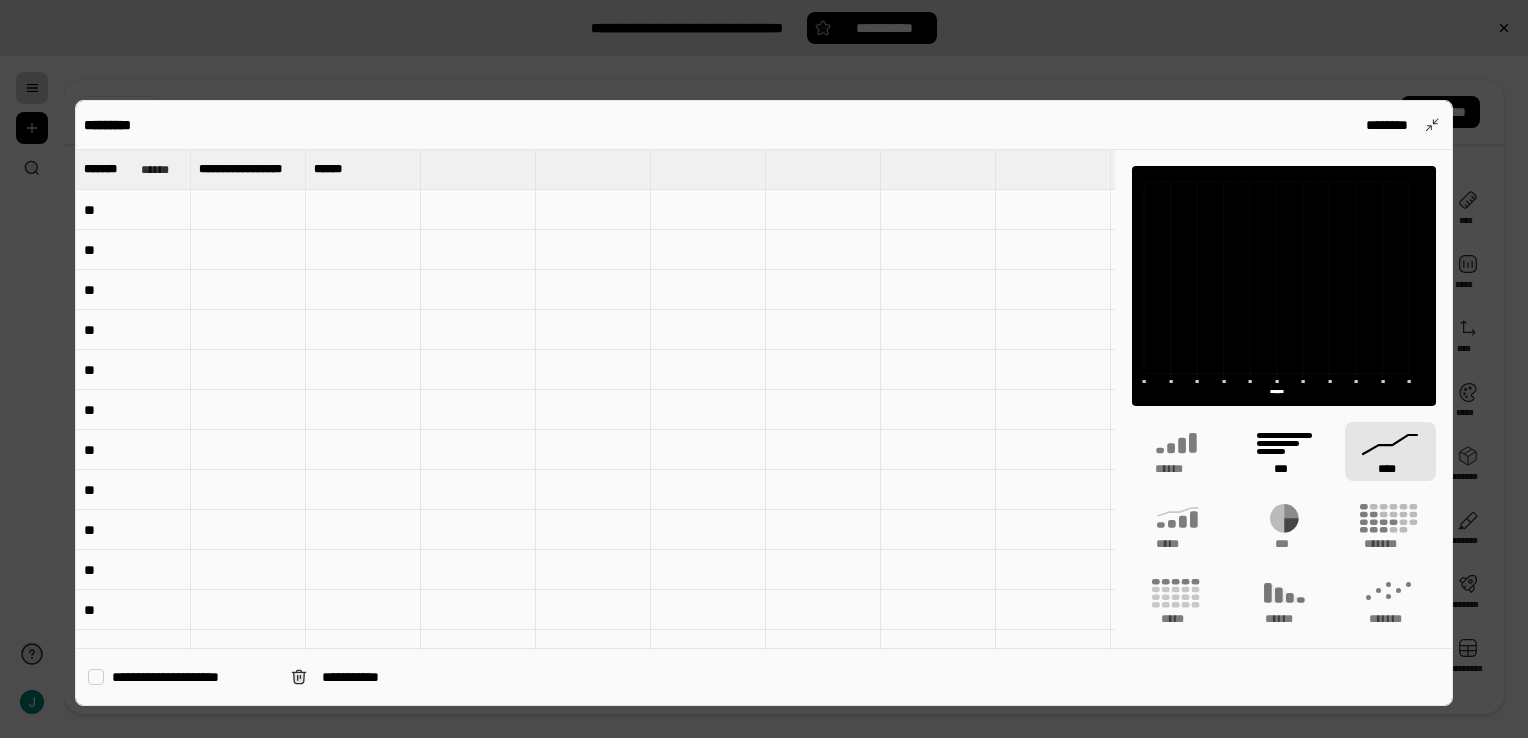 click 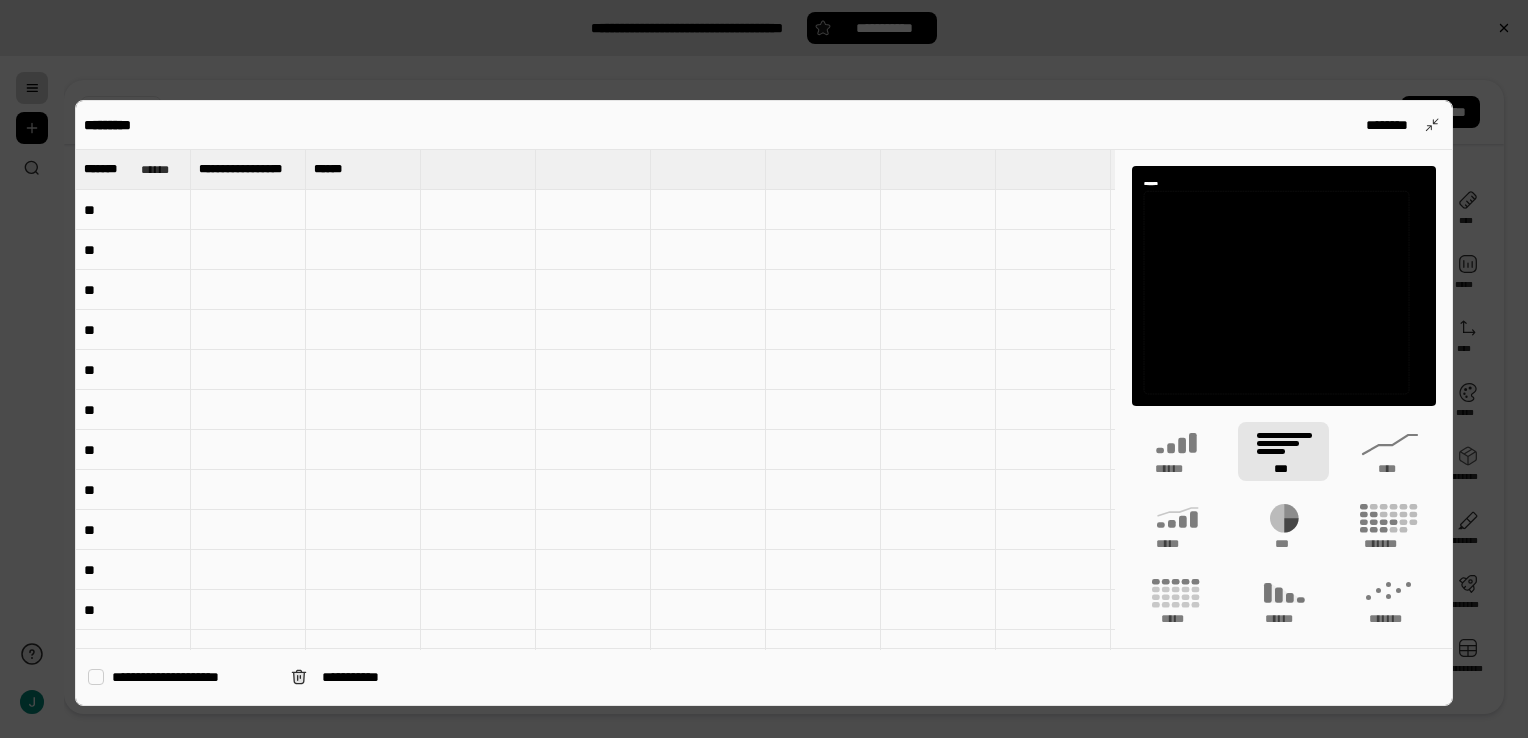 click at bounding box center (248, 210) 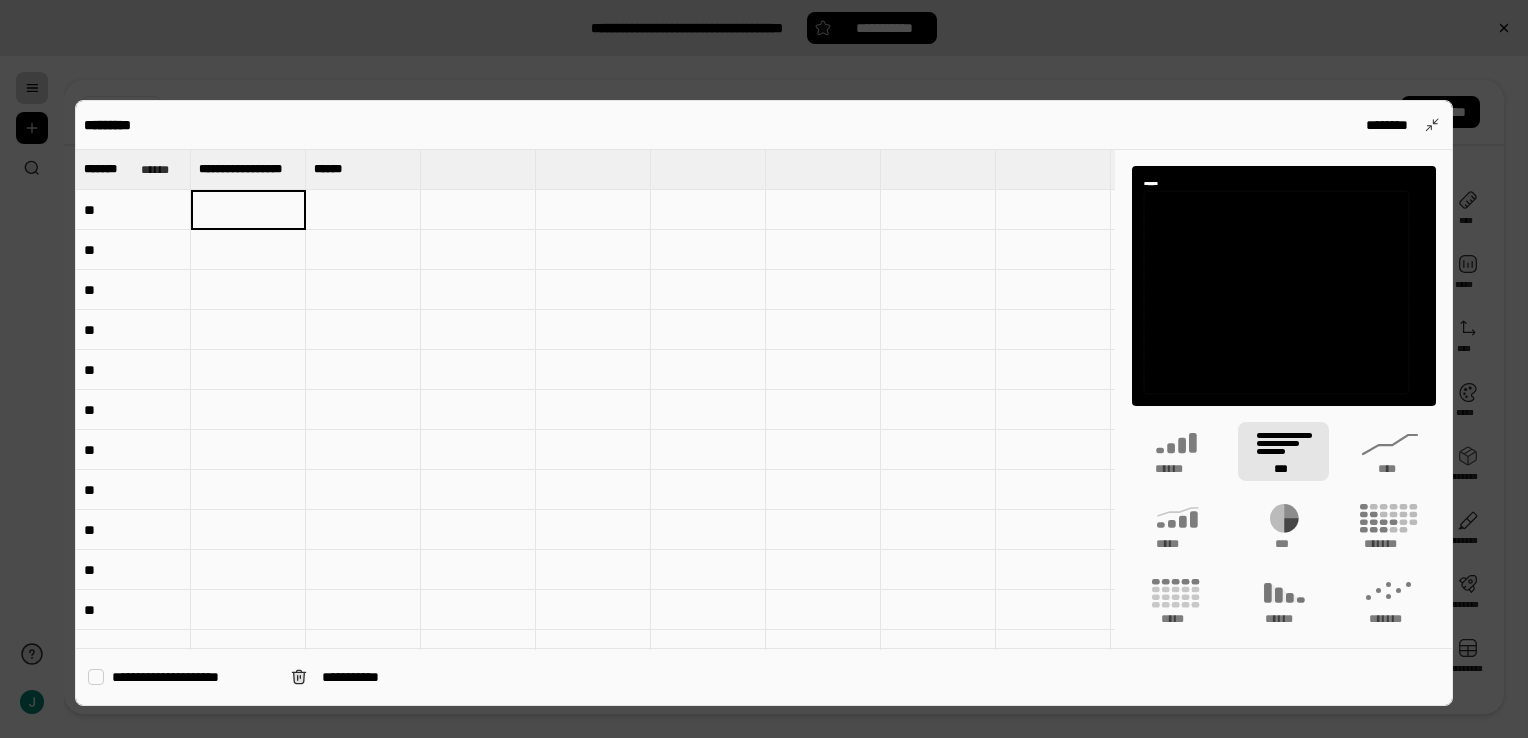 type on "*" 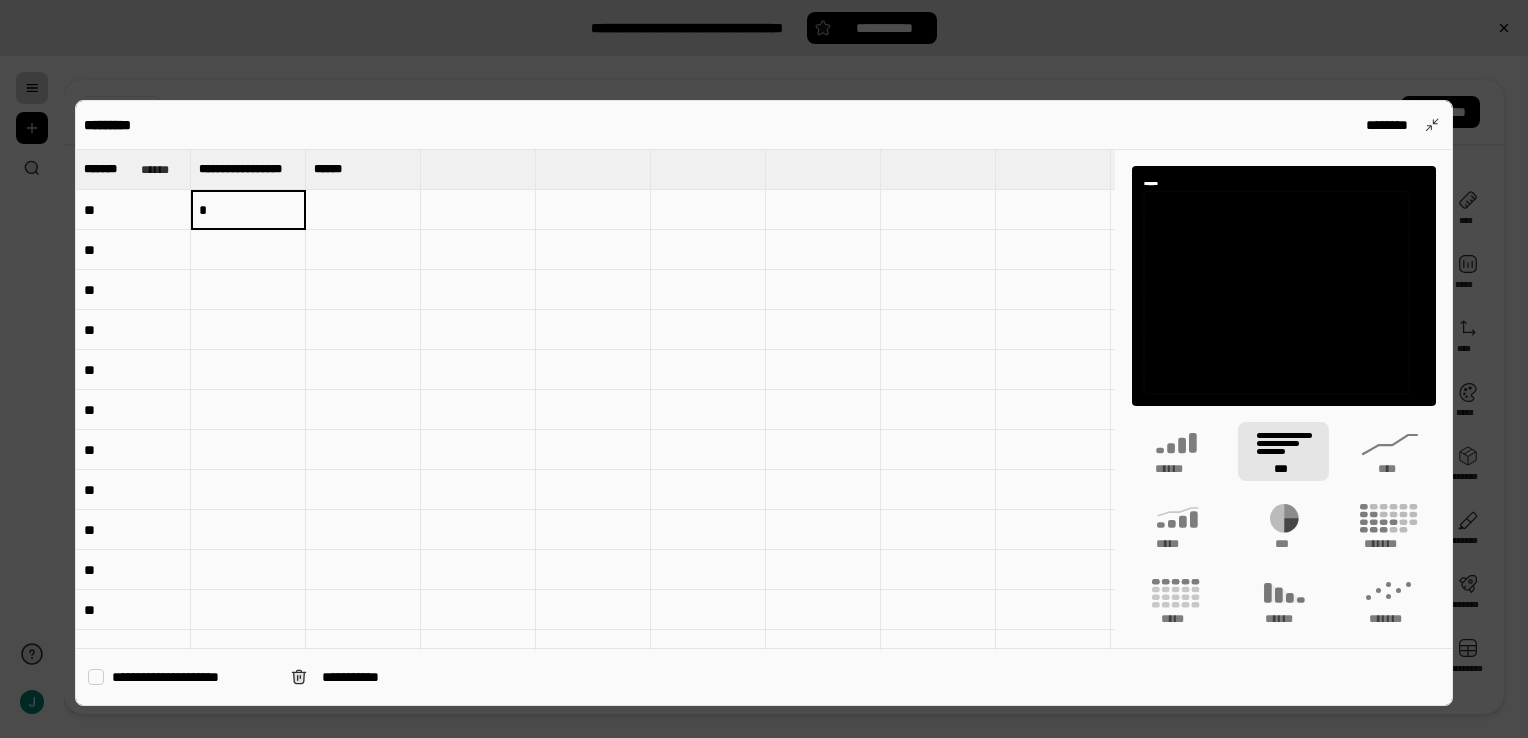 click at bounding box center [363, 210] 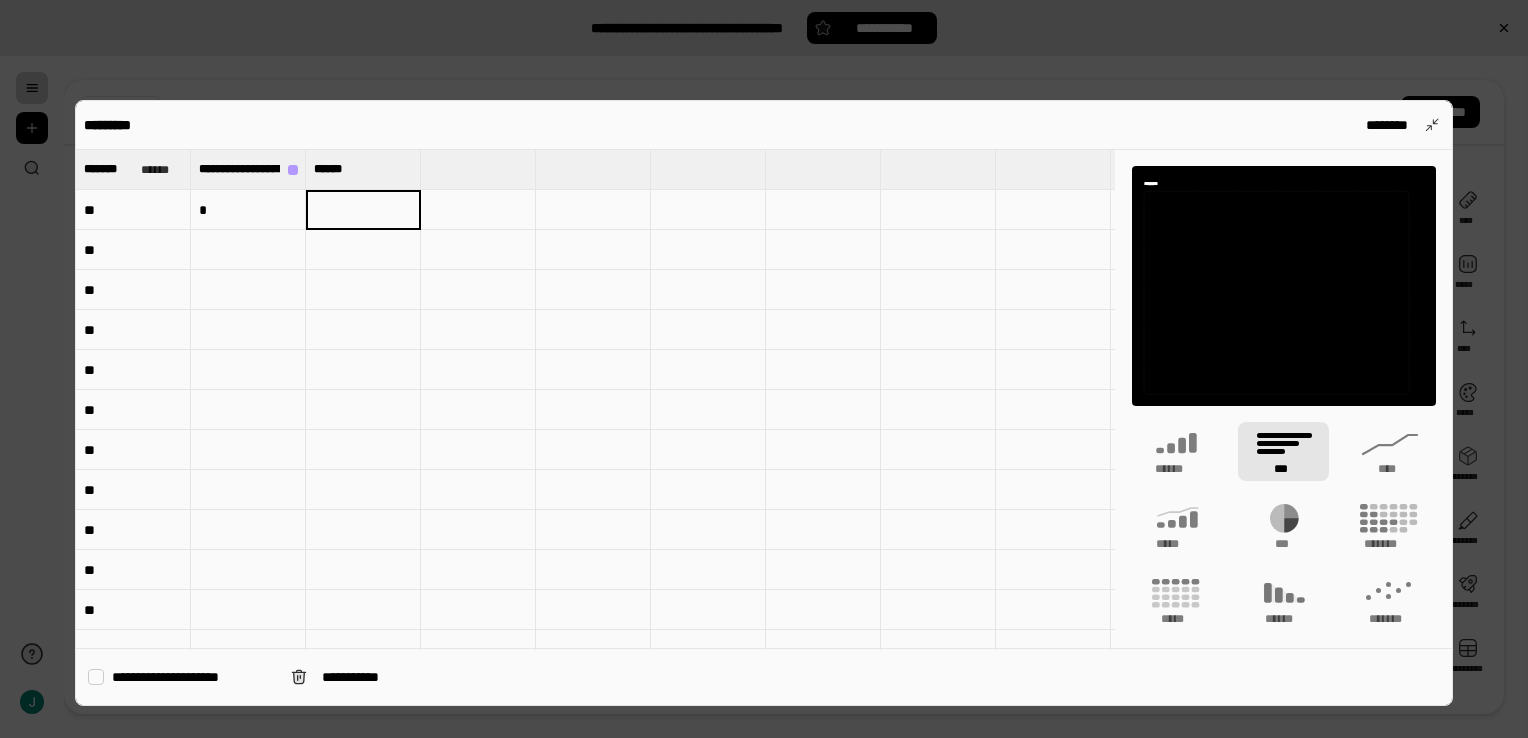 type on "*" 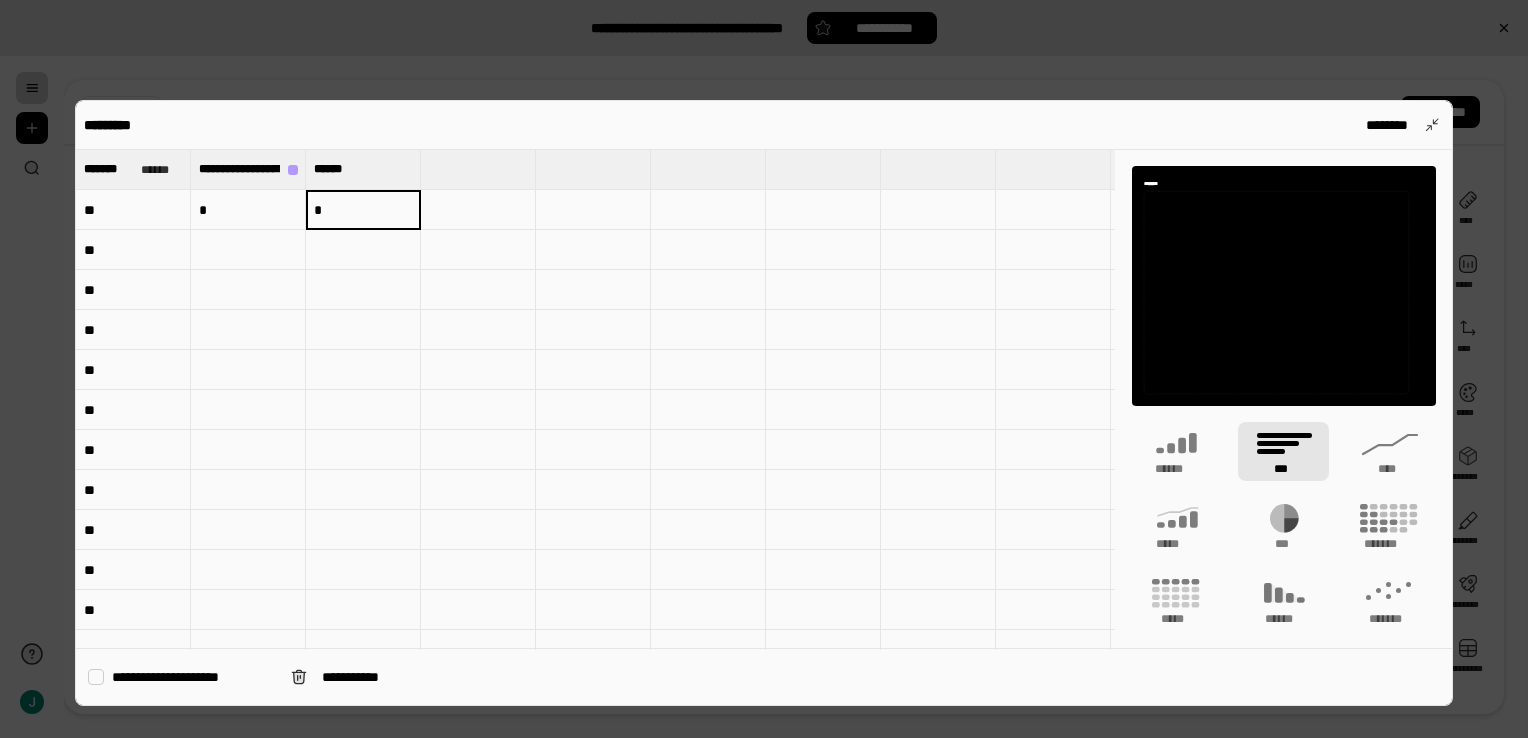 click at bounding box center [248, 250] 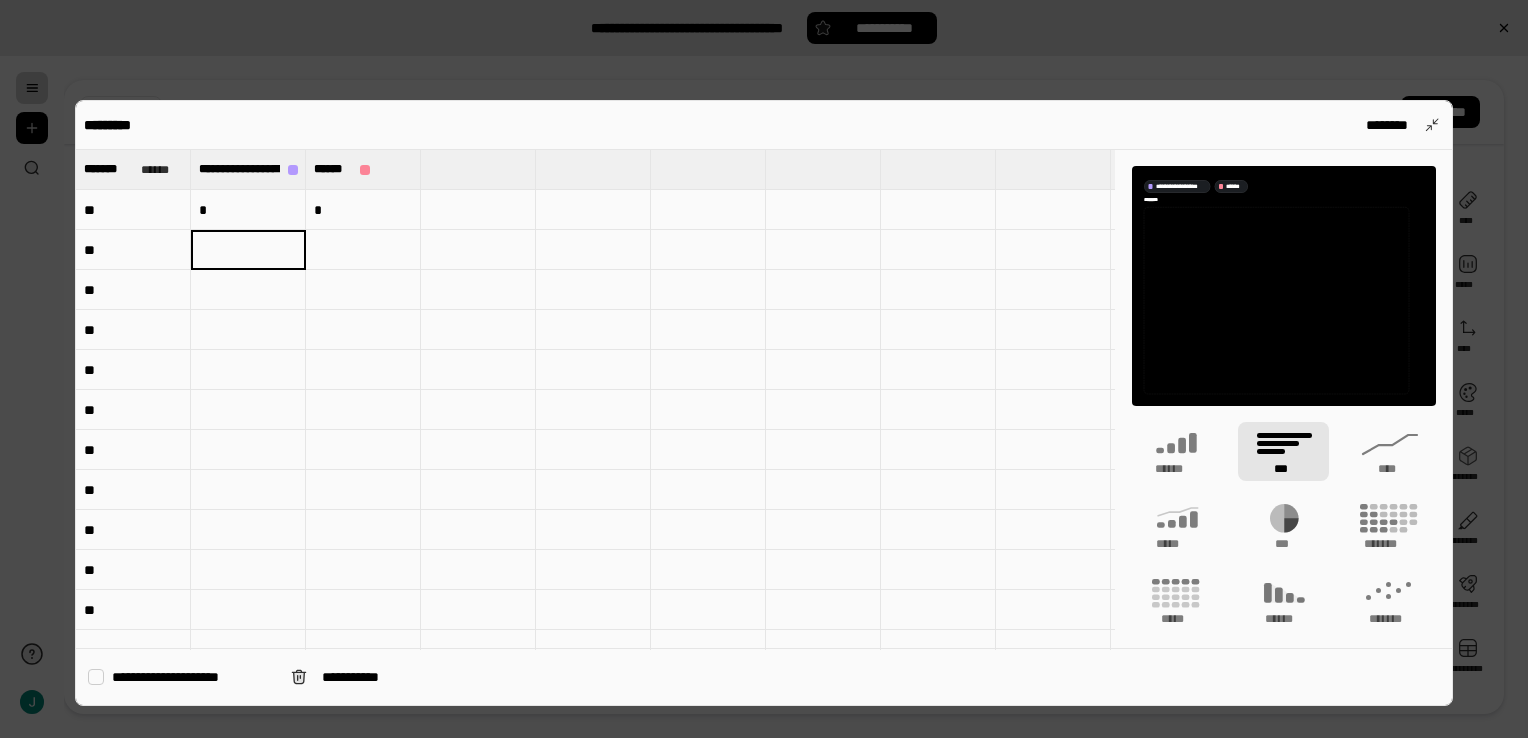 type on "*" 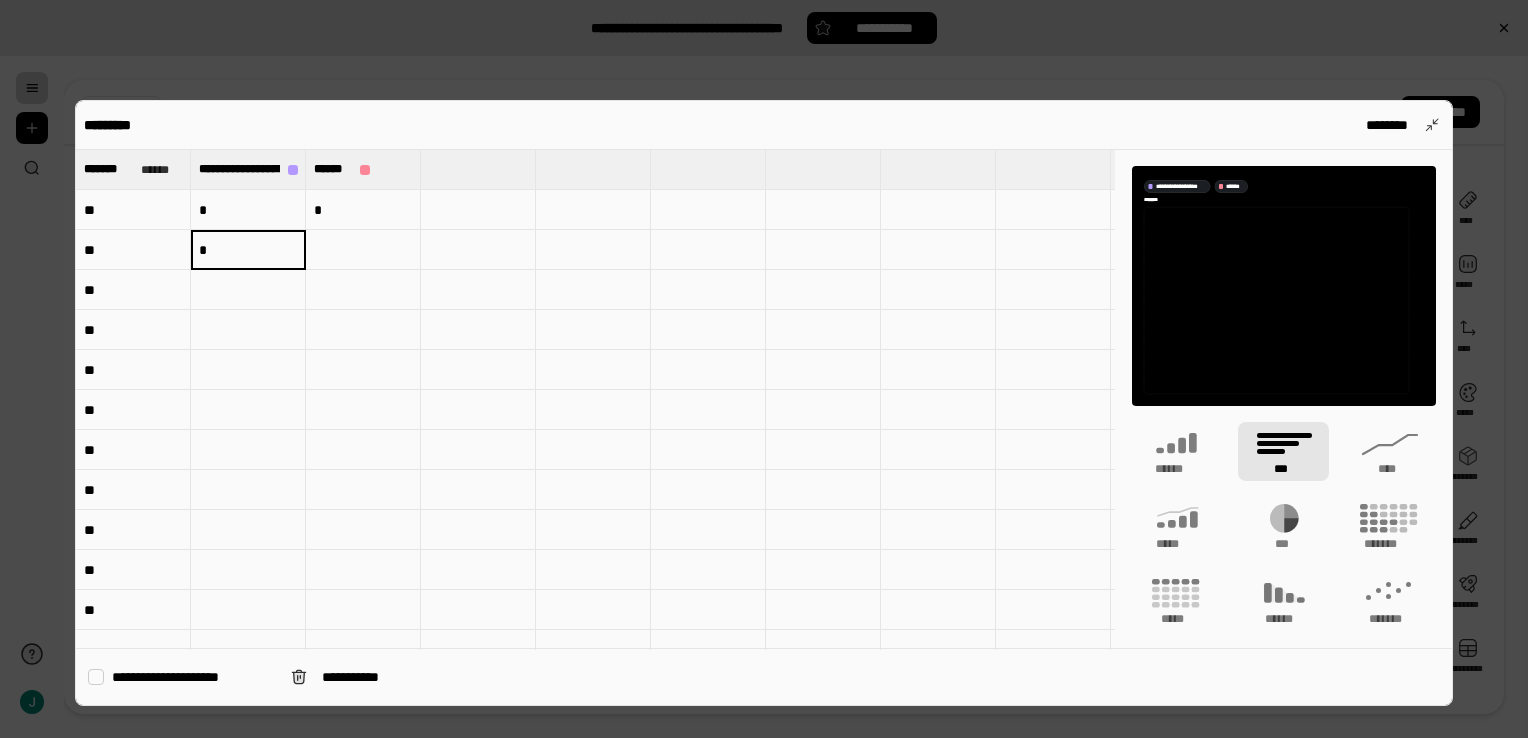 click at bounding box center [363, 250] 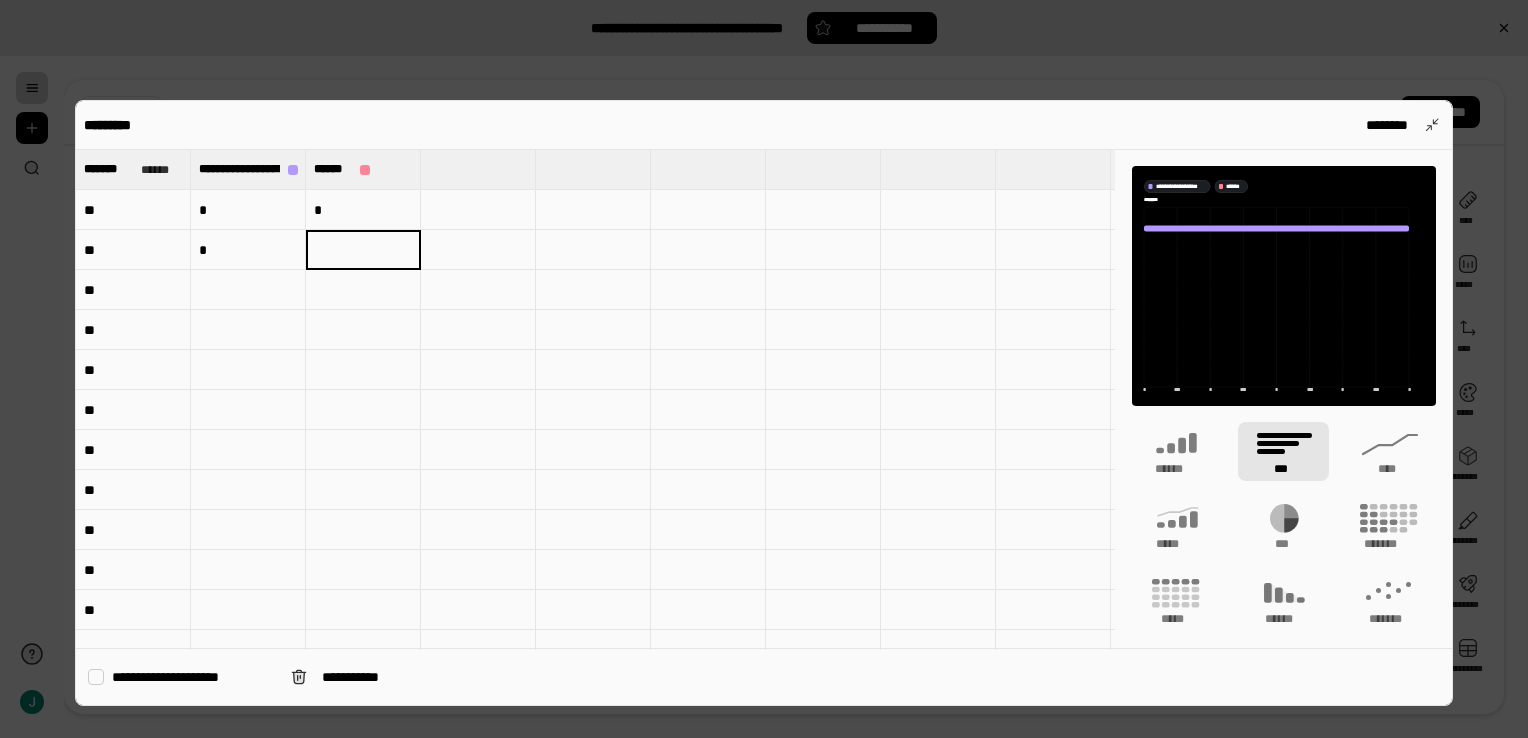type on "*" 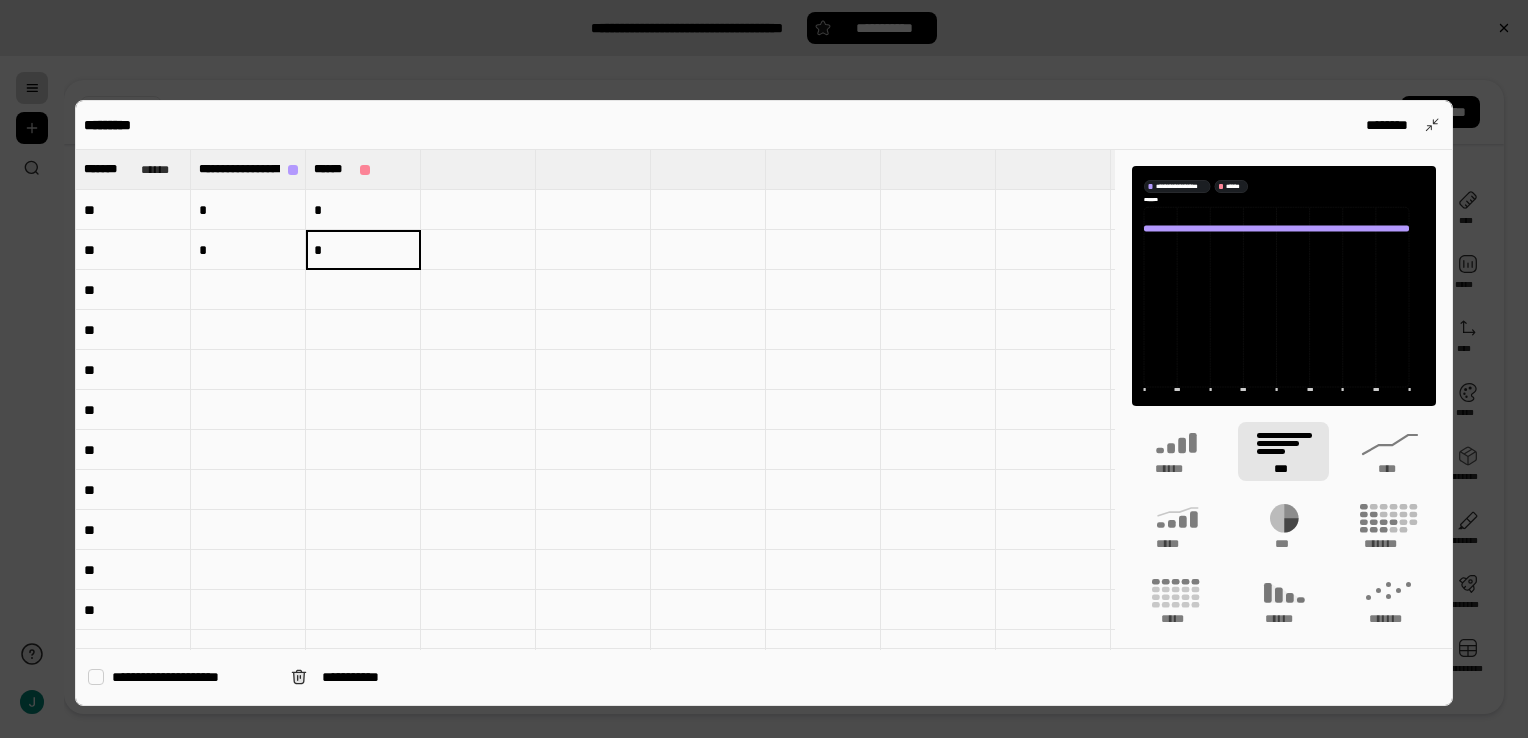 click at bounding box center [248, 290] 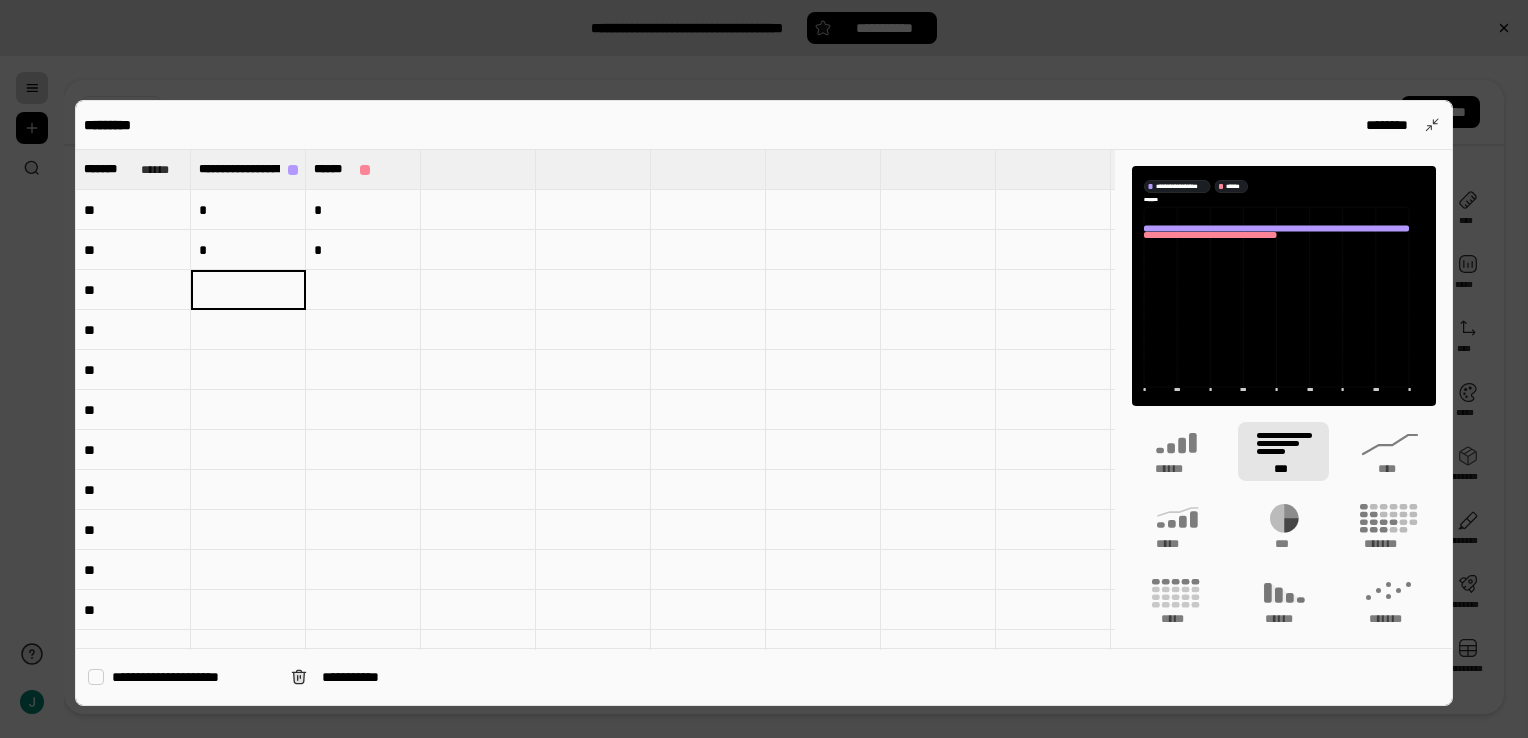 type on "*" 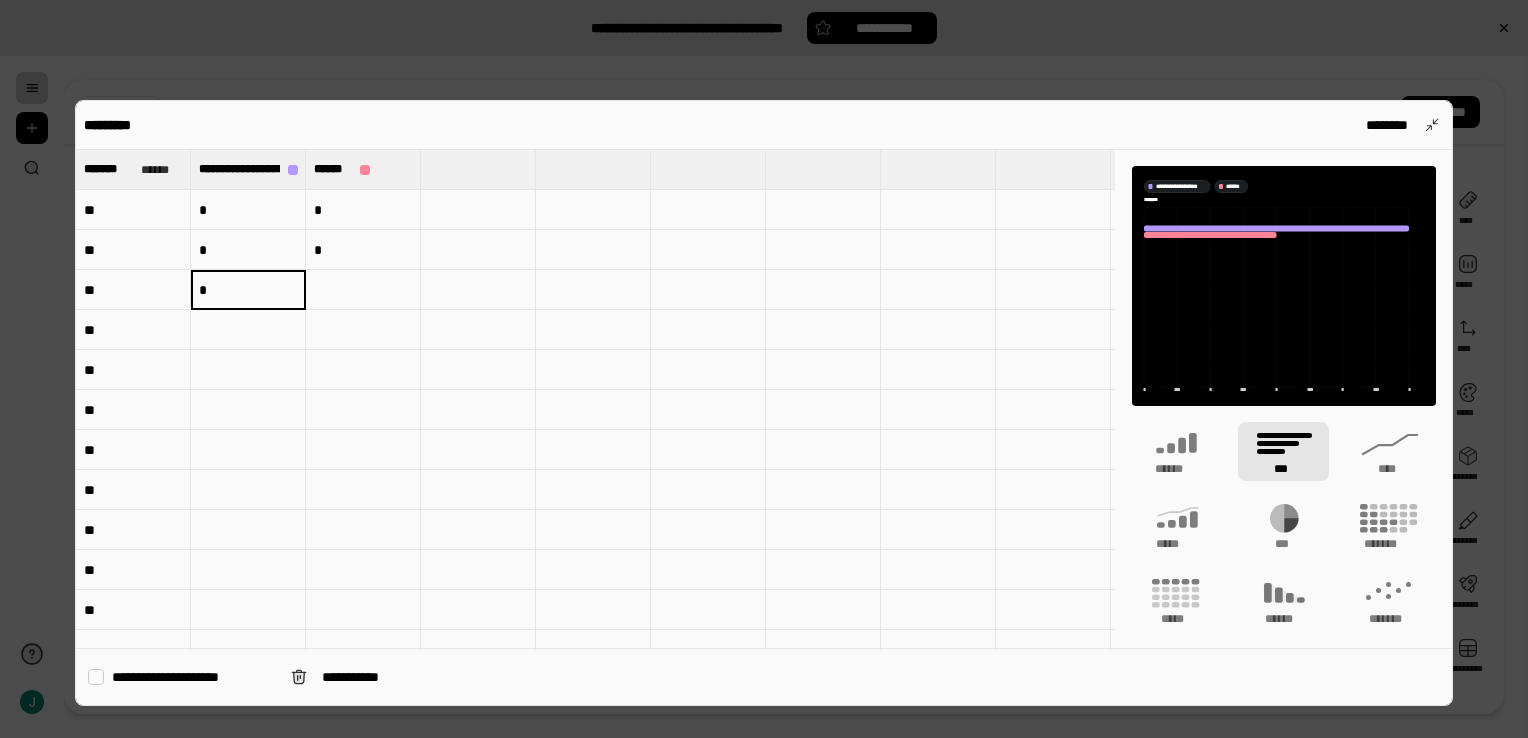 click at bounding box center [363, 290] 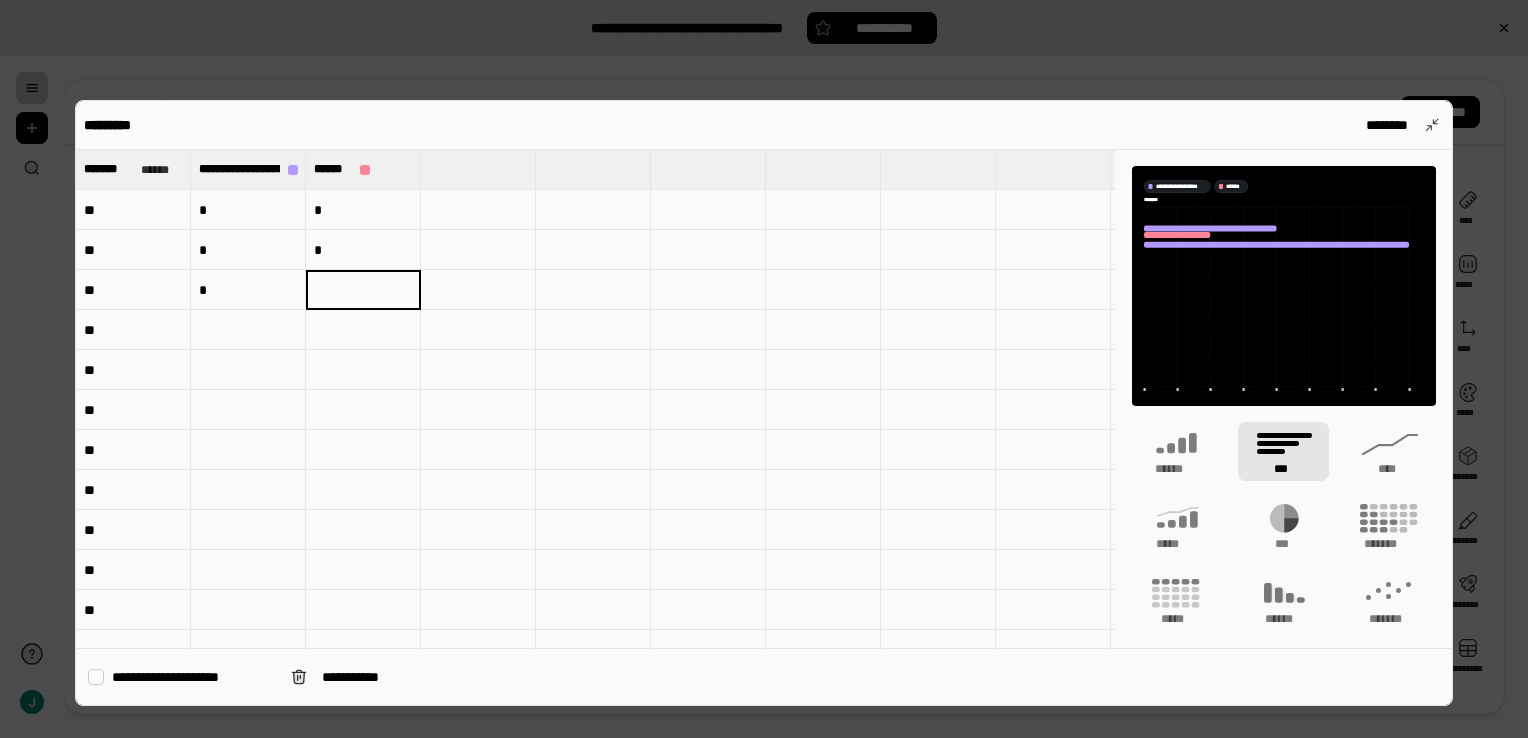 type on "*" 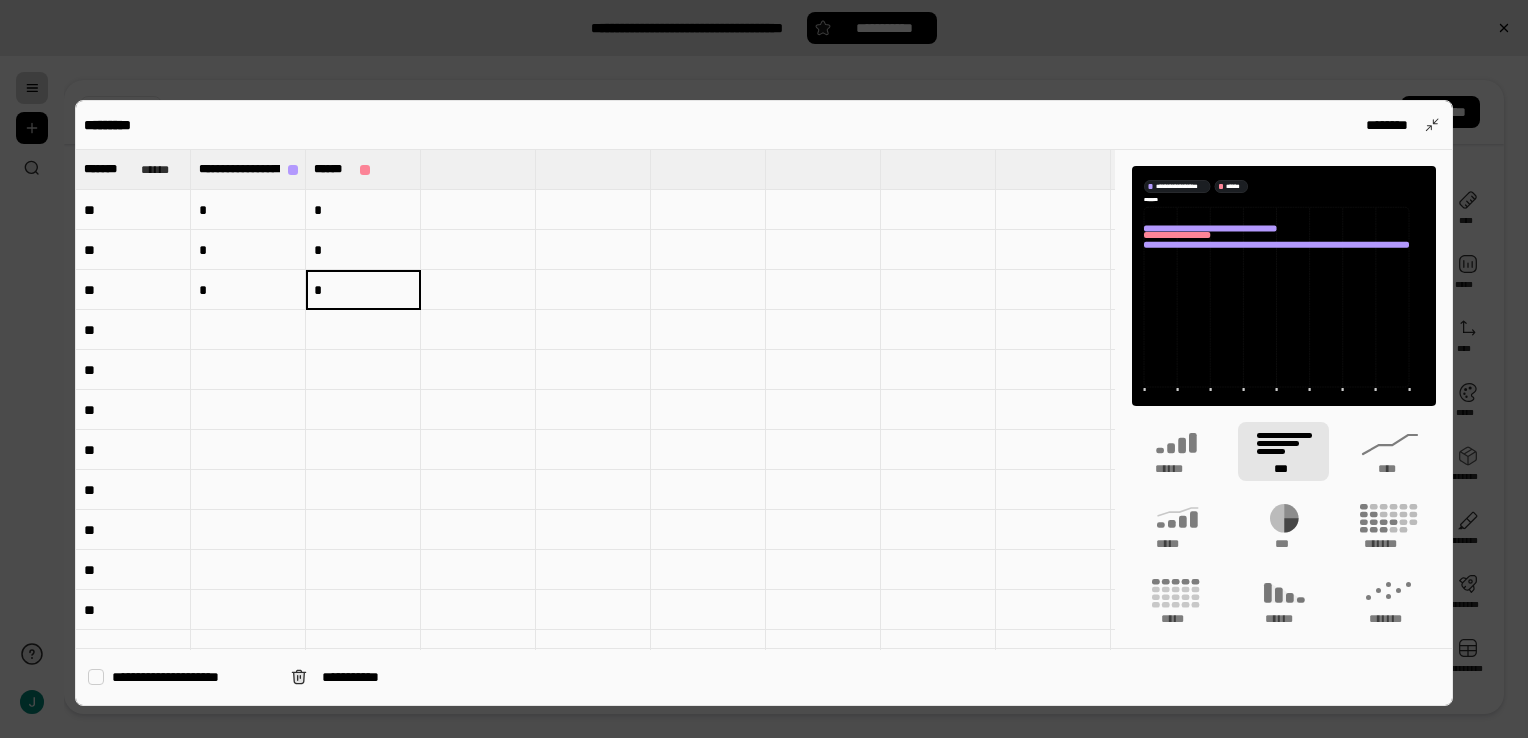 click at bounding box center [248, 330] 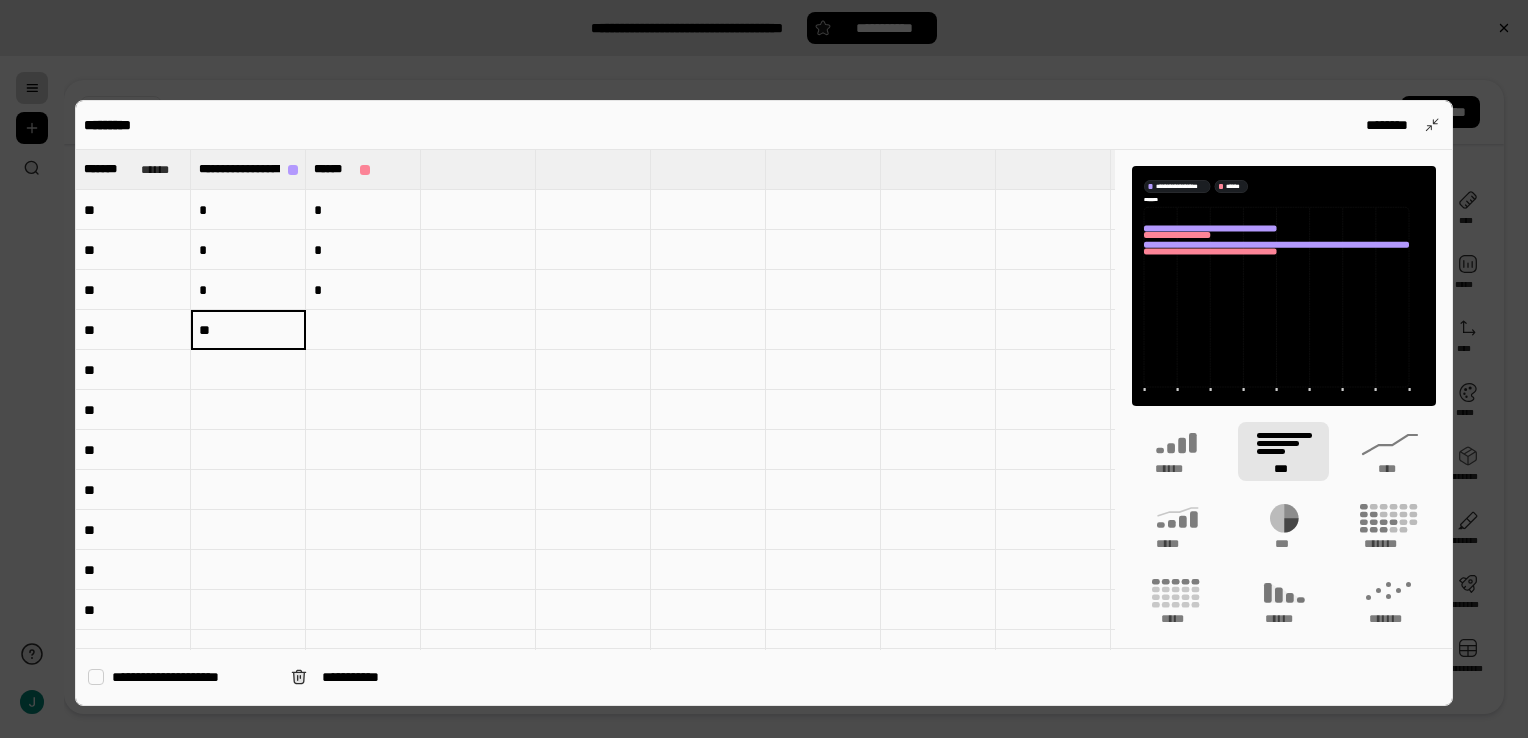 type on "**" 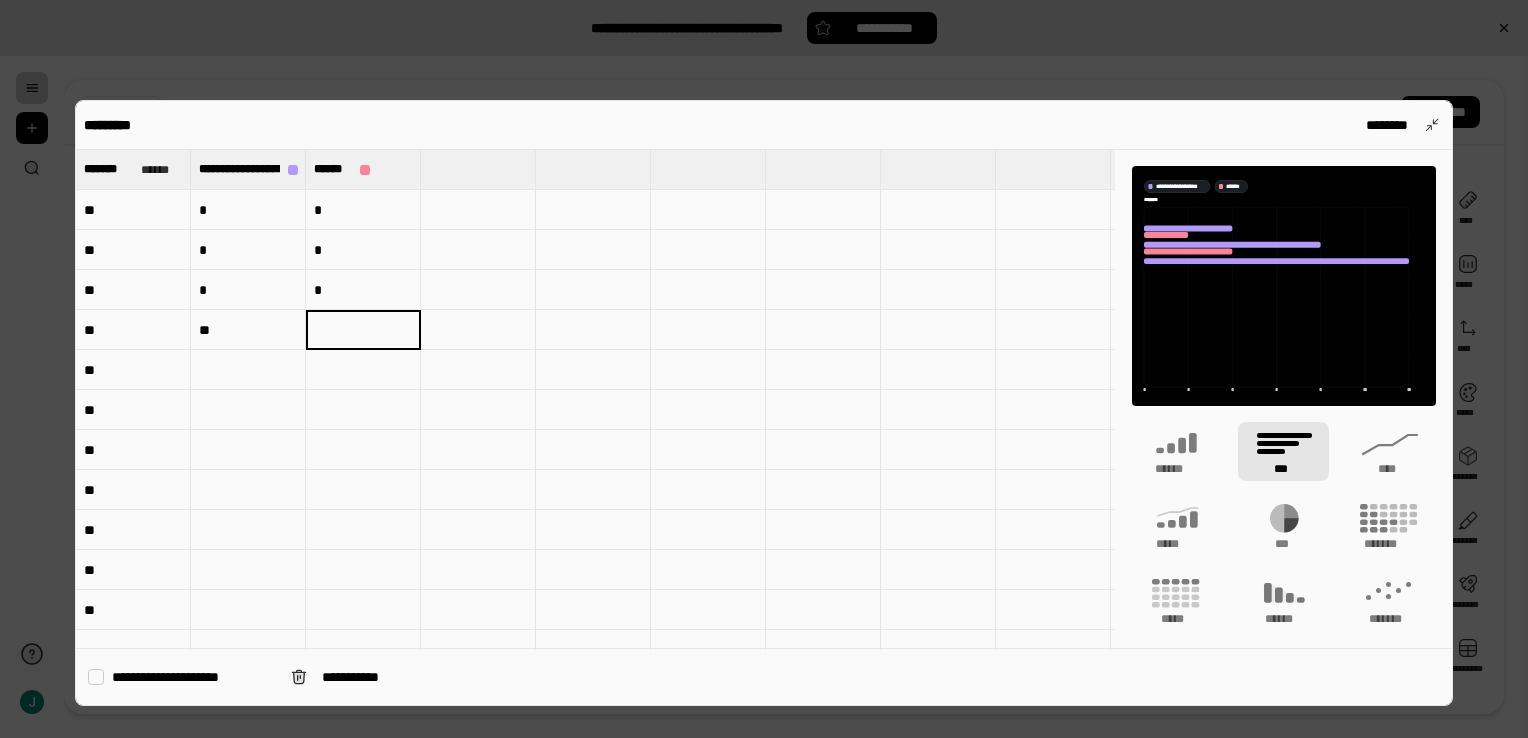 type on "*" 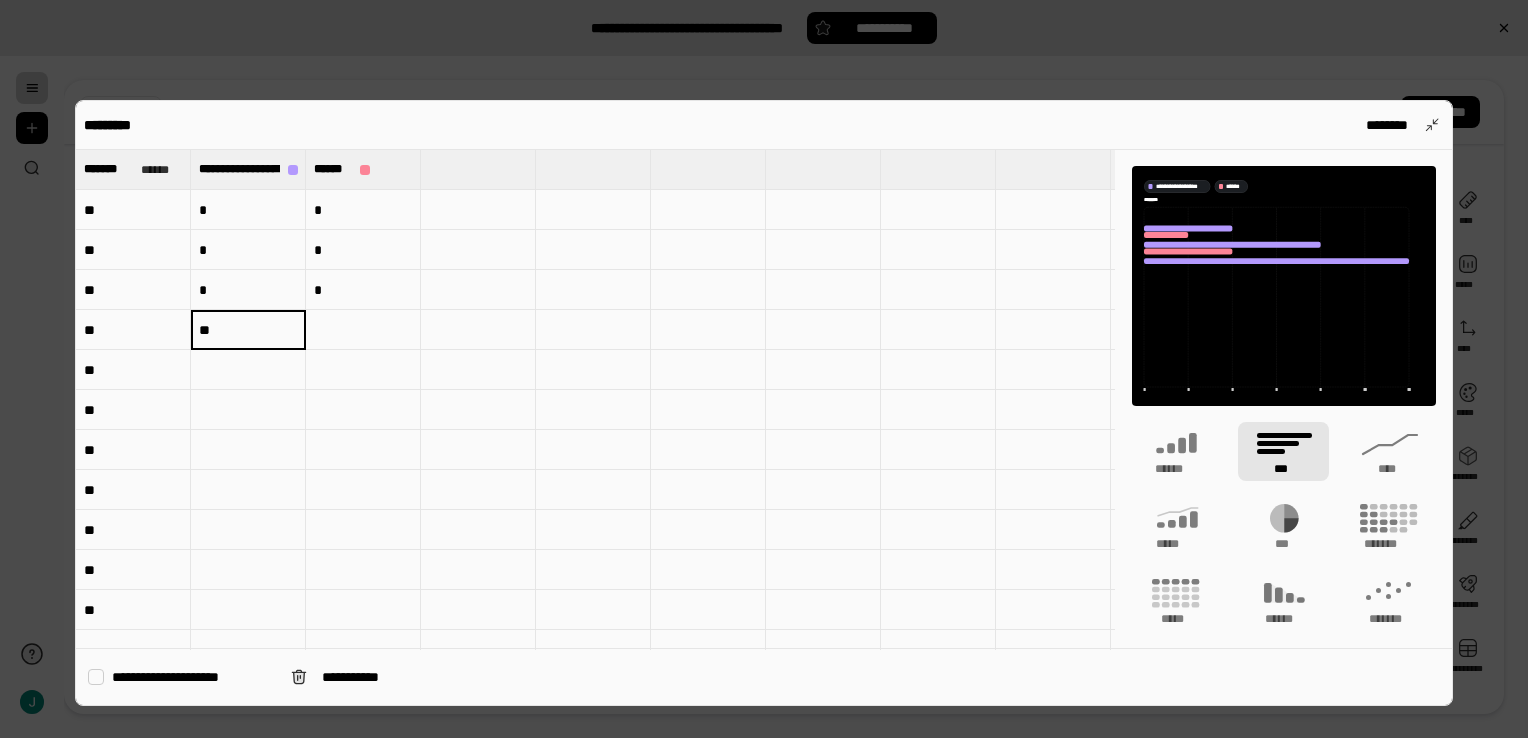 type on "*" 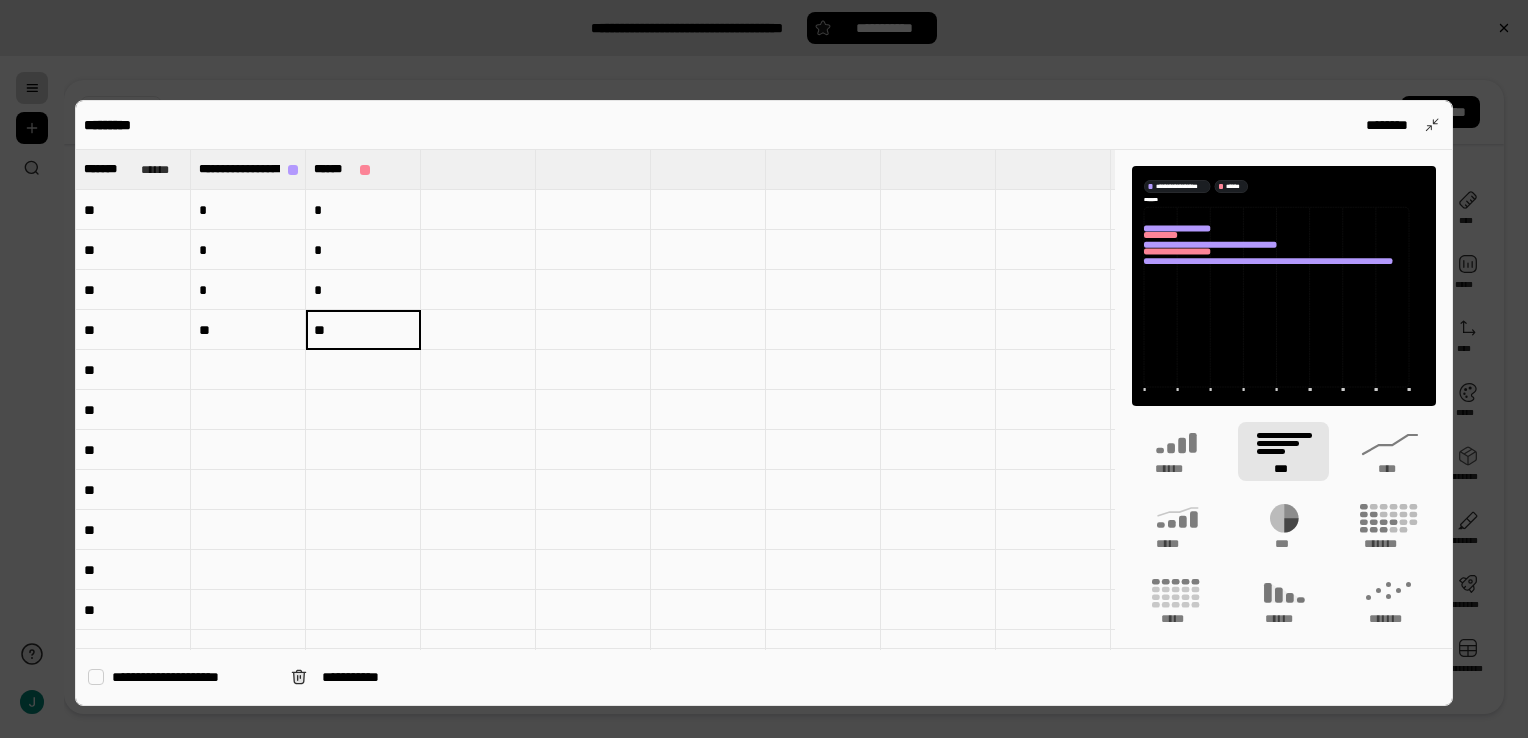 type on "**" 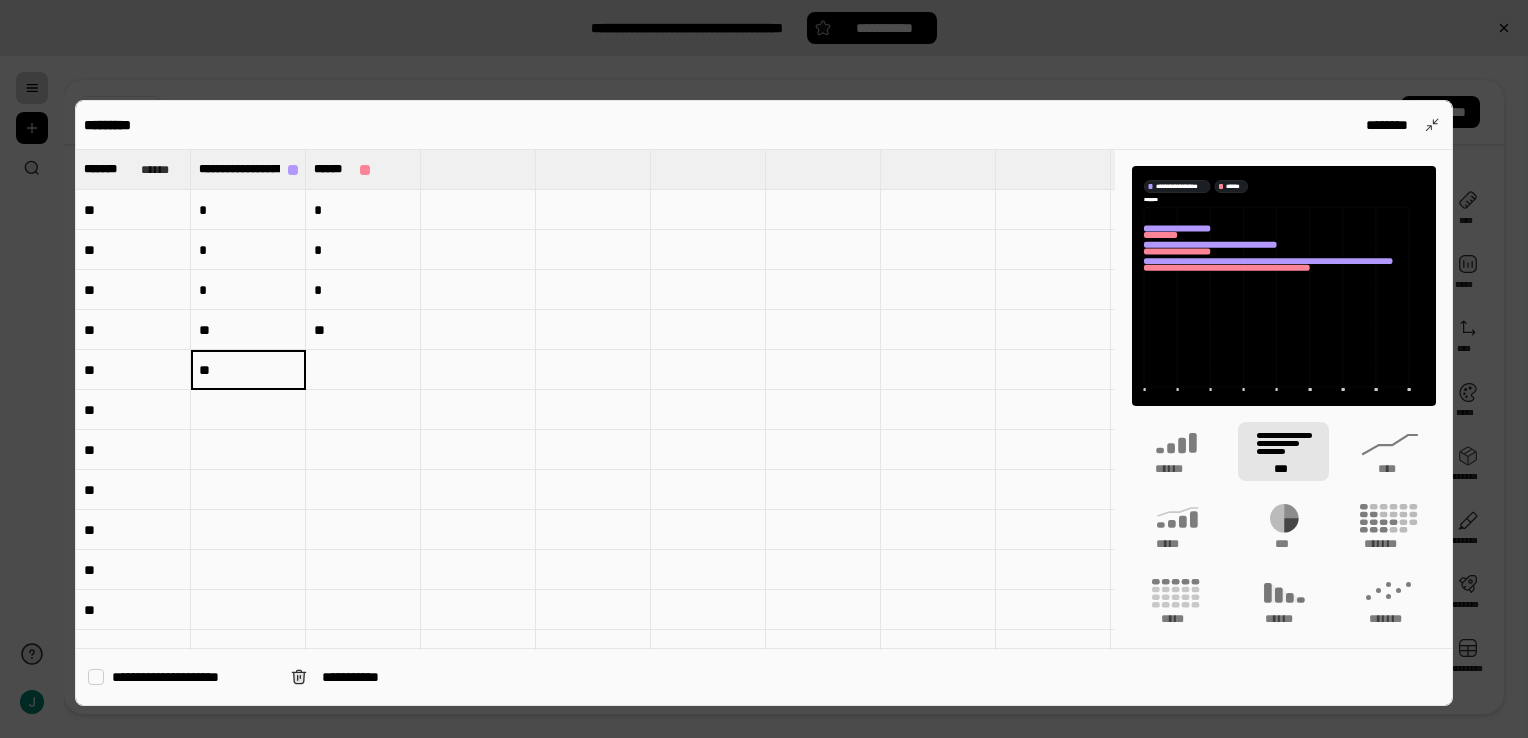 type on "**" 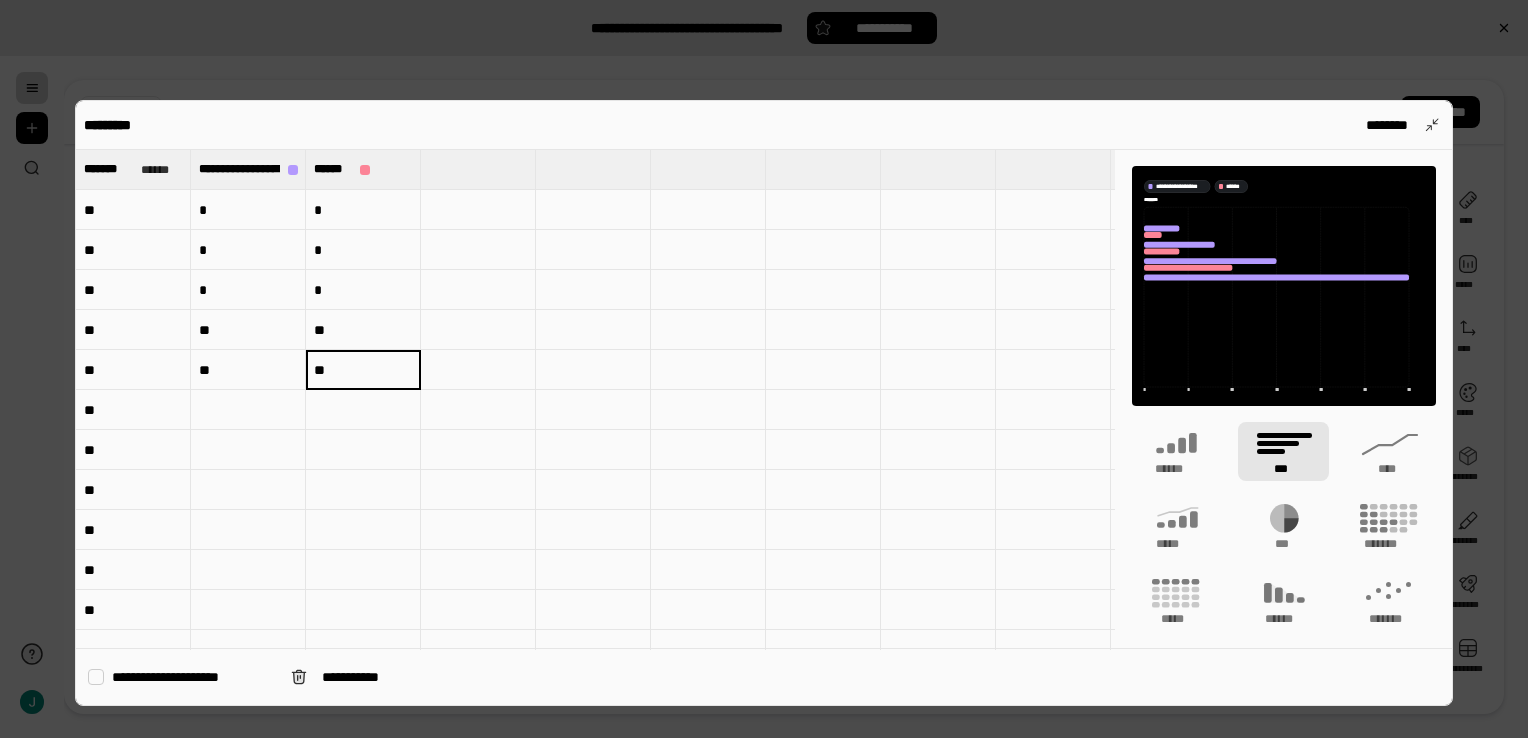type on "**" 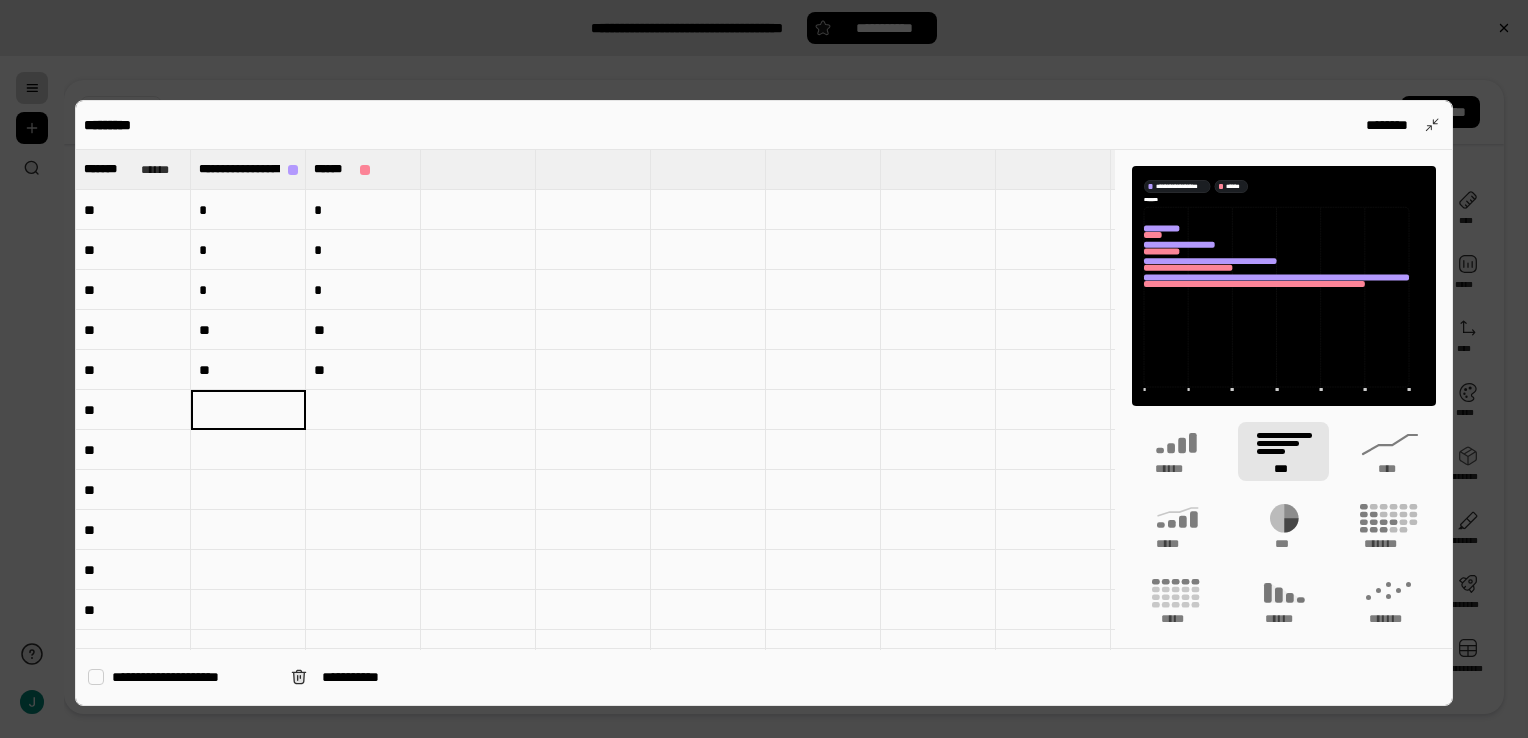 click on "*" at bounding box center [248, 250] 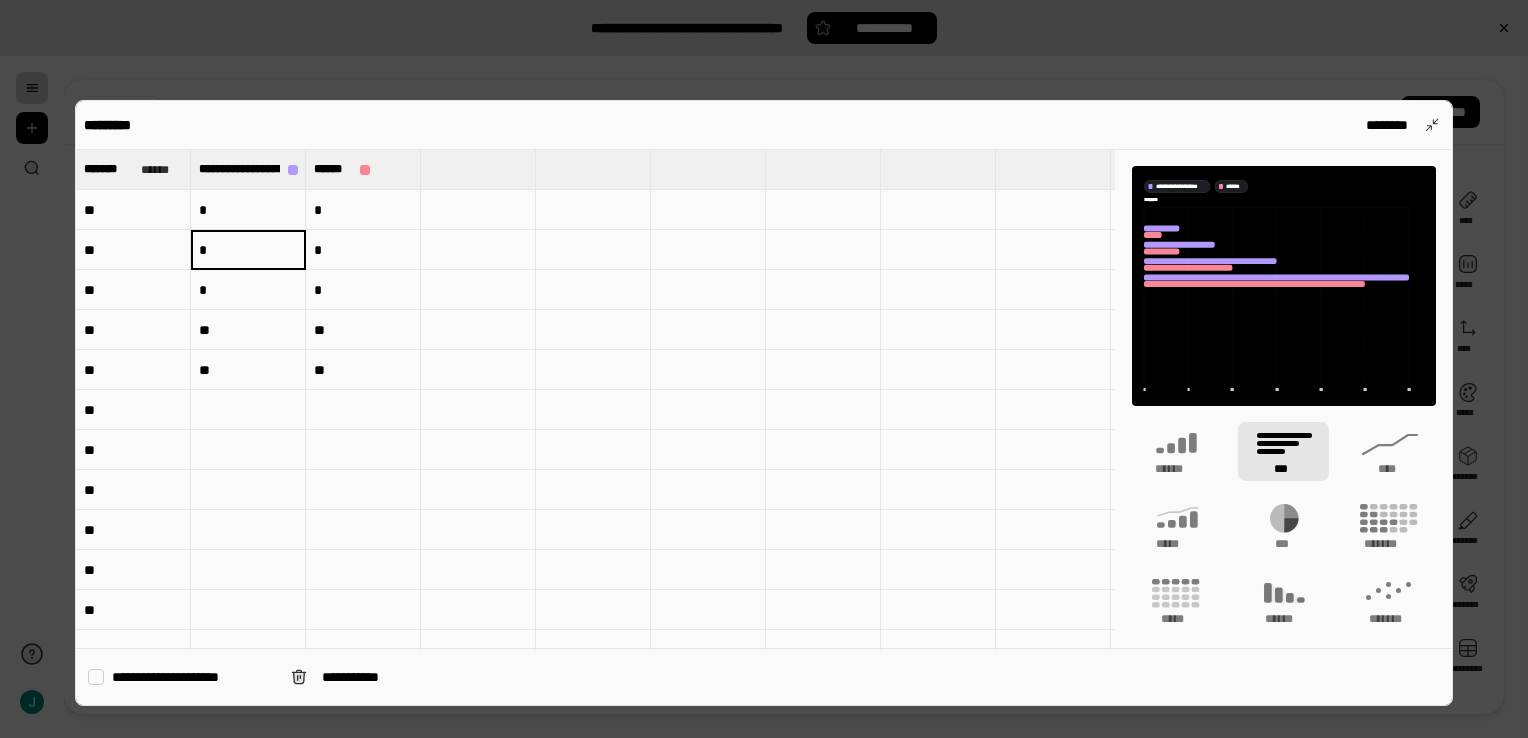 type on "*" 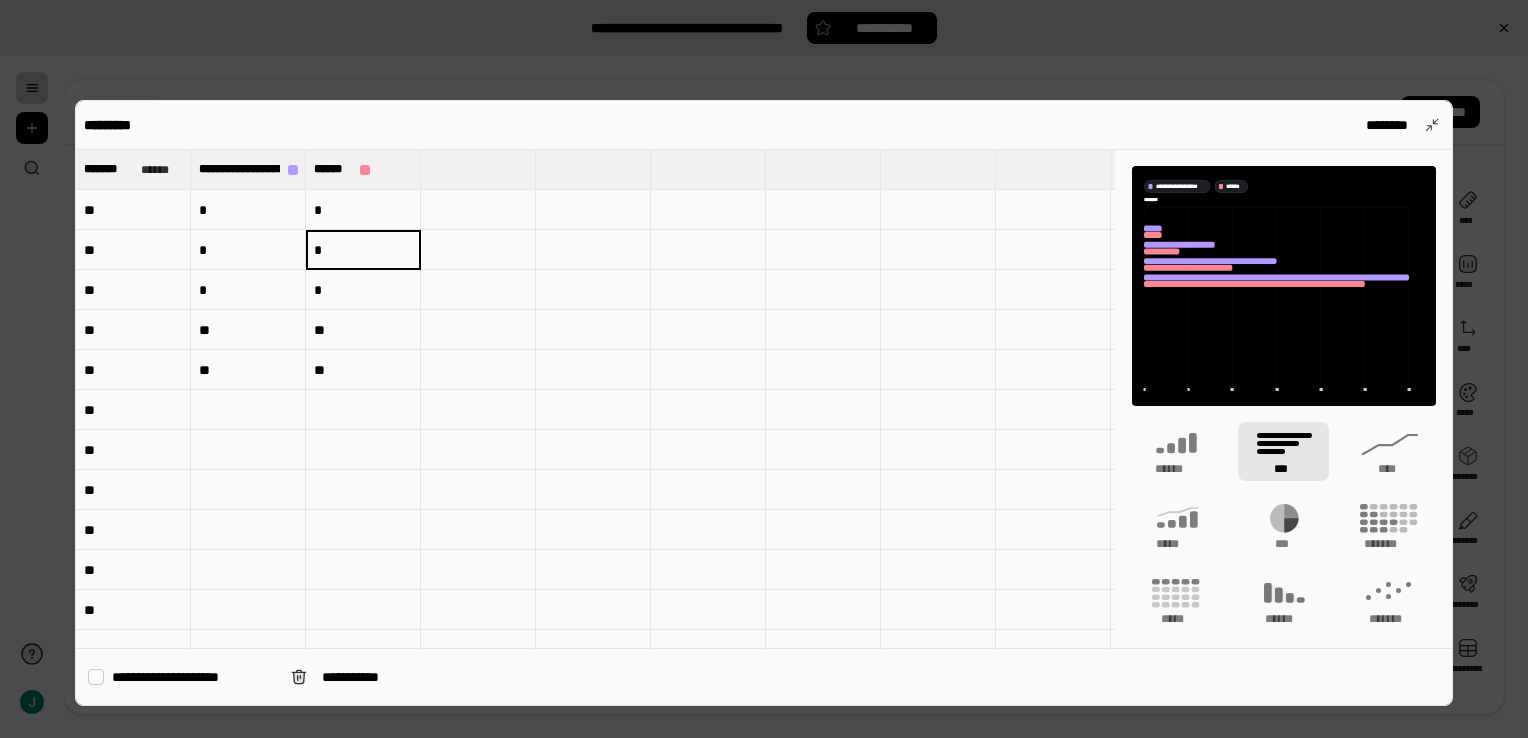 click at bounding box center [248, 410] 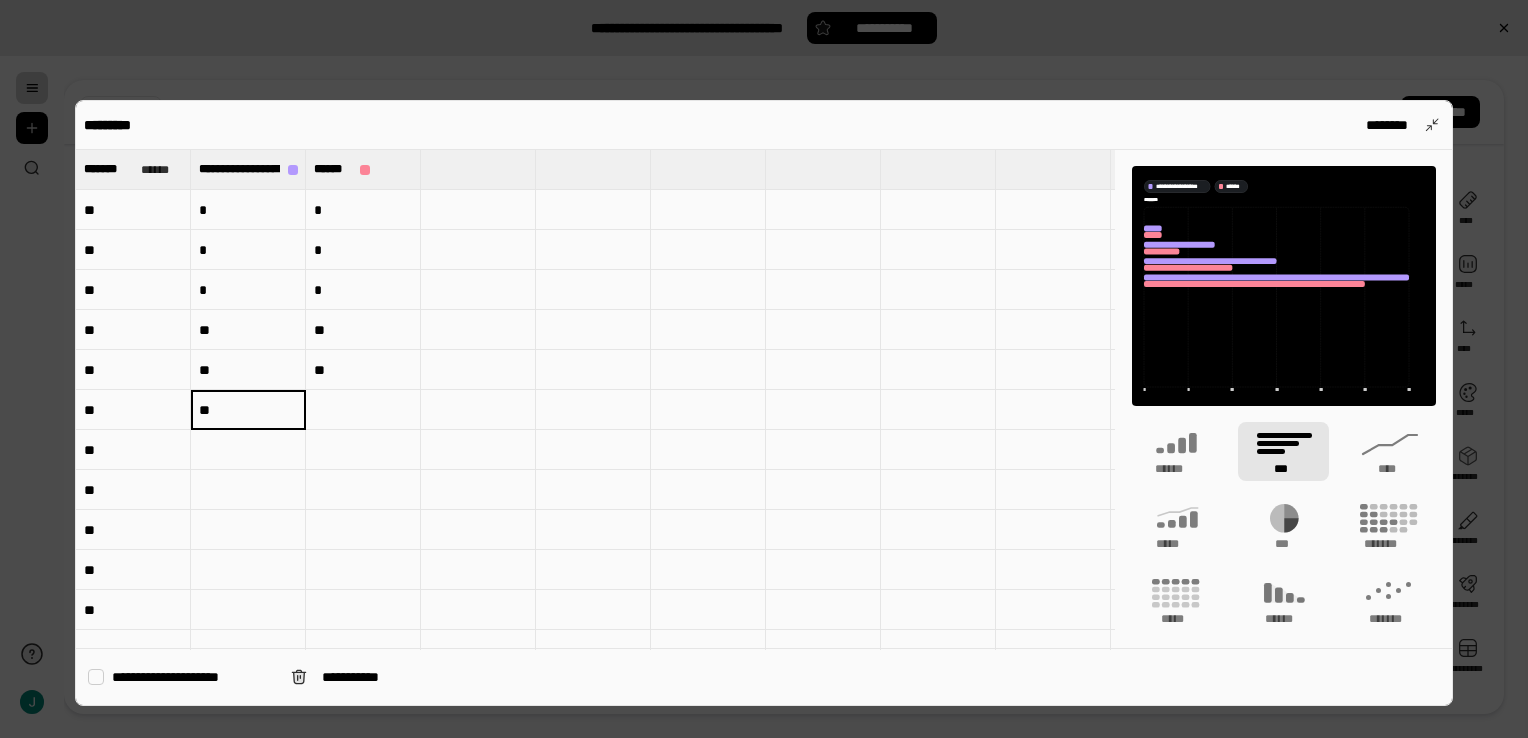 type on "**" 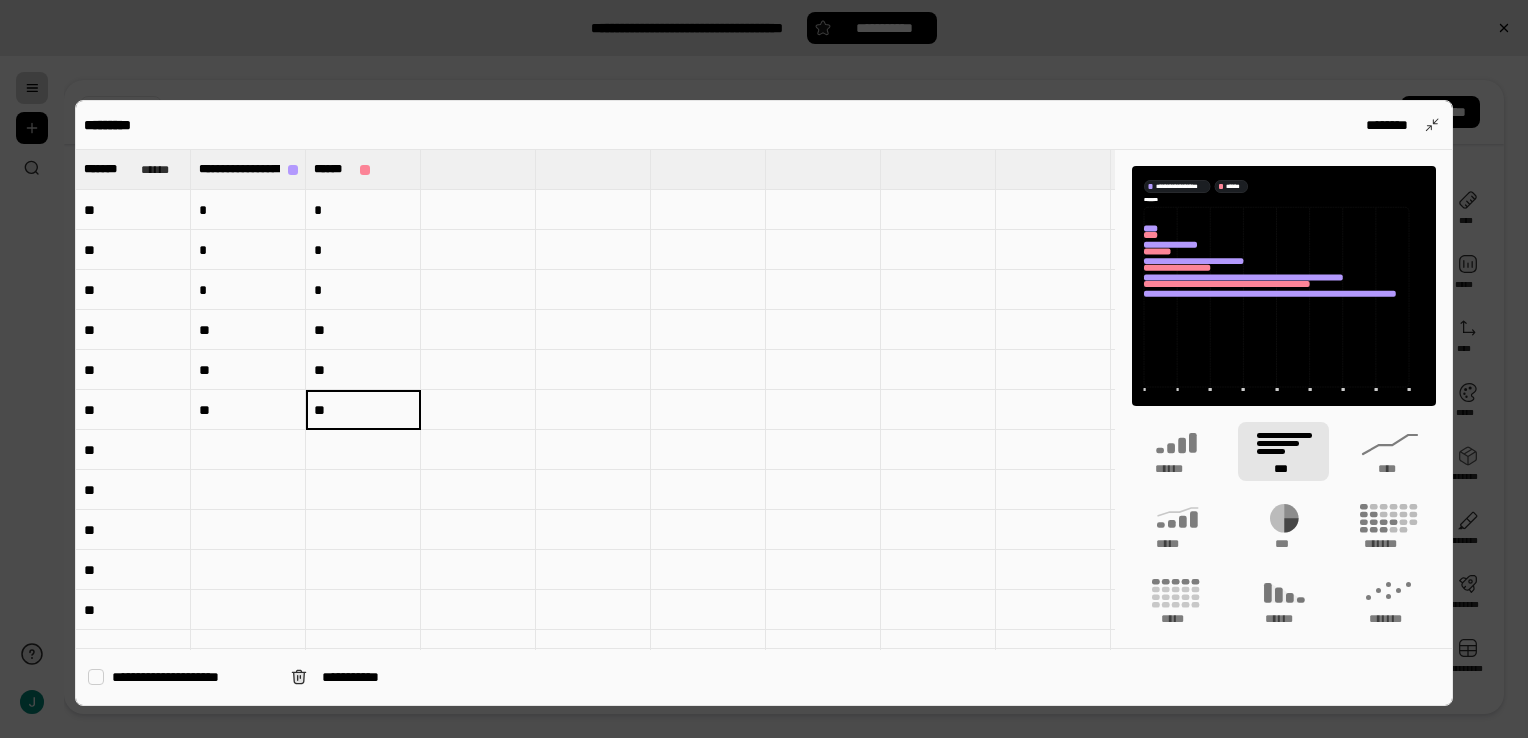 type on "**" 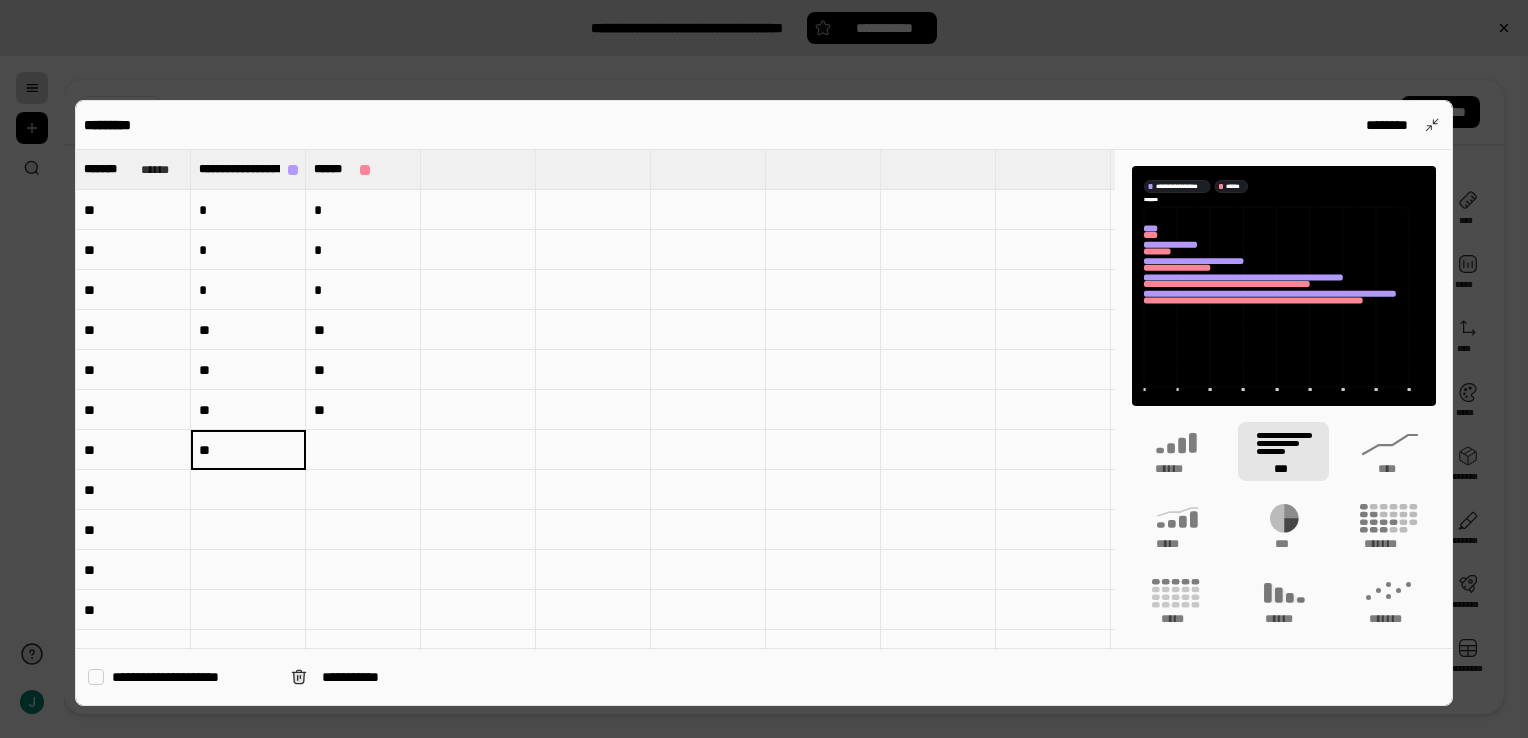 type on "**" 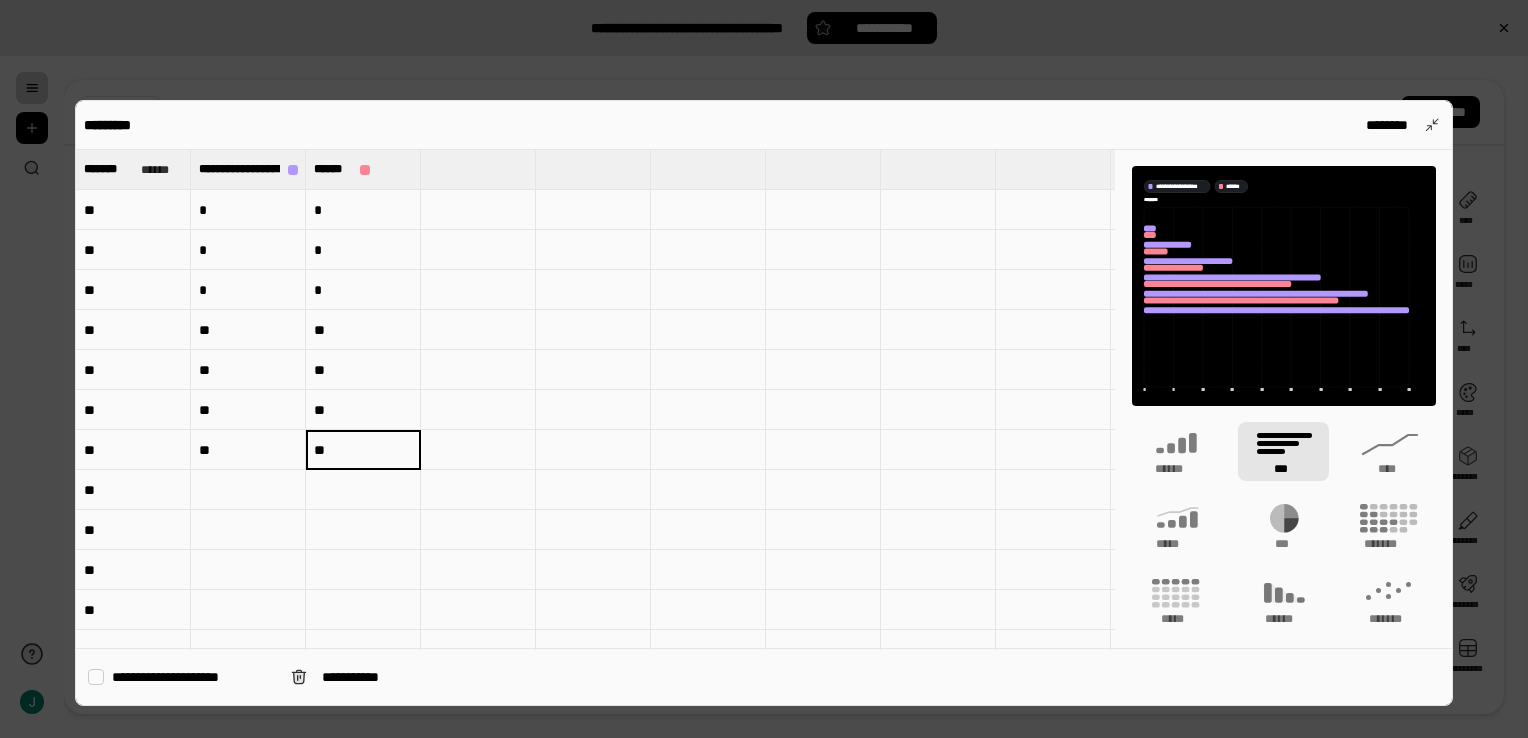 type on "**" 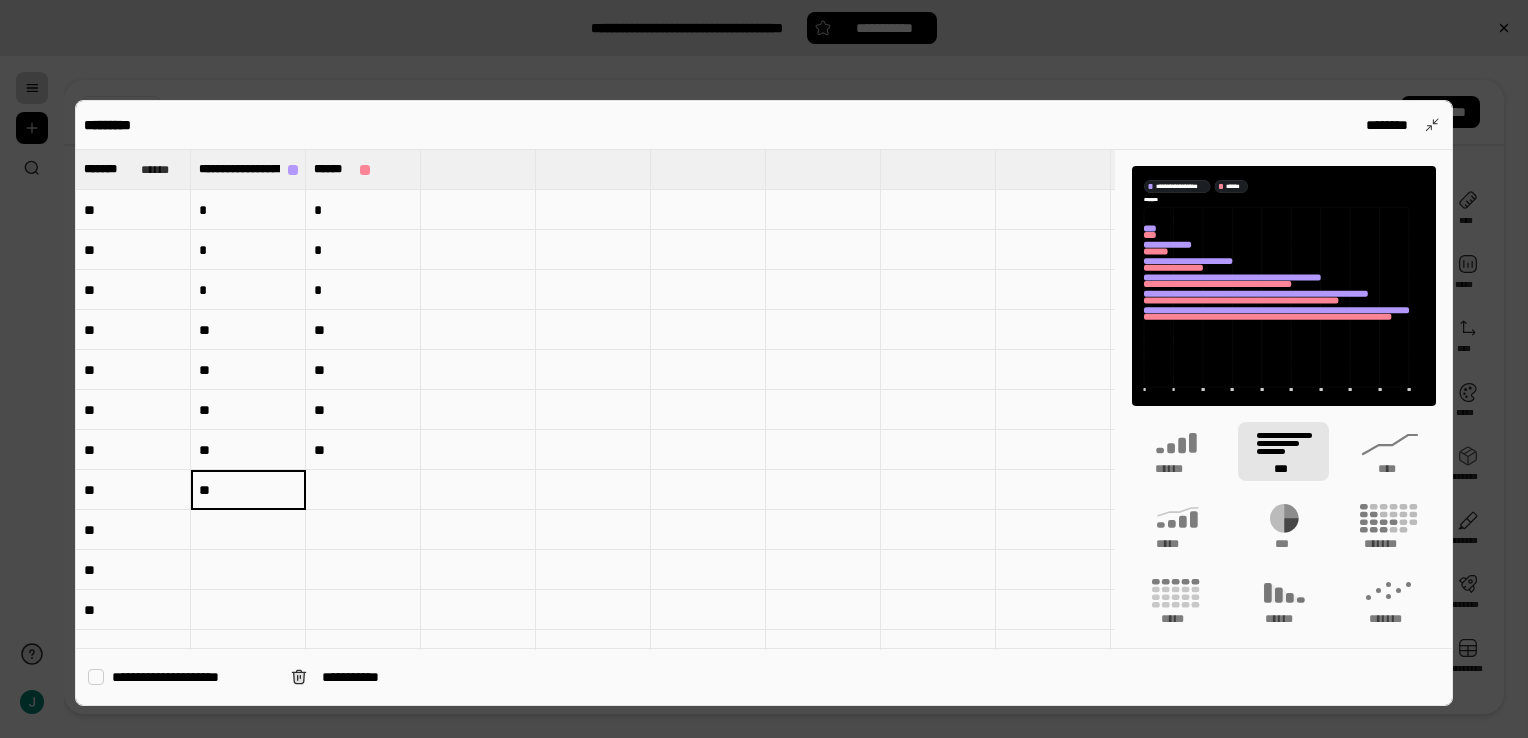 type on "**" 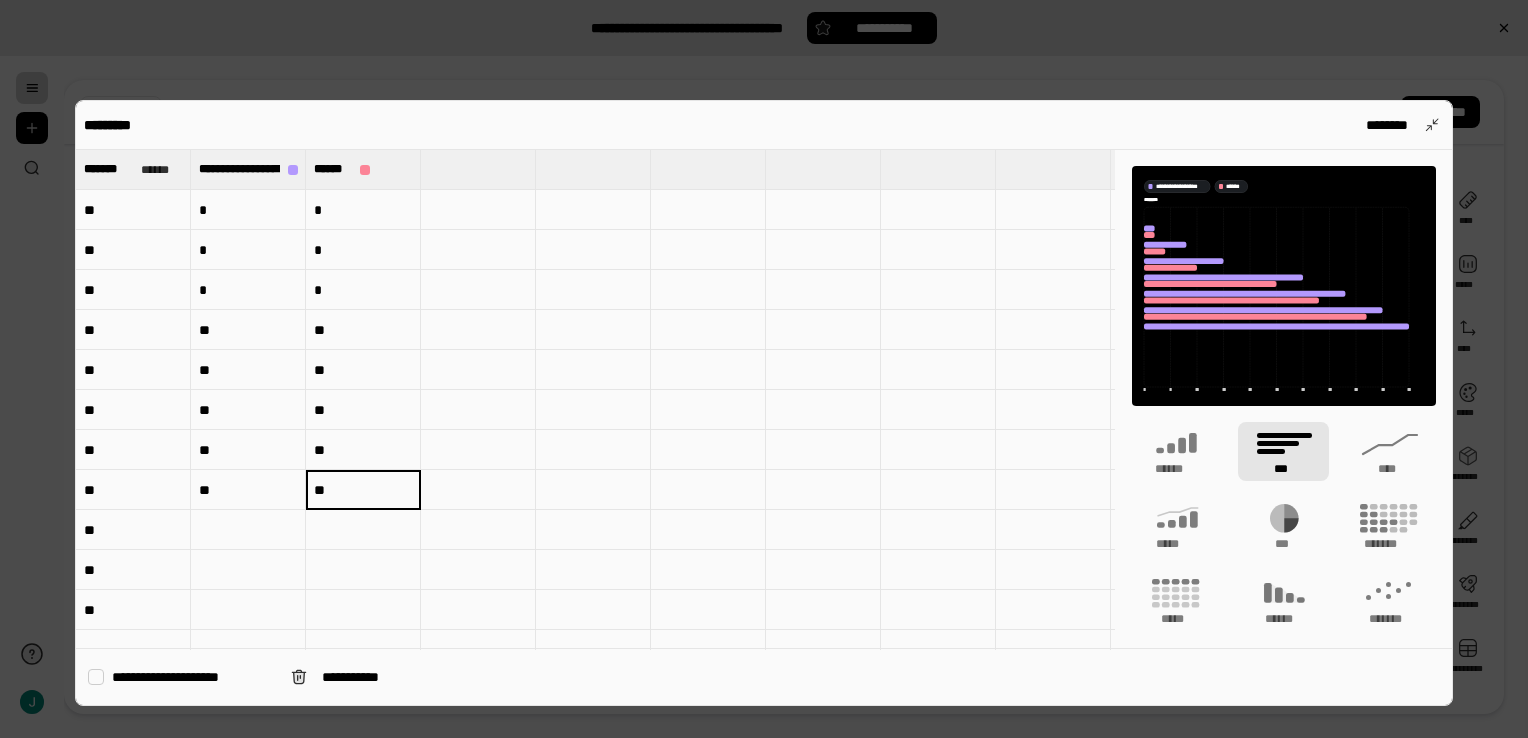 type on "**" 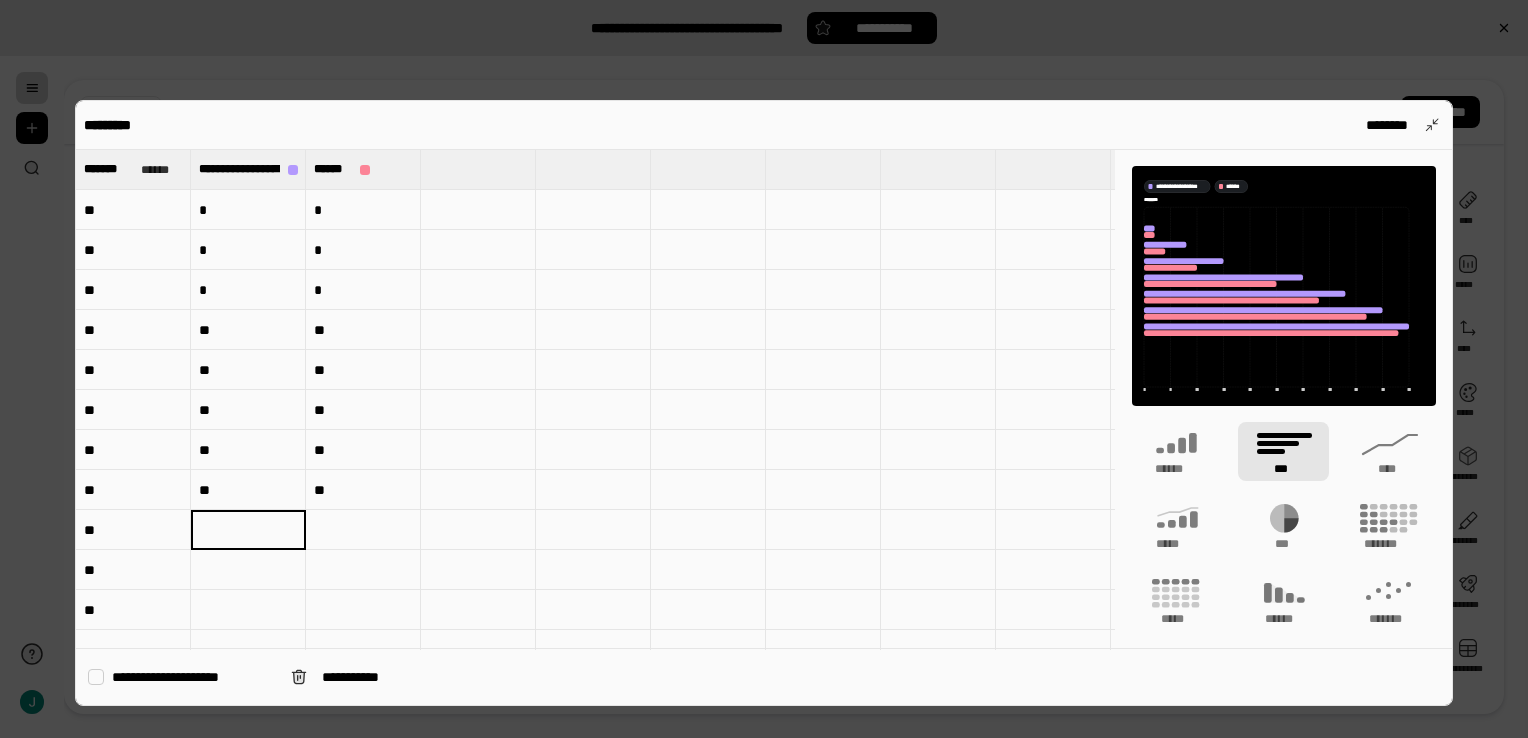 click at bounding box center (96, 677) 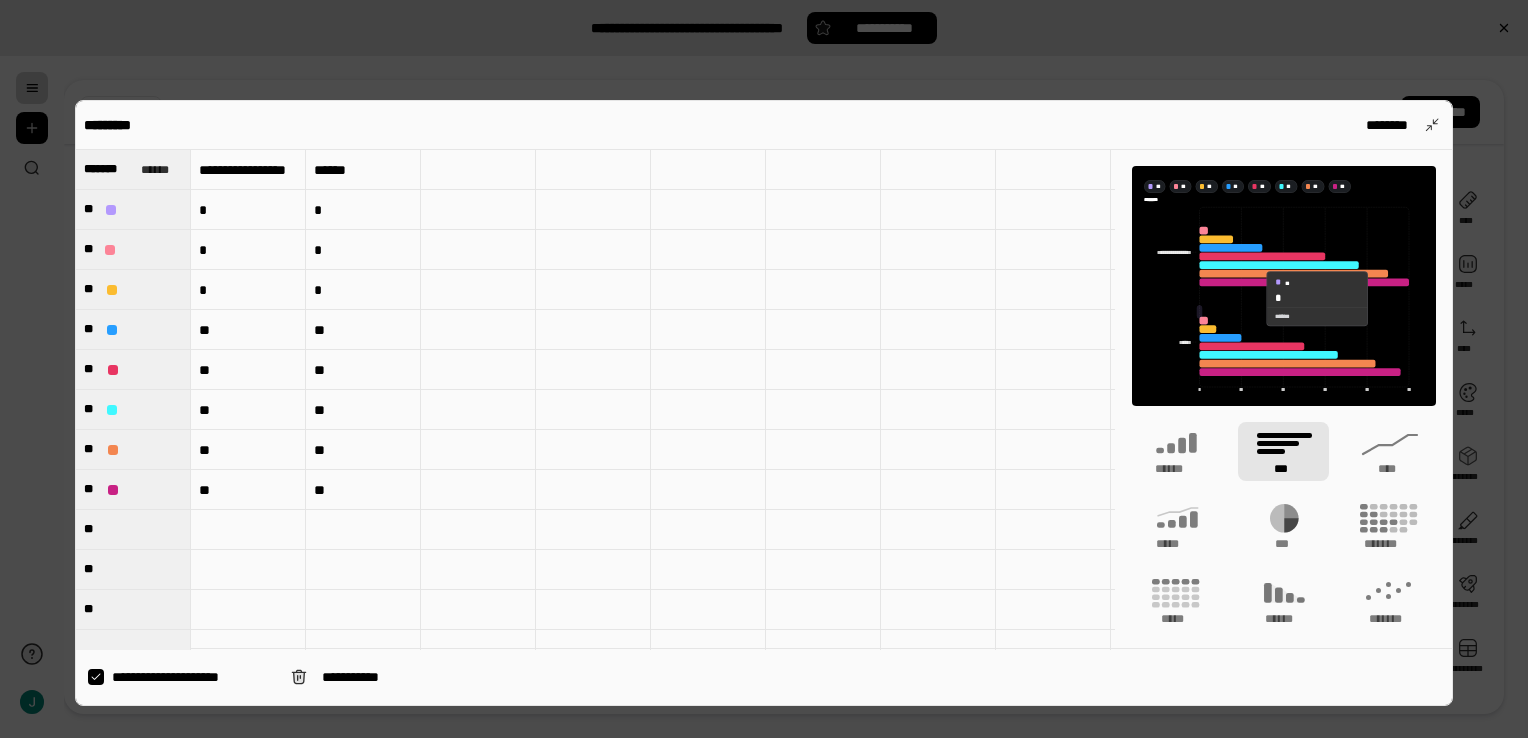 click 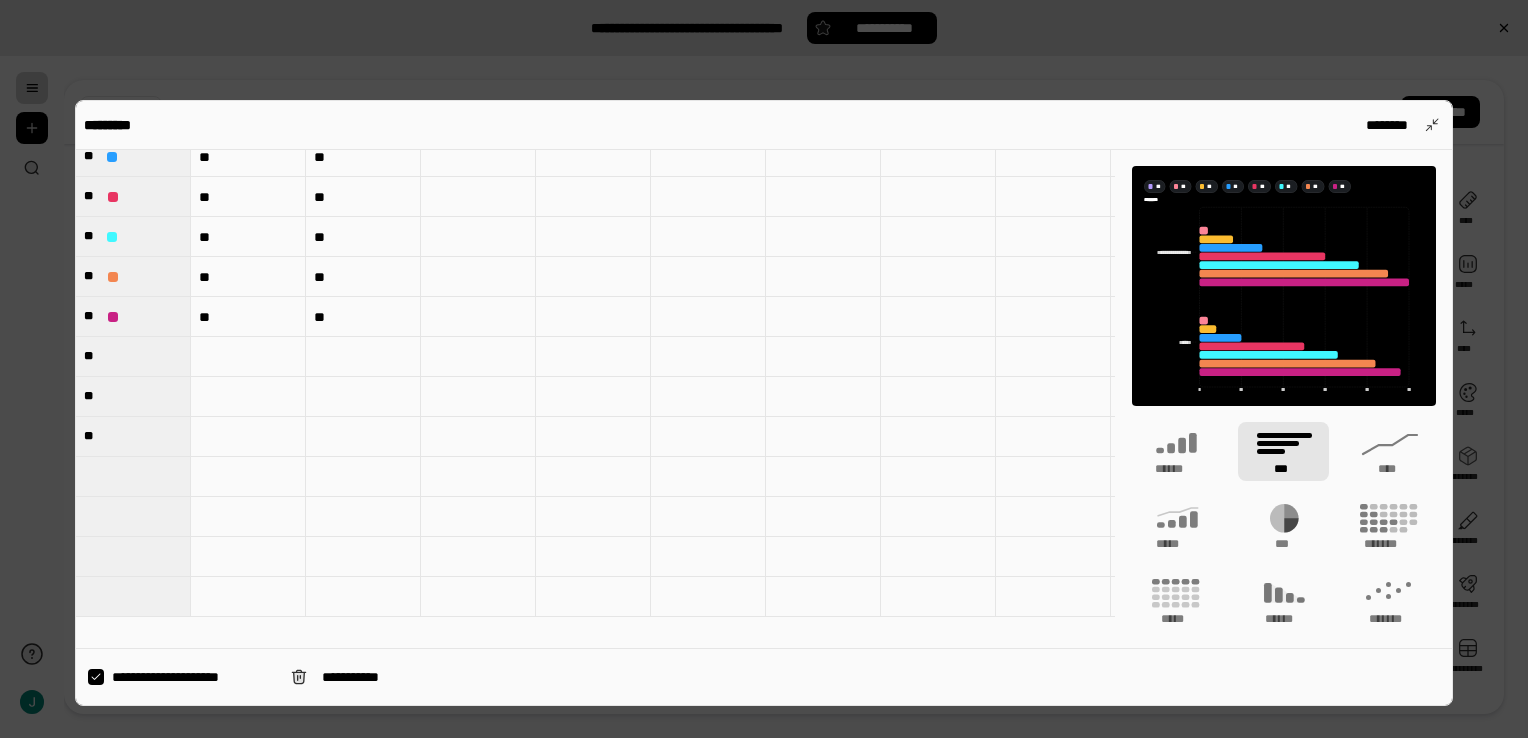 scroll, scrollTop: 0, scrollLeft: 0, axis: both 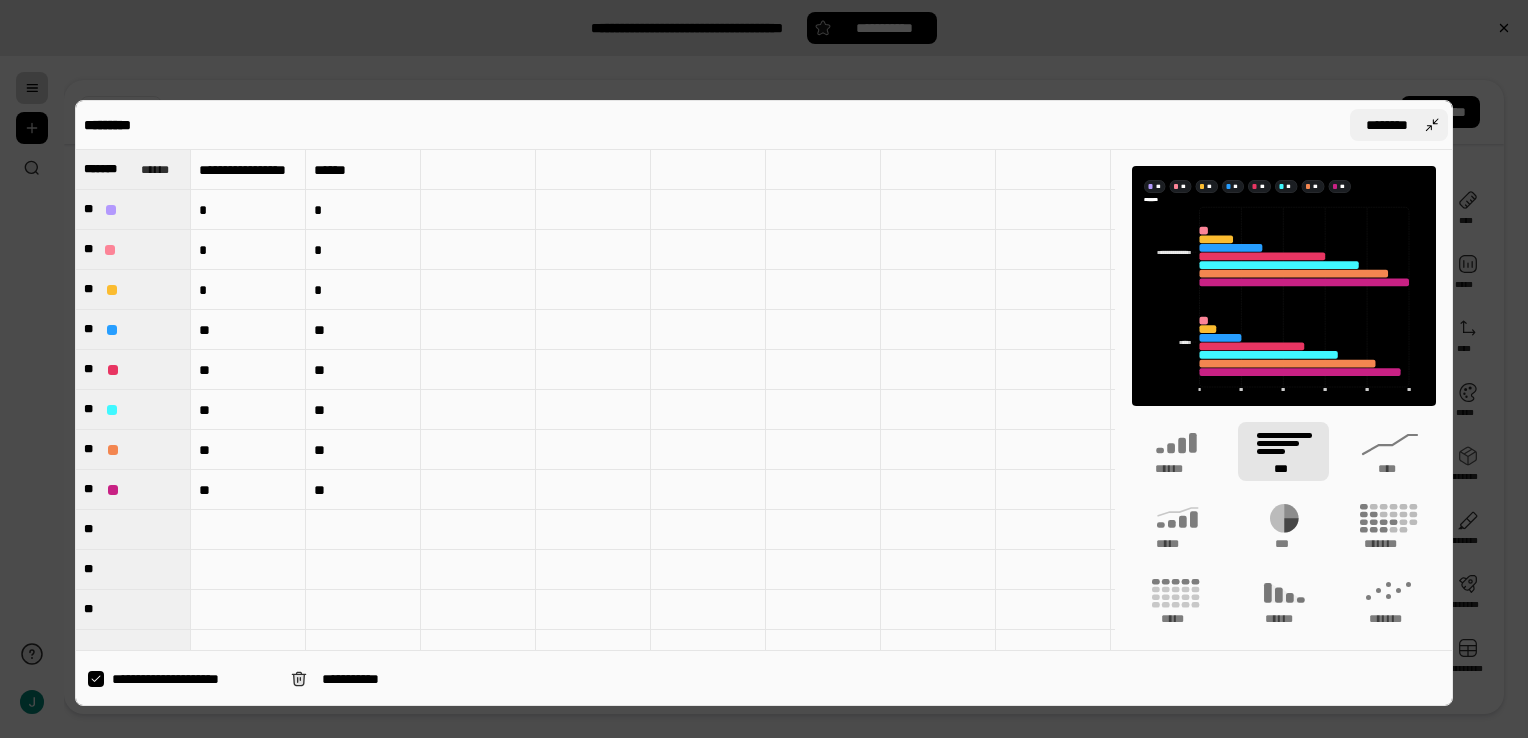 click on "********" at bounding box center [1399, 125] 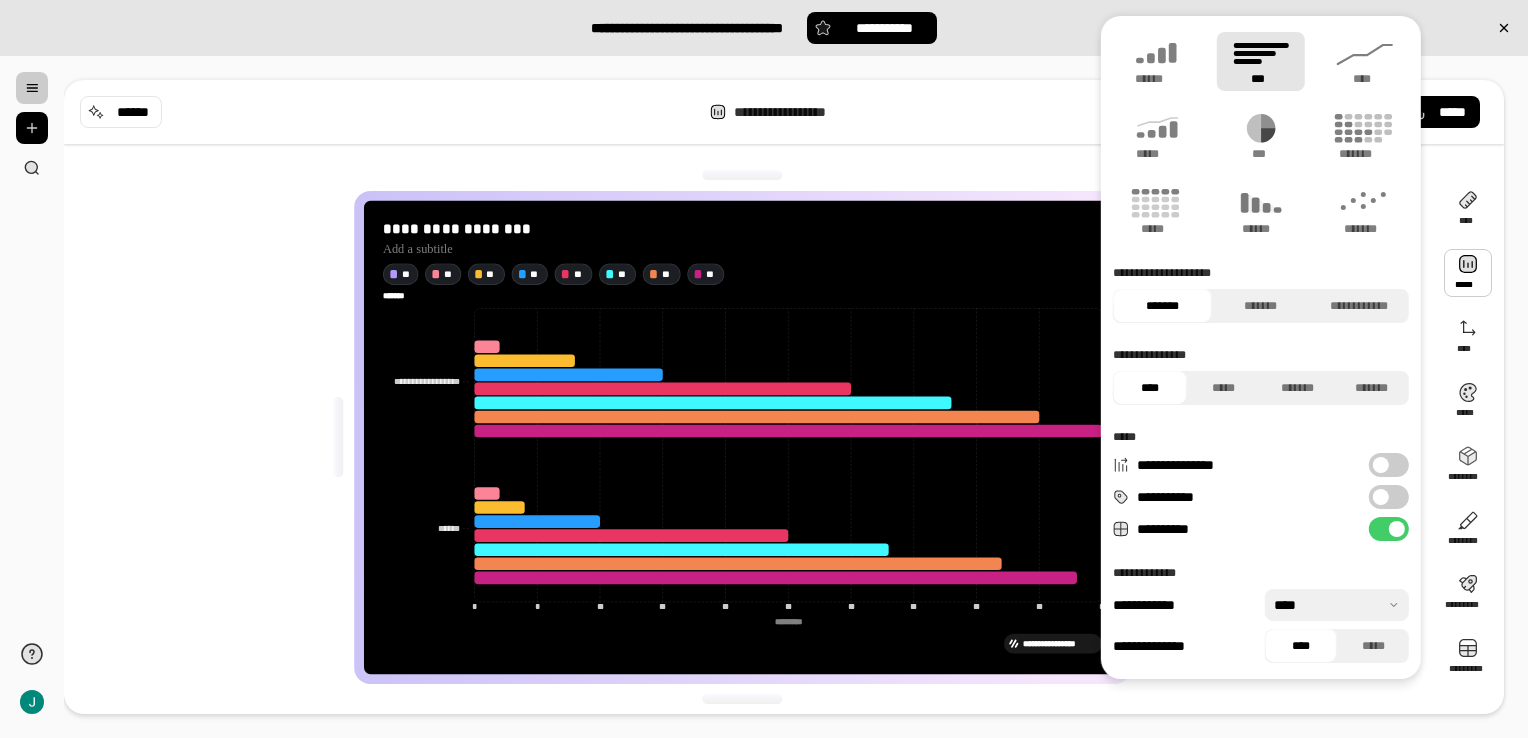 click on "**********" at bounding box center (750, 437) 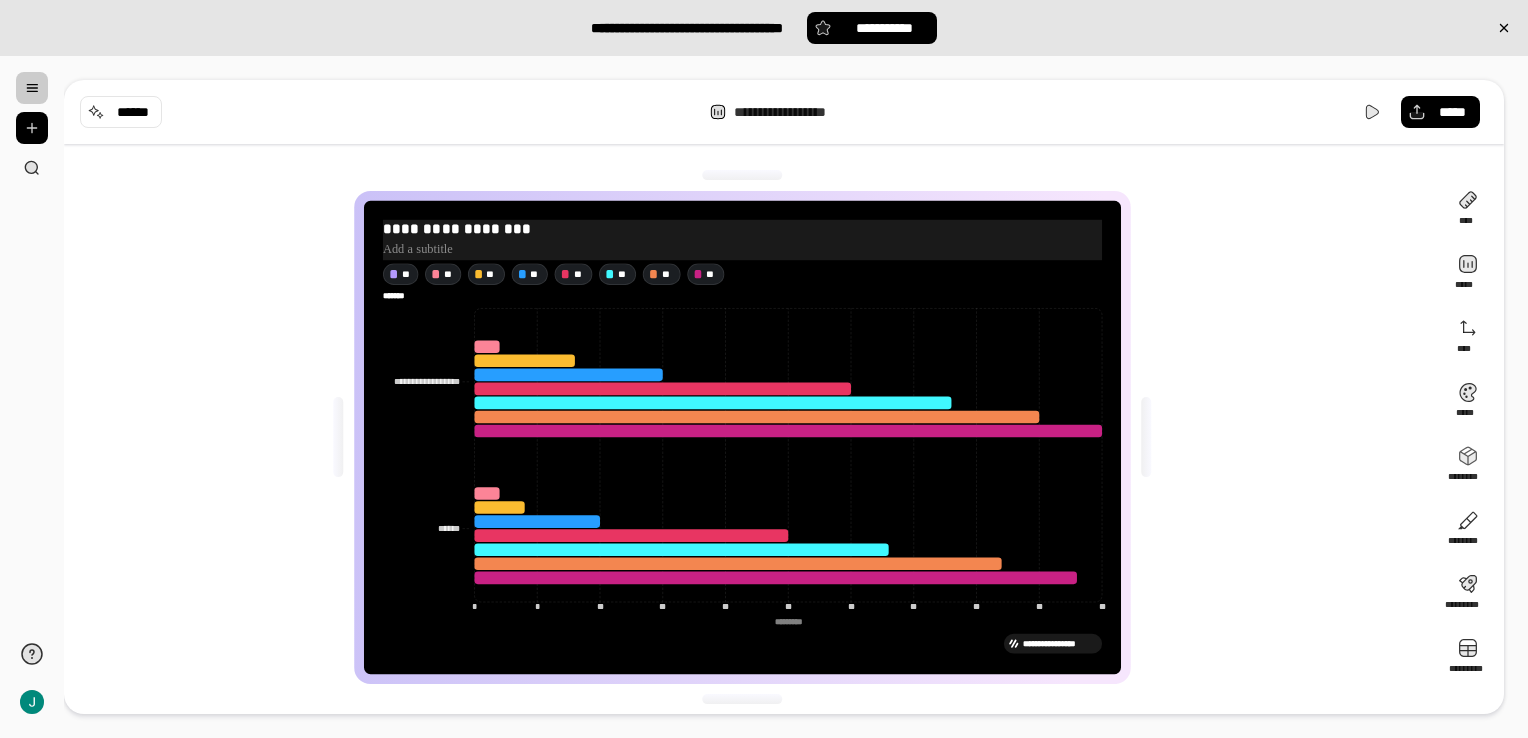 click at bounding box center (742, 248) 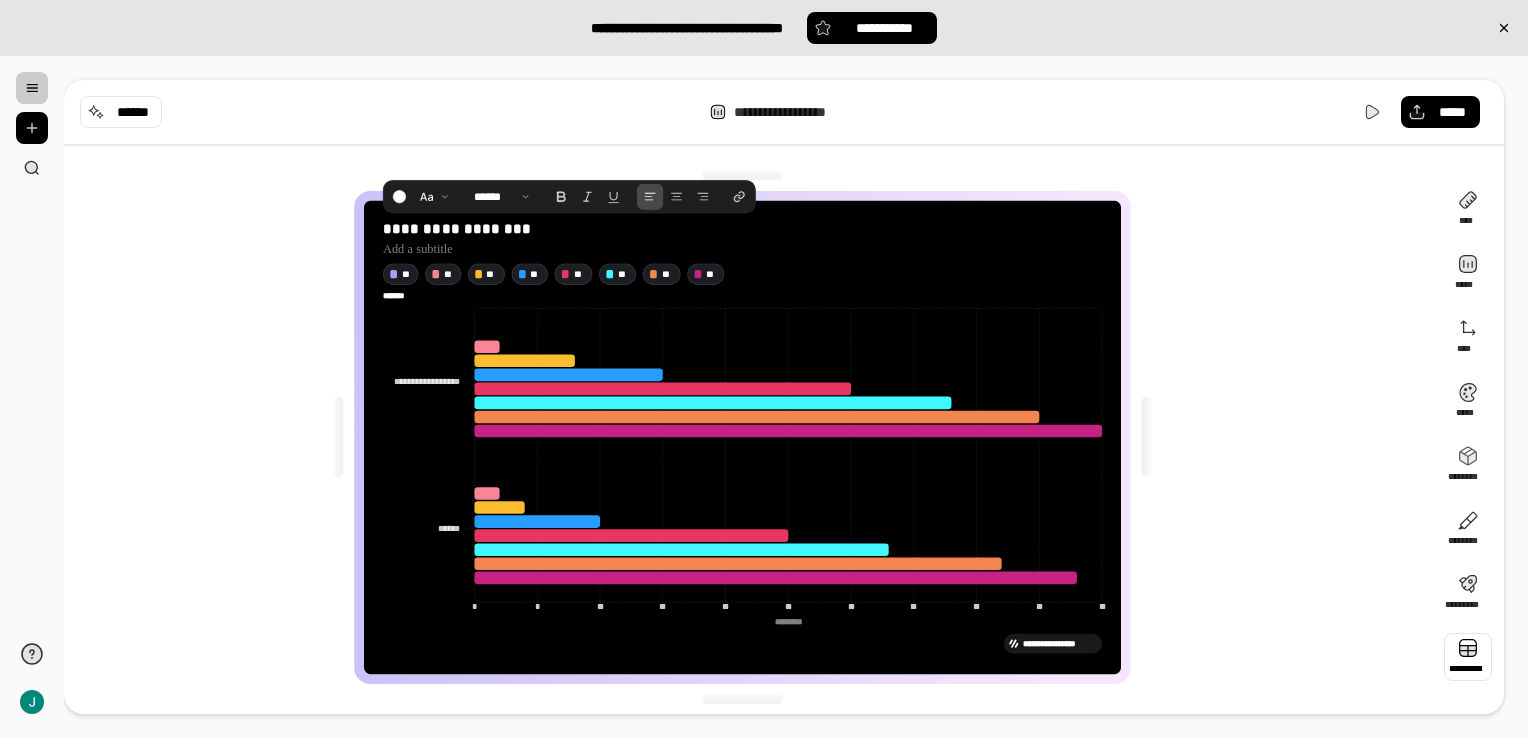 click at bounding box center (1468, 657) 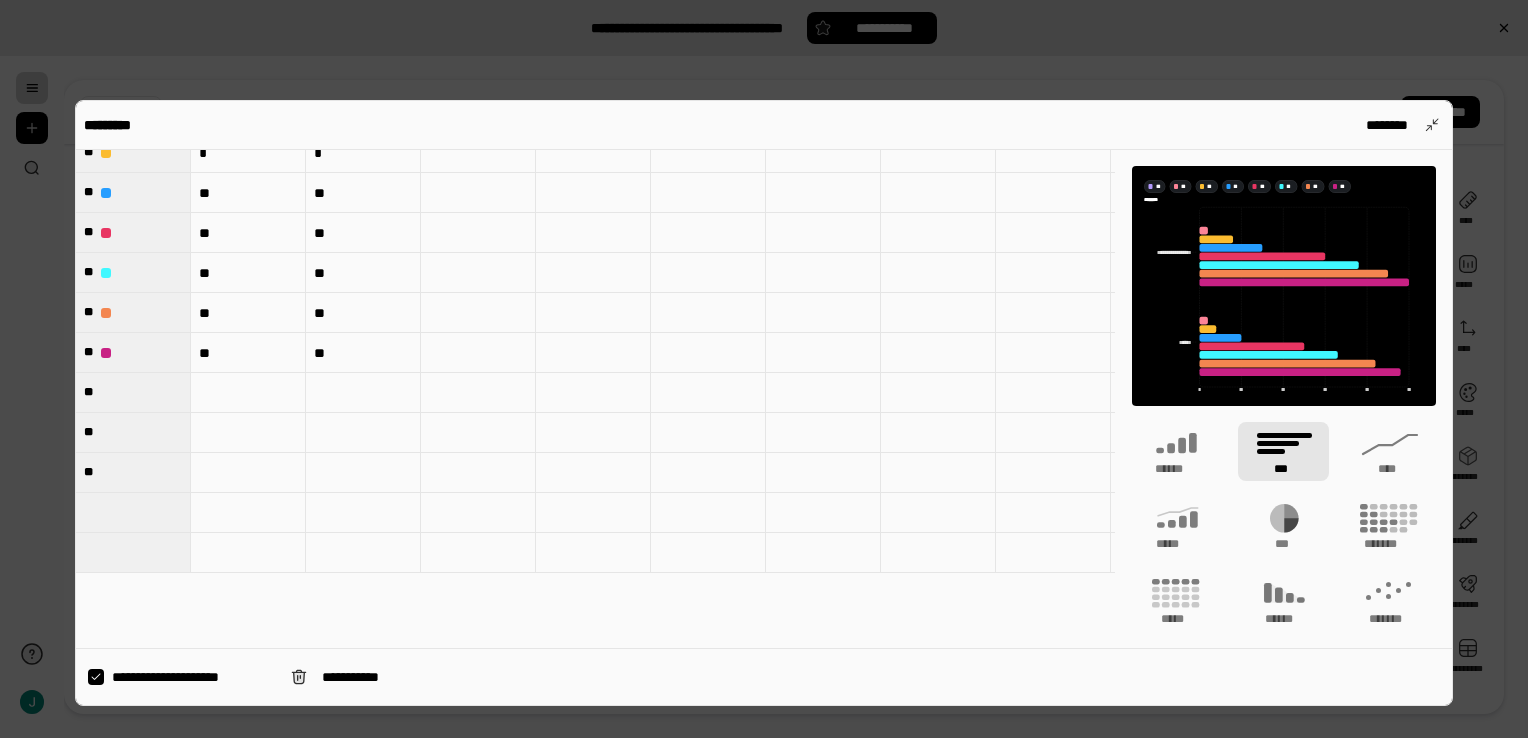 scroll, scrollTop: 0, scrollLeft: 0, axis: both 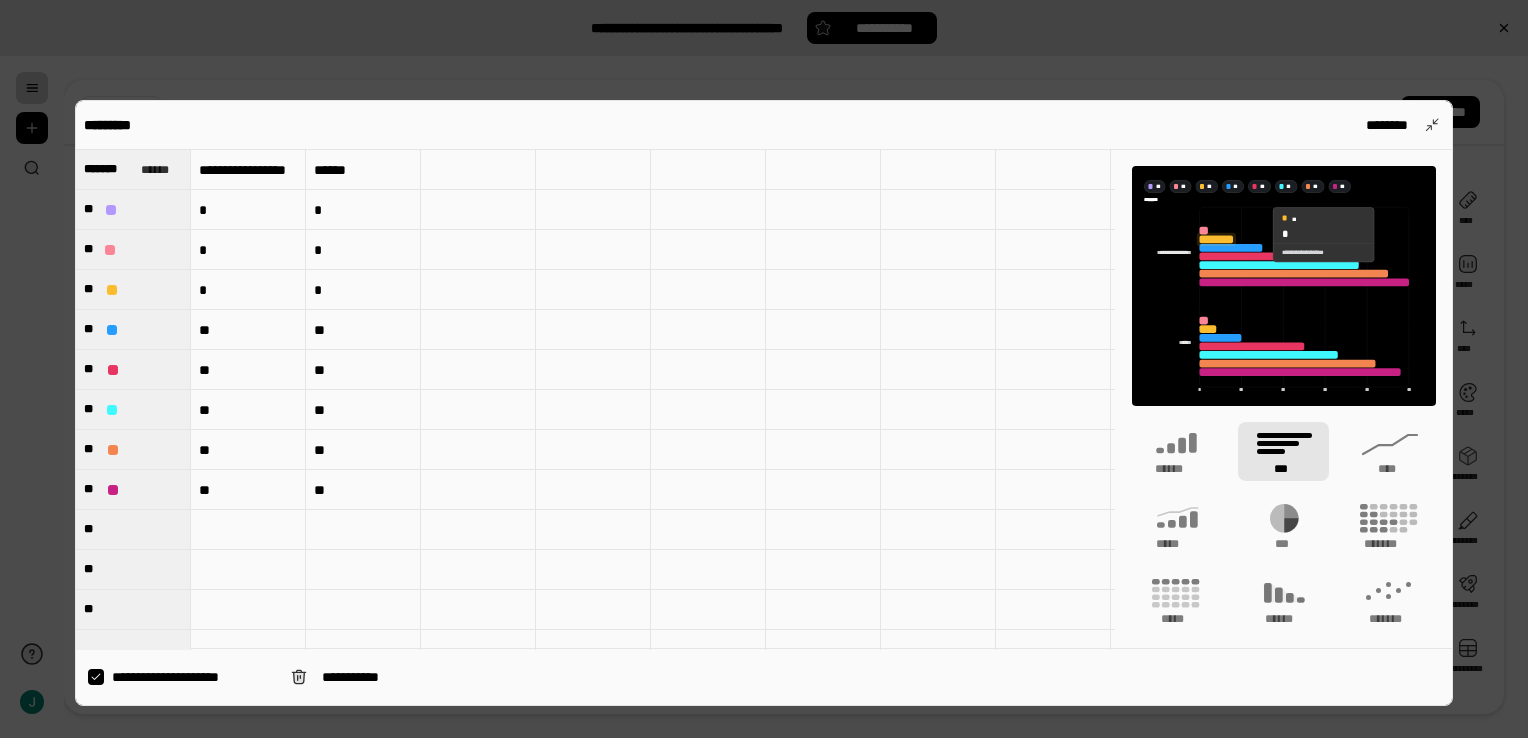click 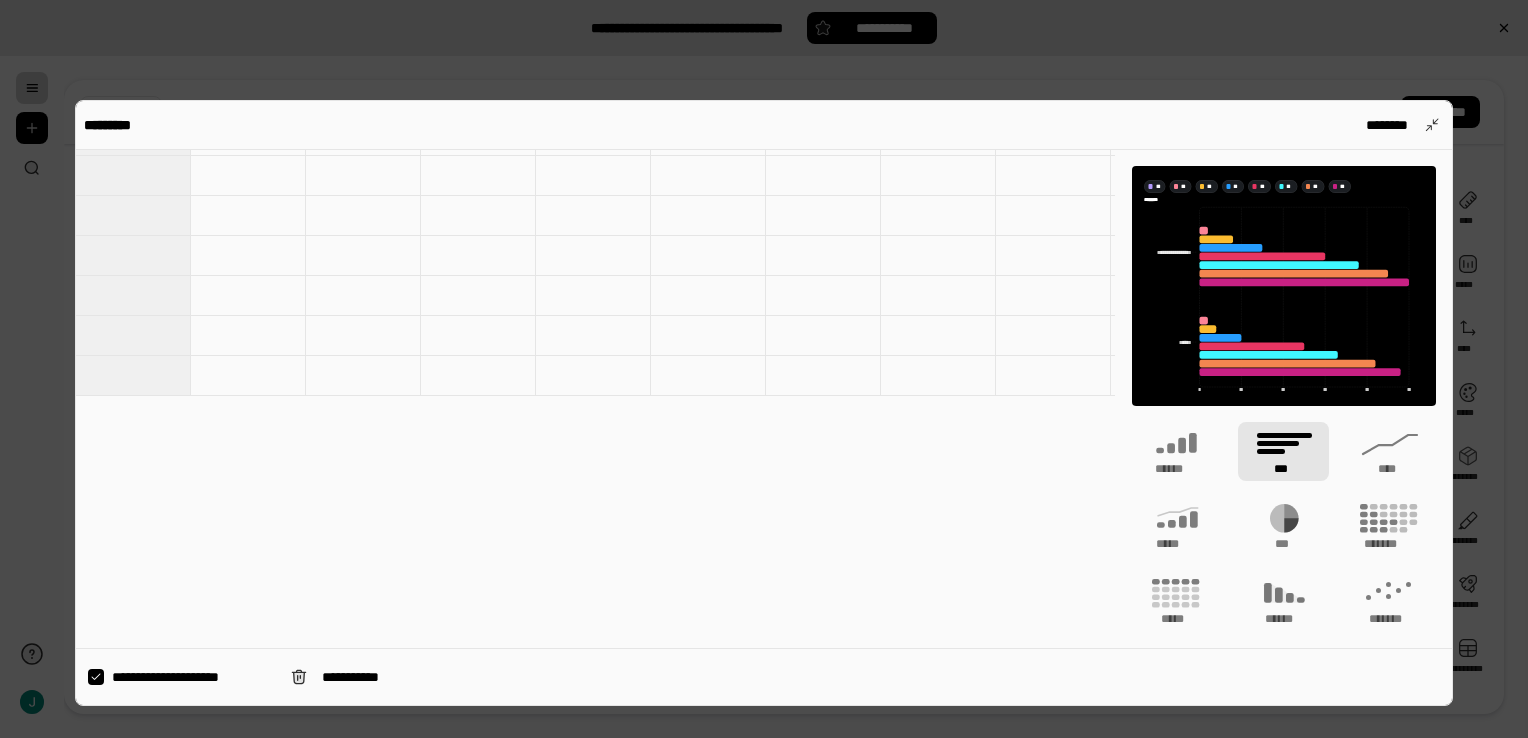 scroll, scrollTop: 0, scrollLeft: 0, axis: both 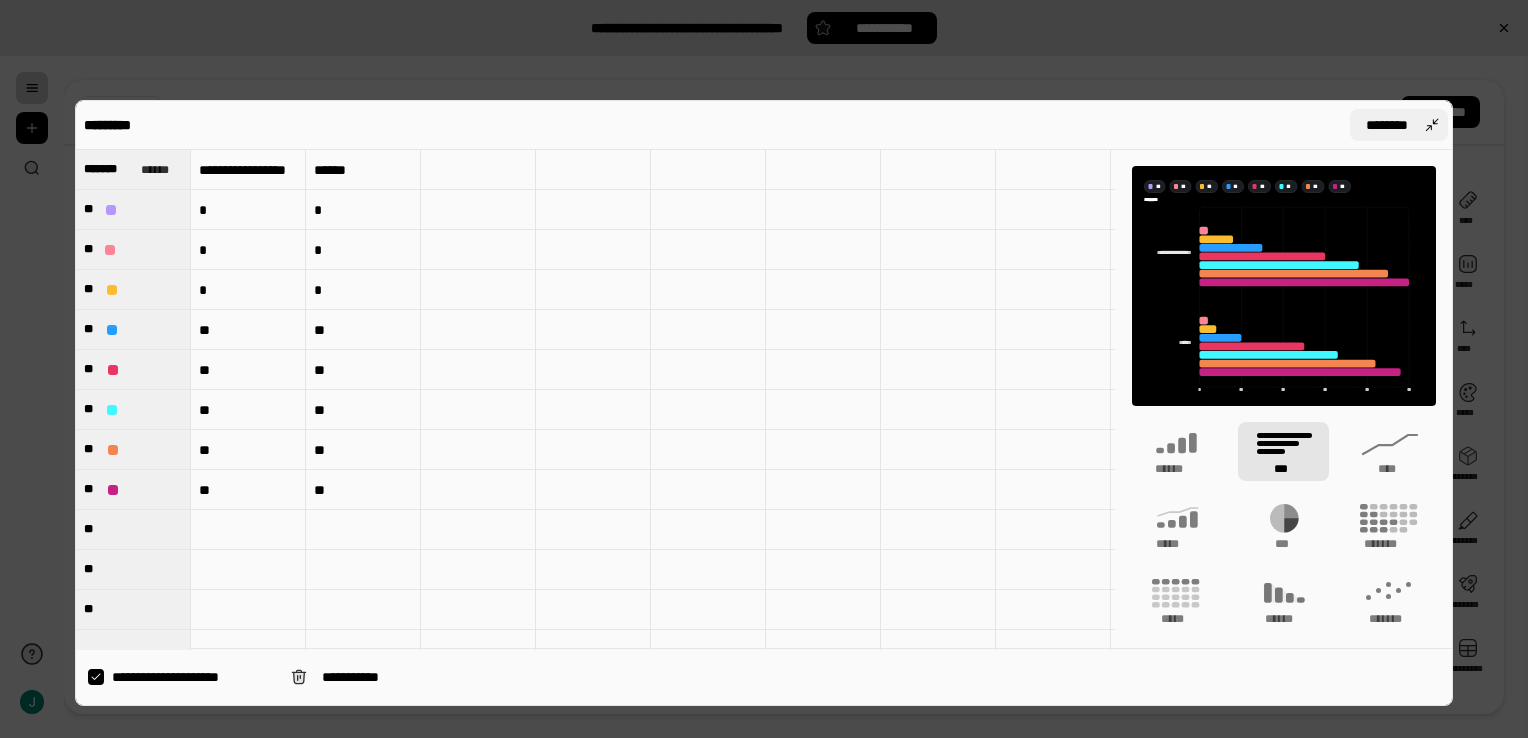 click on "********" at bounding box center (1387, 125) 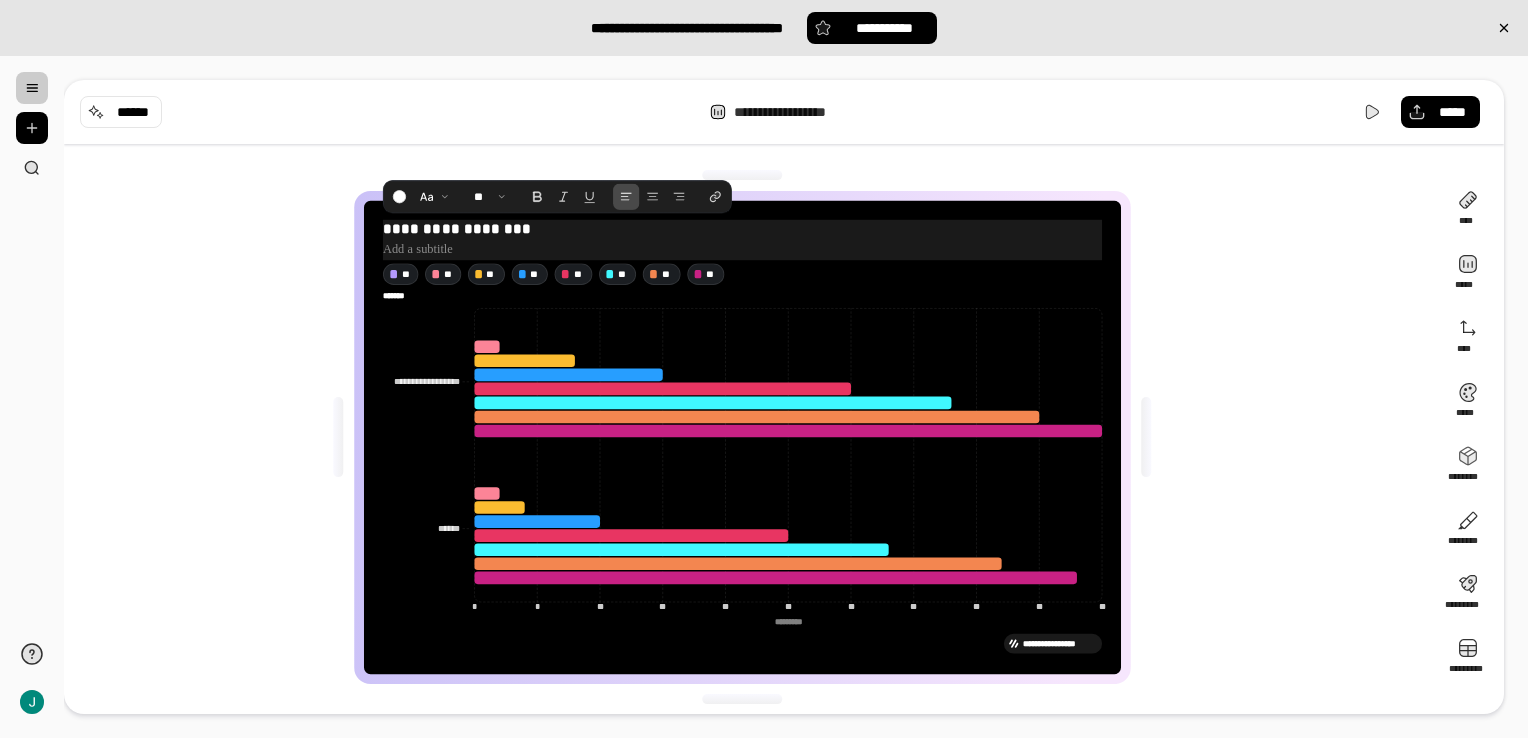 click on "**********" at bounding box center [742, 228] 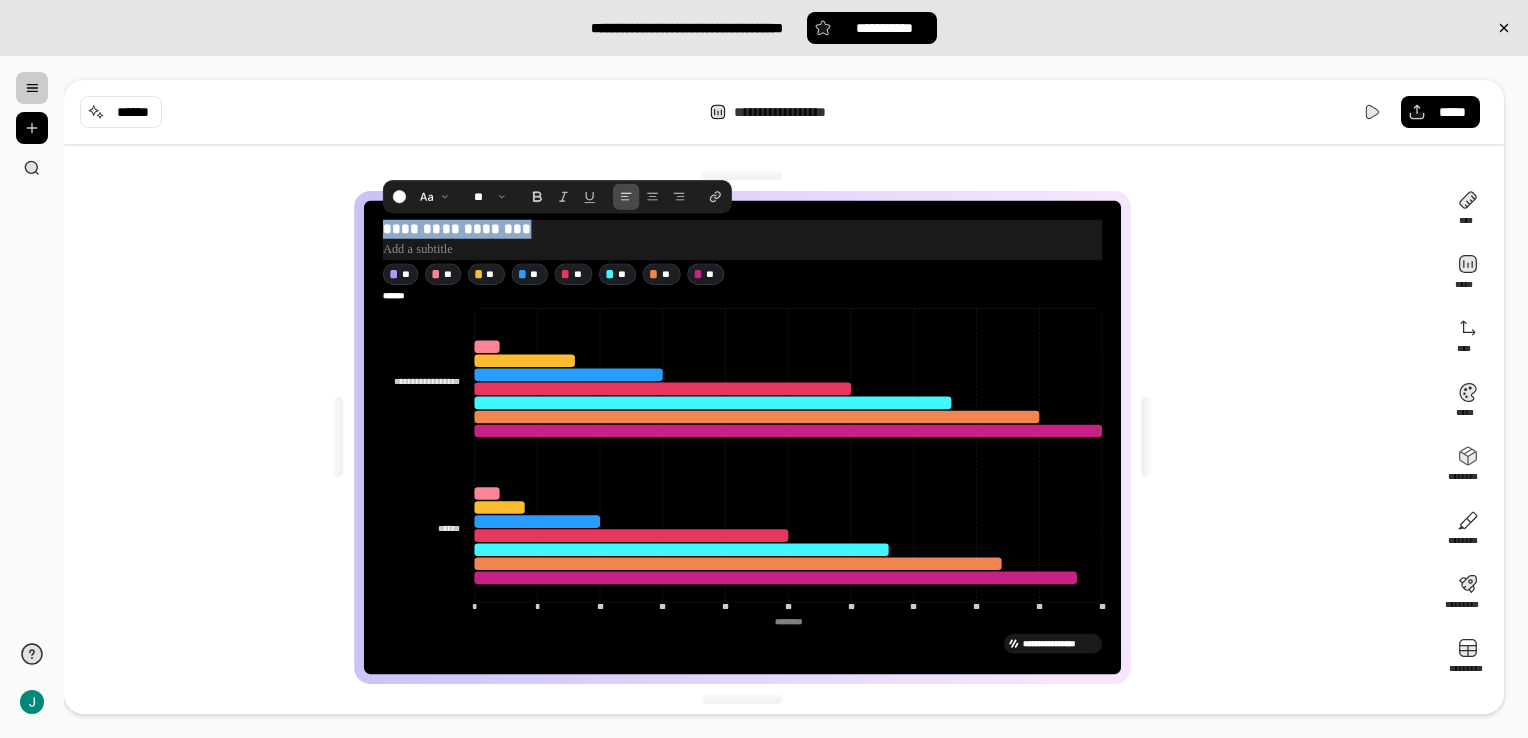 drag, startPoint x: 520, startPoint y: 228, endPoint x: 375, endPoint y: 233, distance: 145.08618 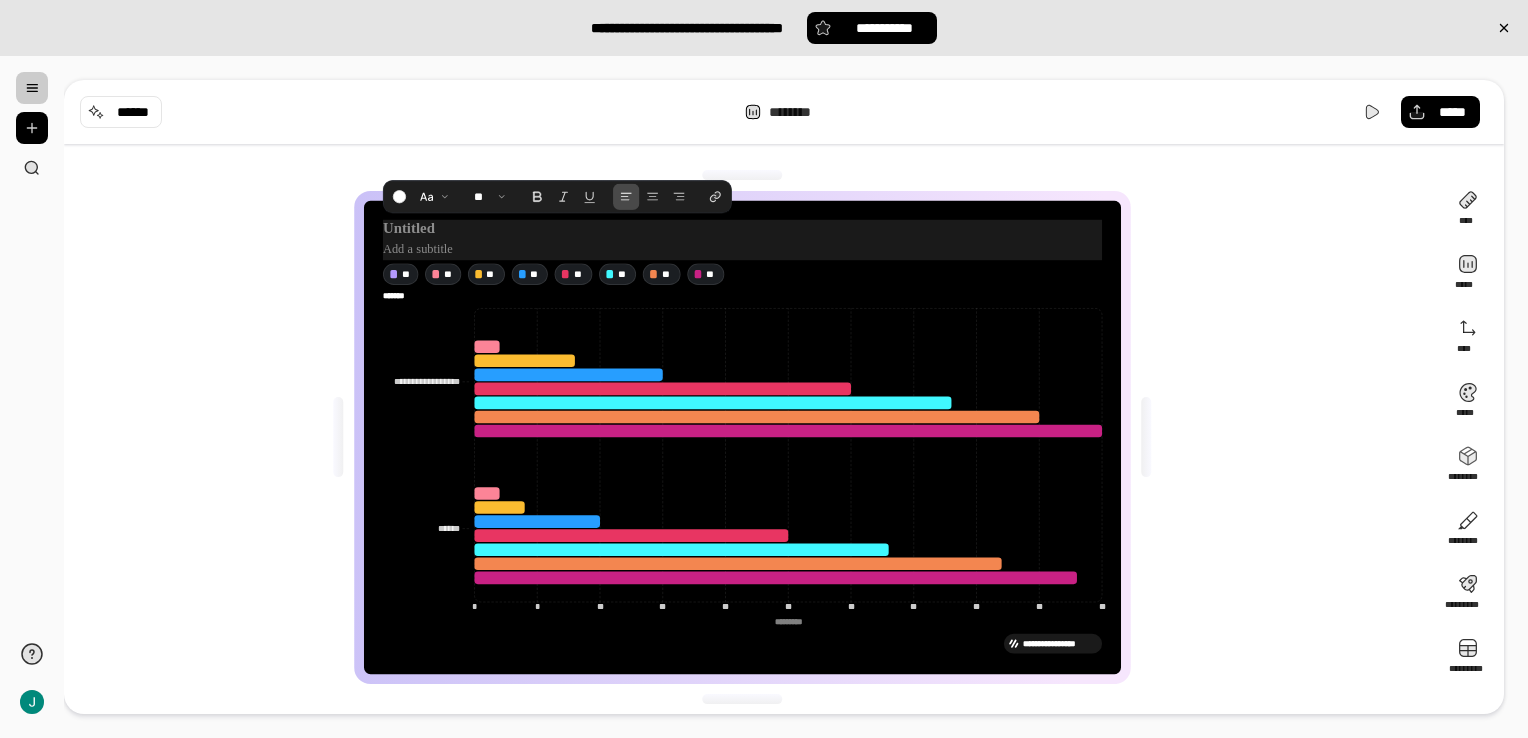 type 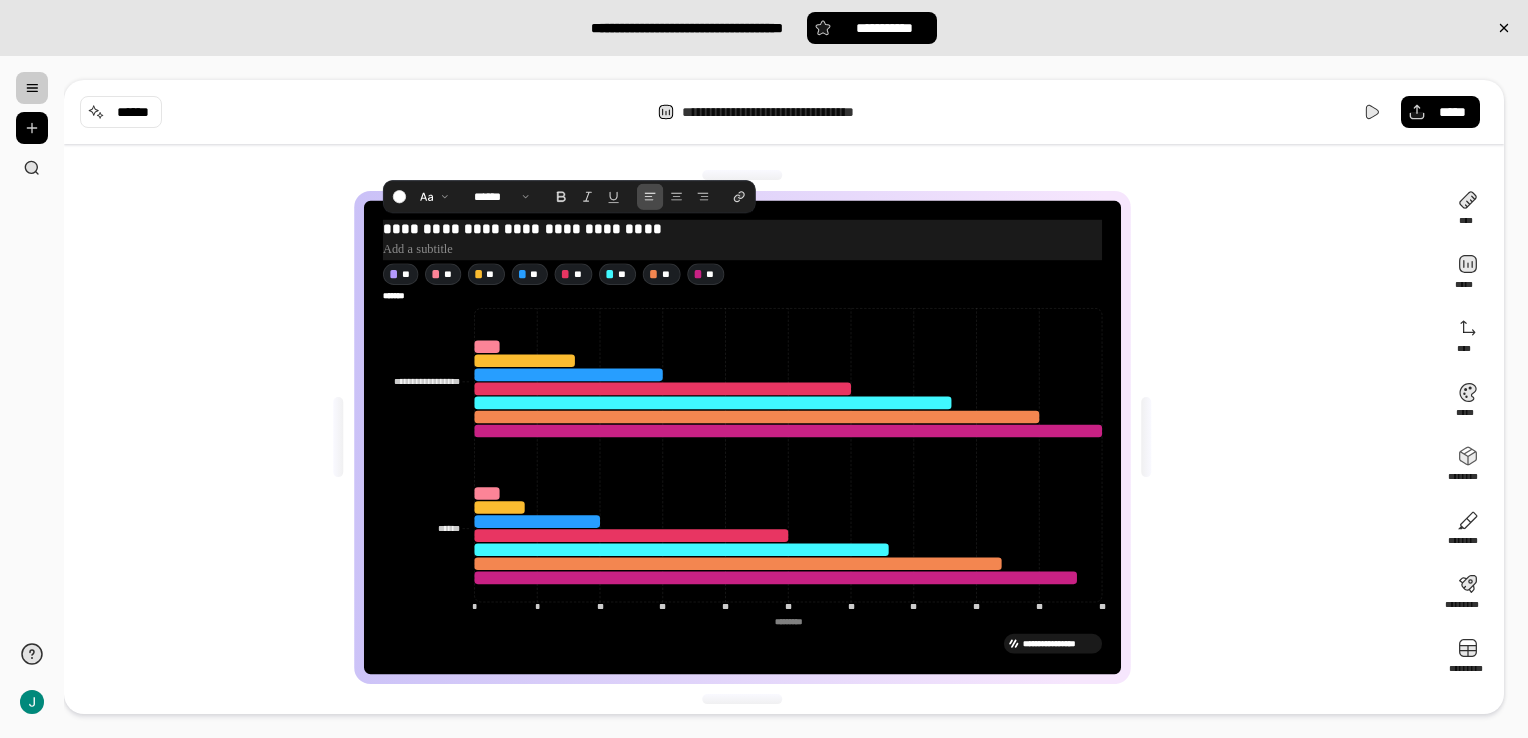 click at bounding box center (742, 248) 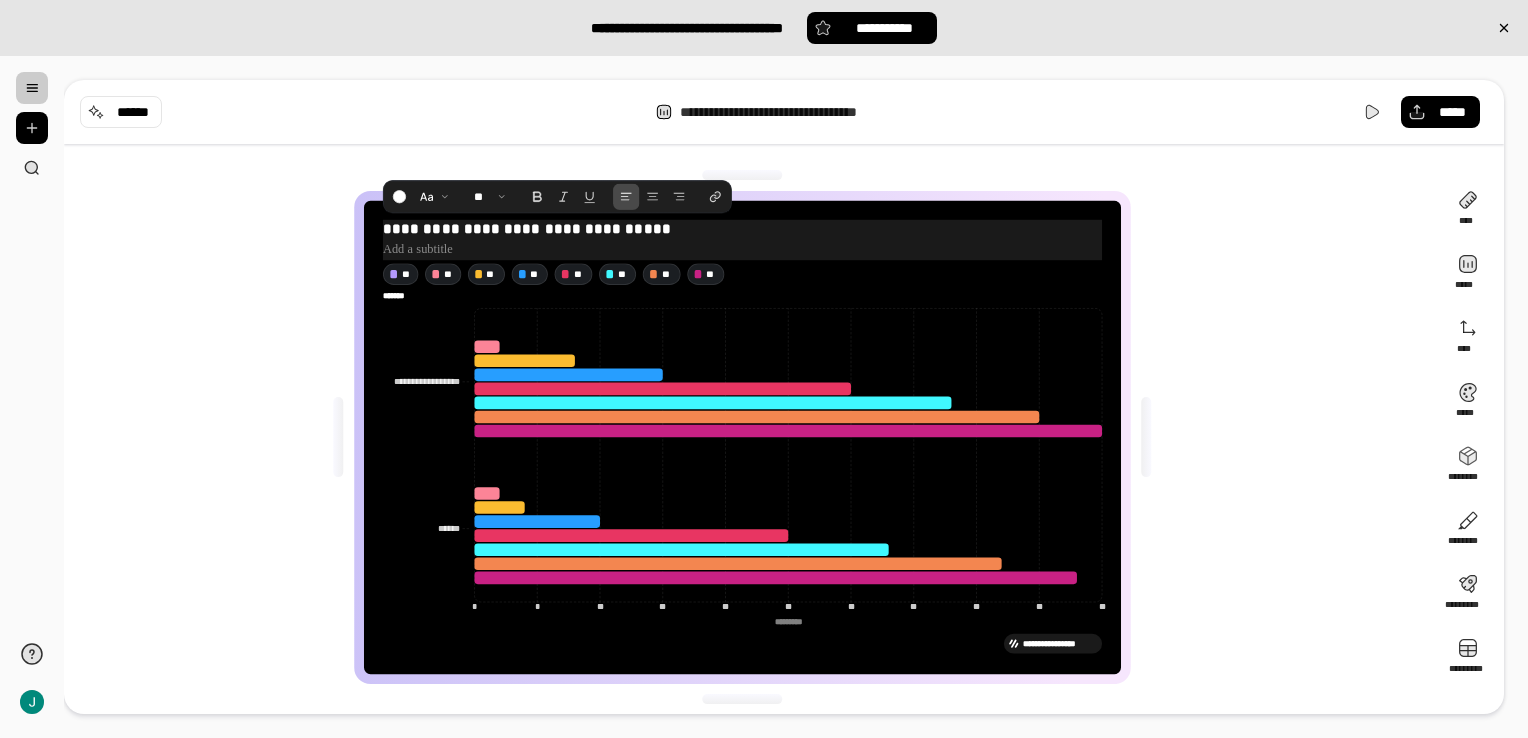 click at bounding box center [742, 248] 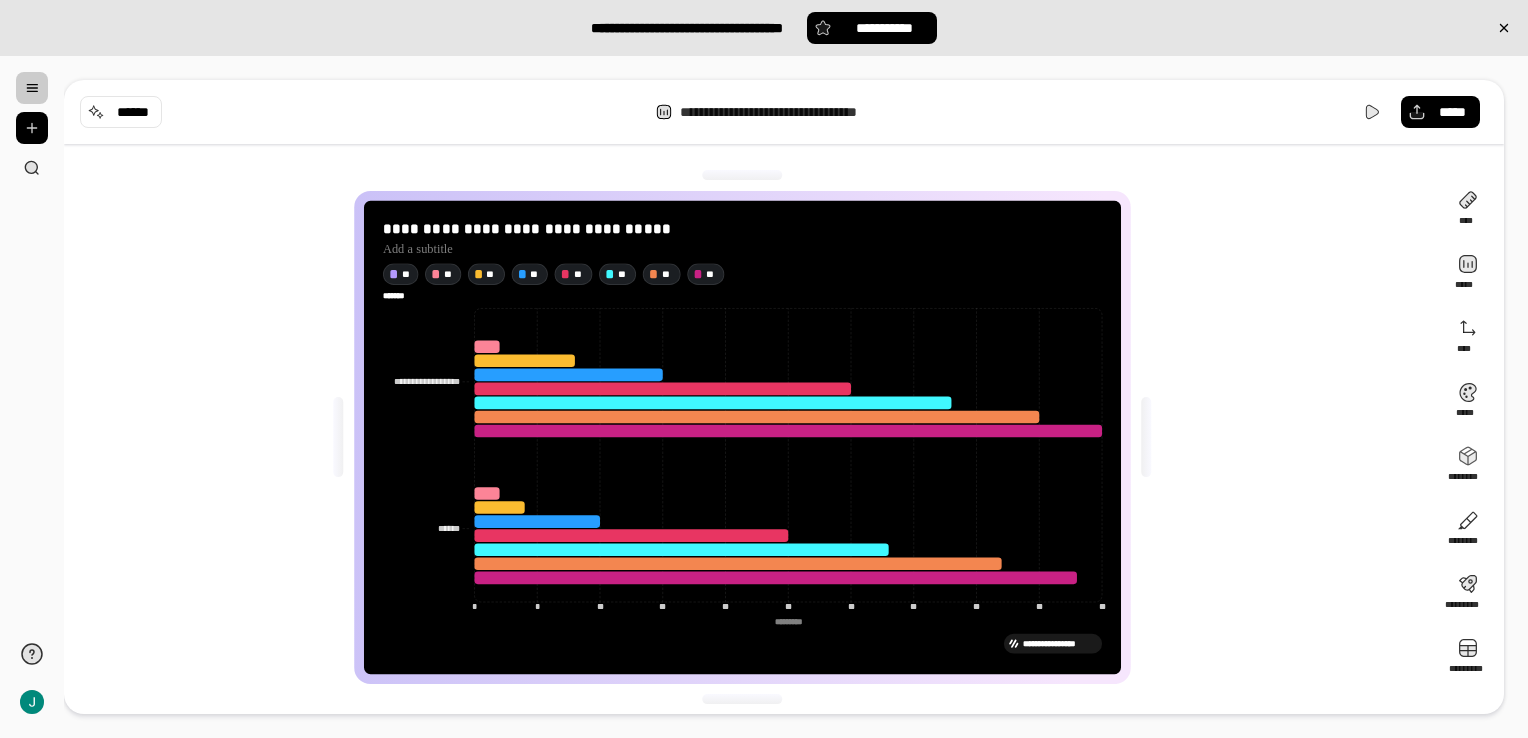 click on "*********" 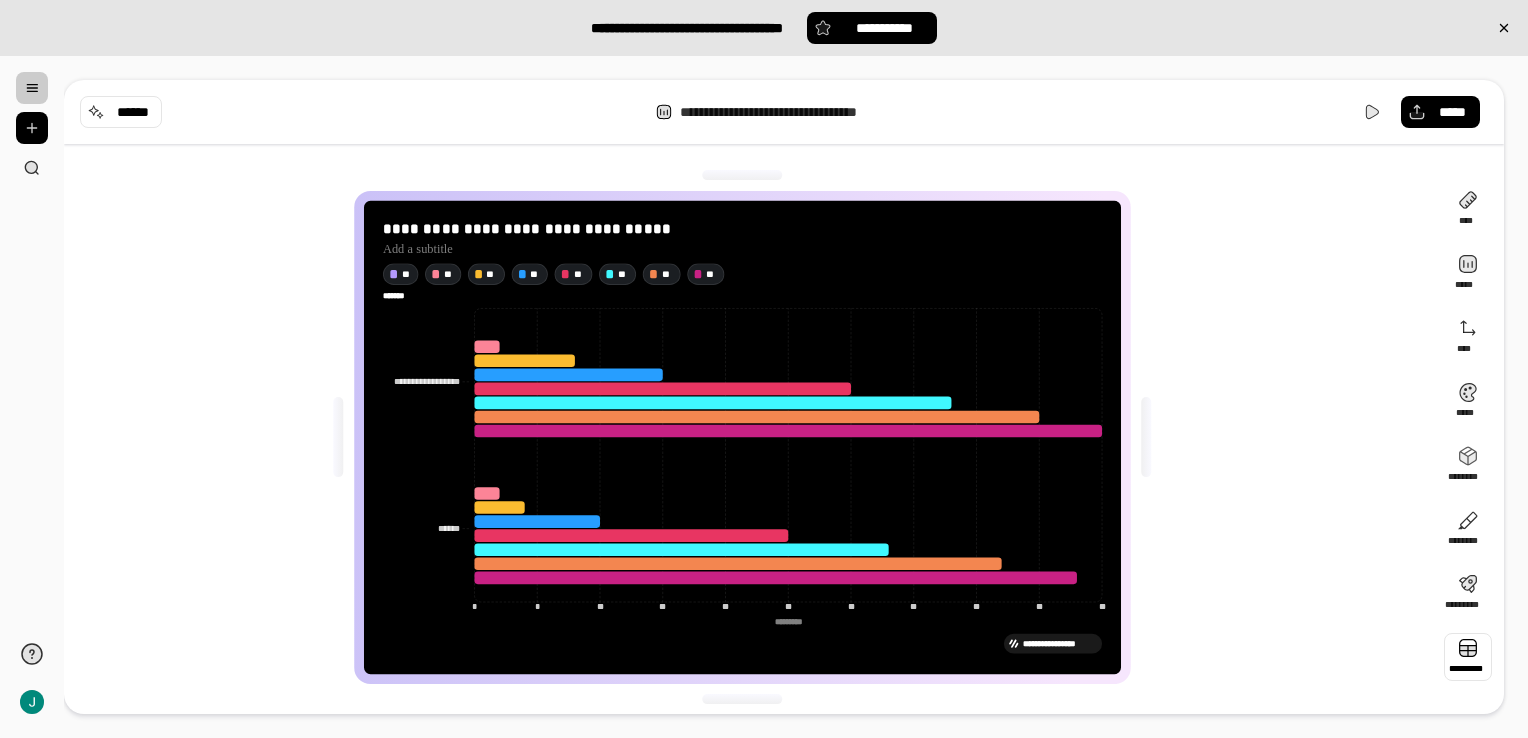 click at bounding box center (1468, 657) 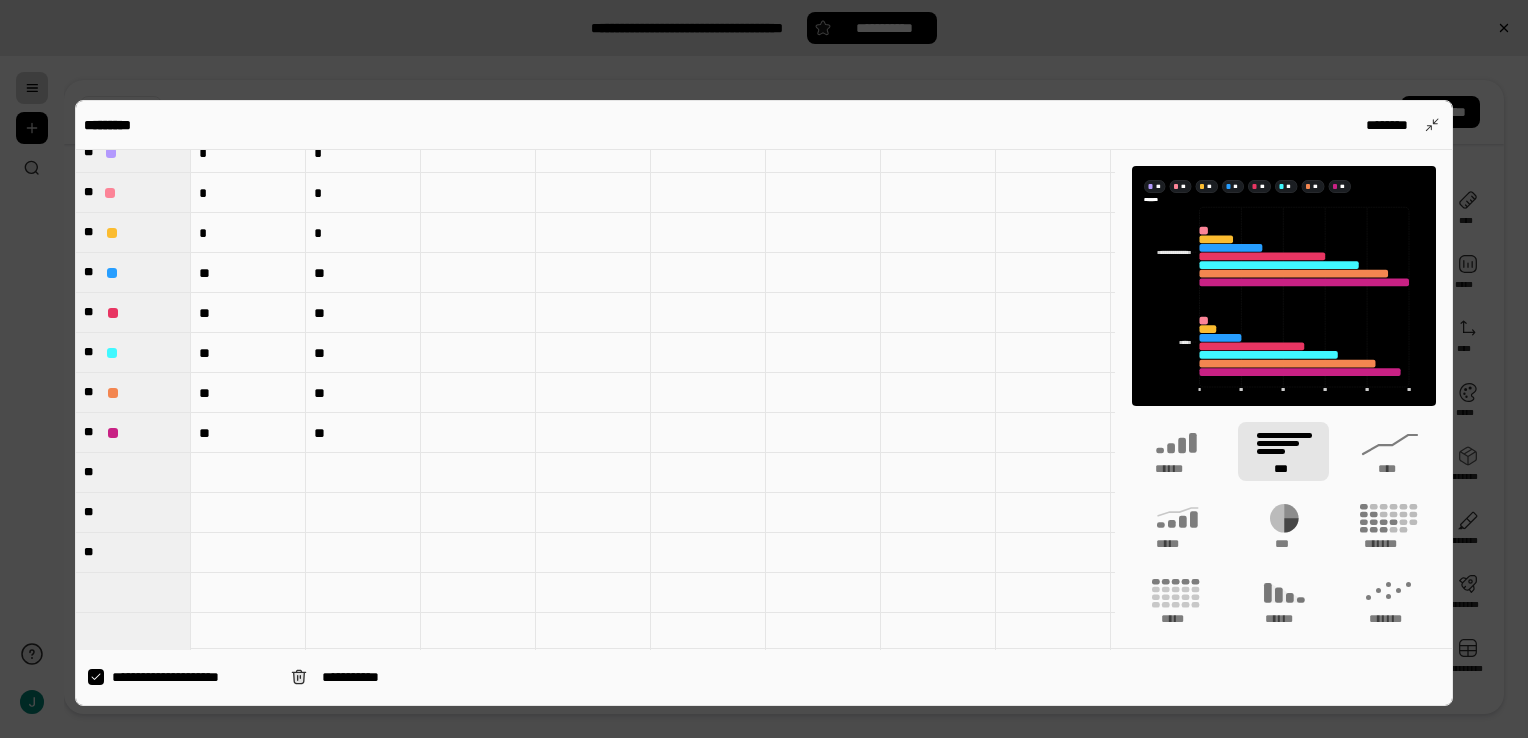 scroll, scrollTop: 0, scrollLeft: 0, axis: both 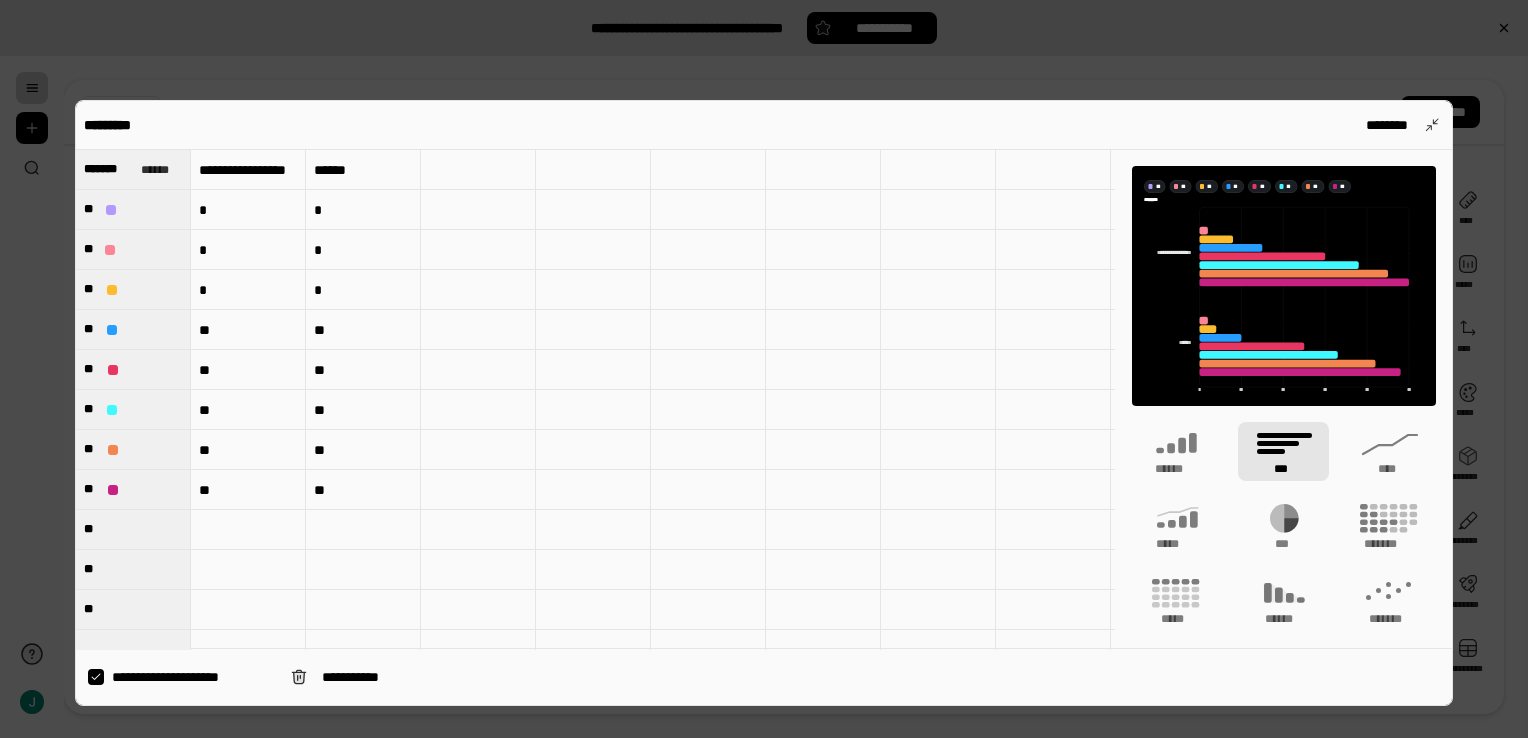 click 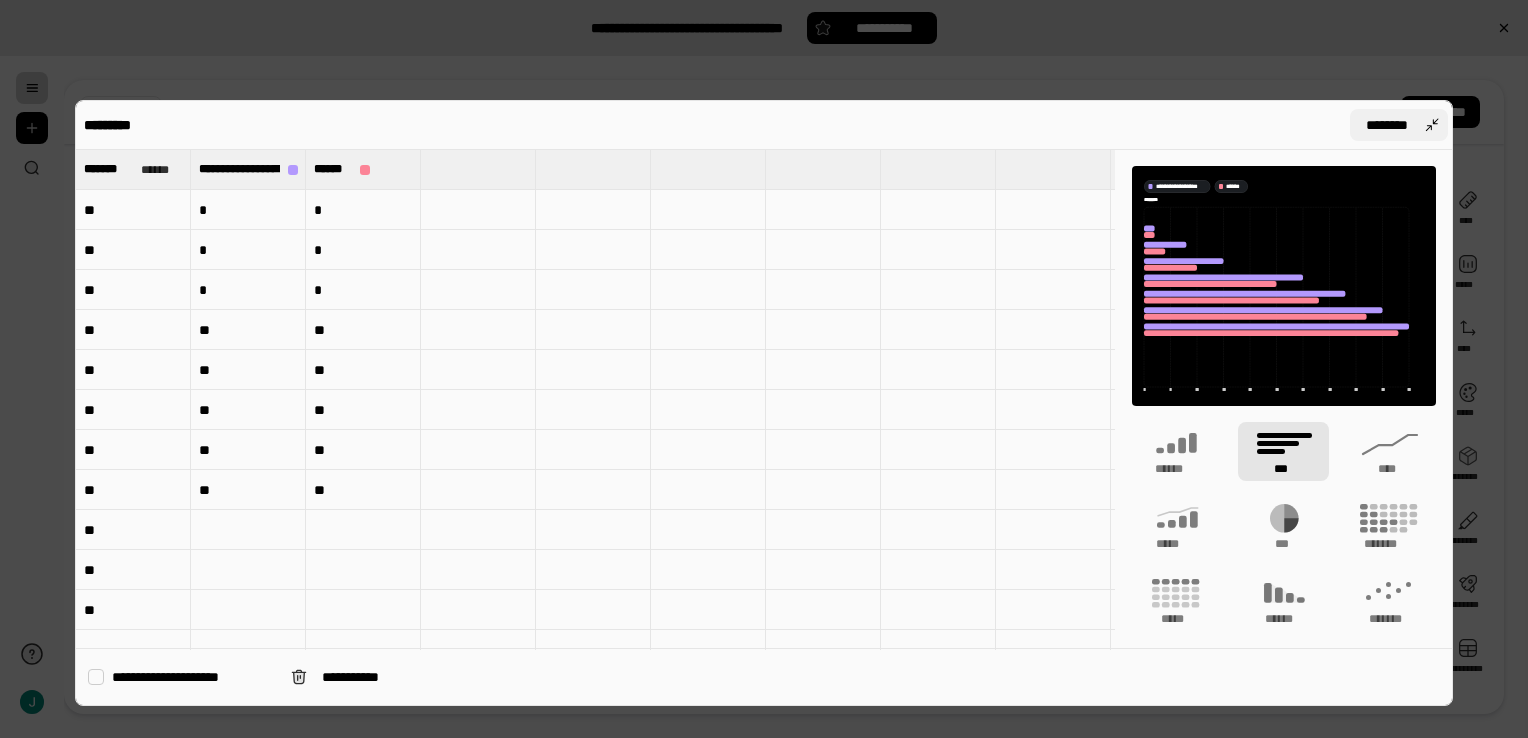 click on "********" at bounding box center (1399, 125) 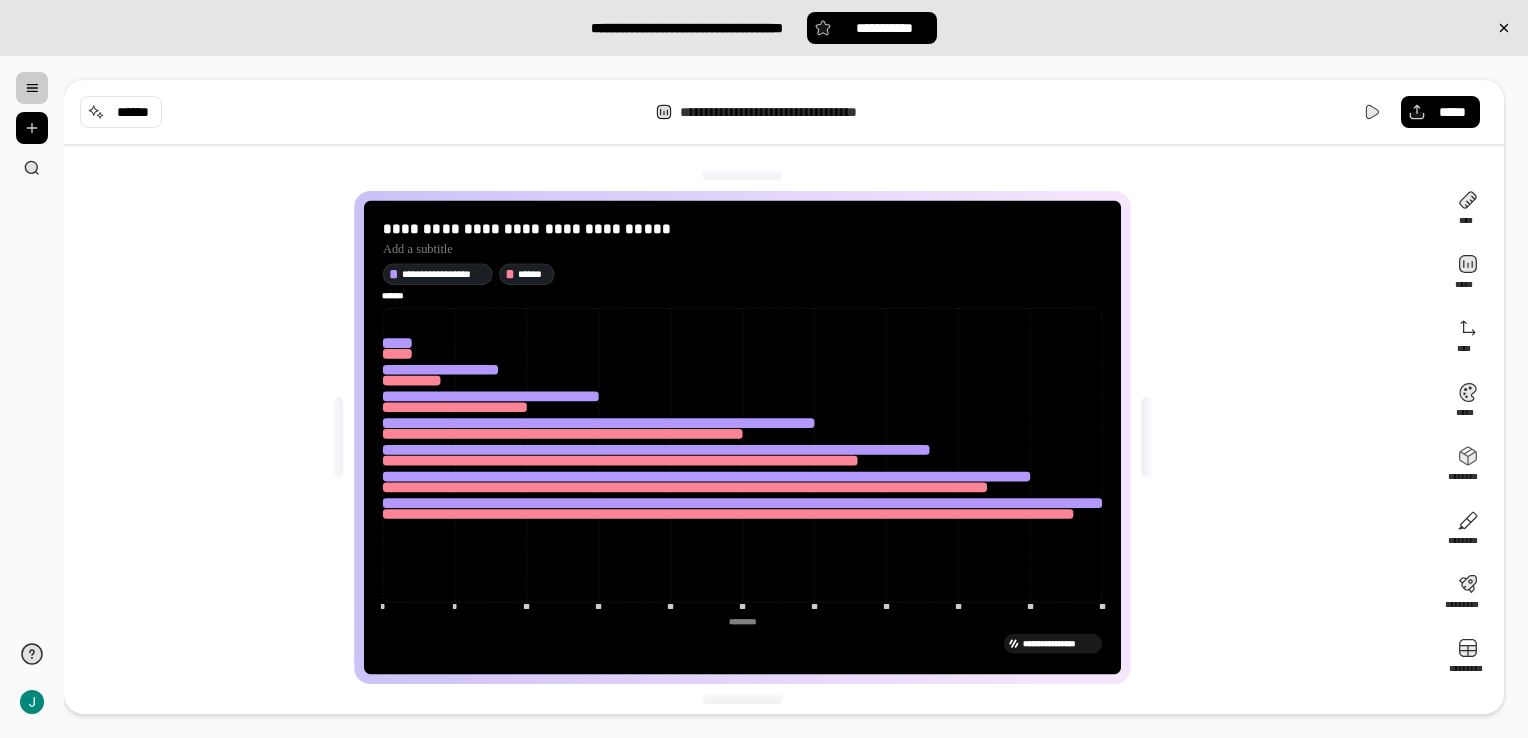 click on "*********" 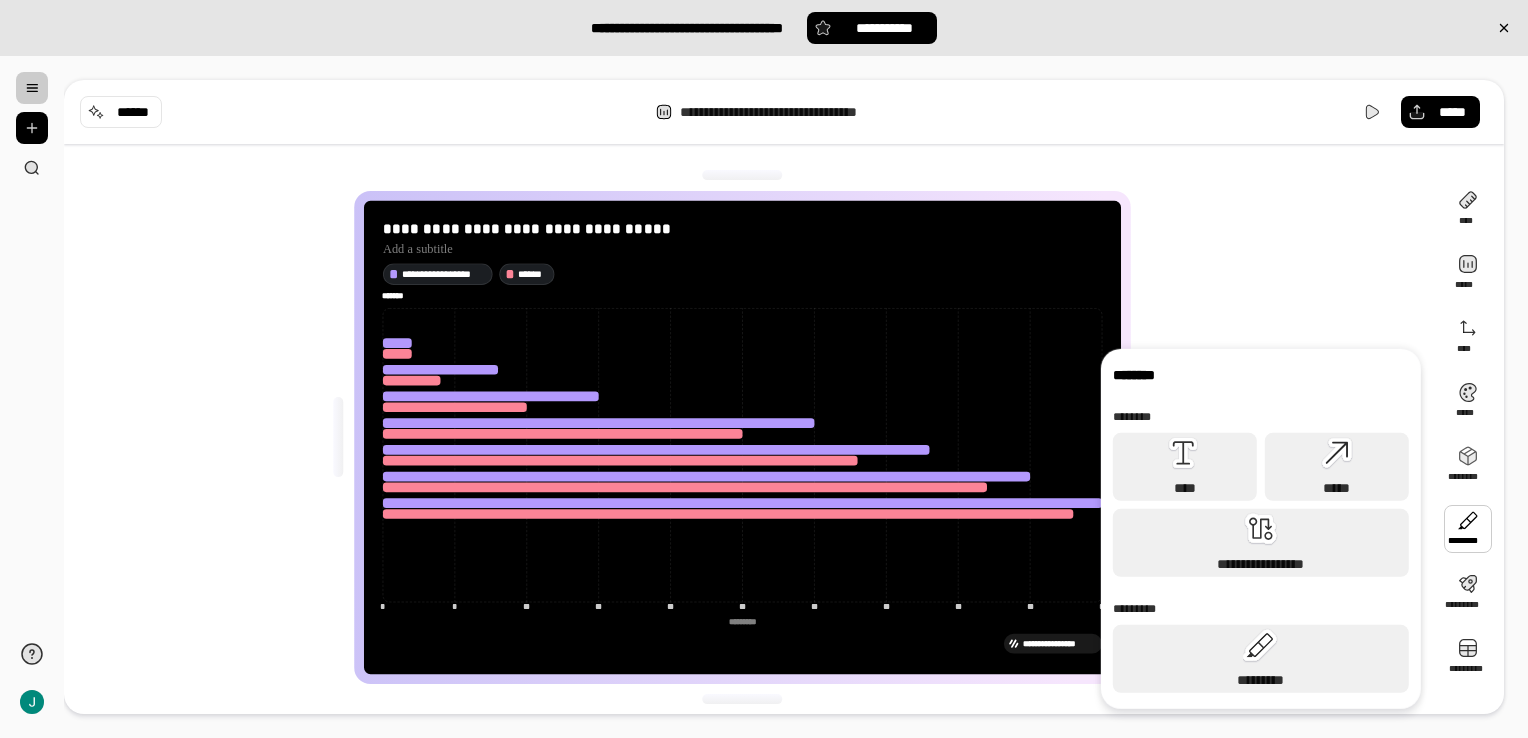 drag, startPoint x: 1201, startPoint y: 482, endPoint x: 1205, endPoint y: 501, distance: 19.416489 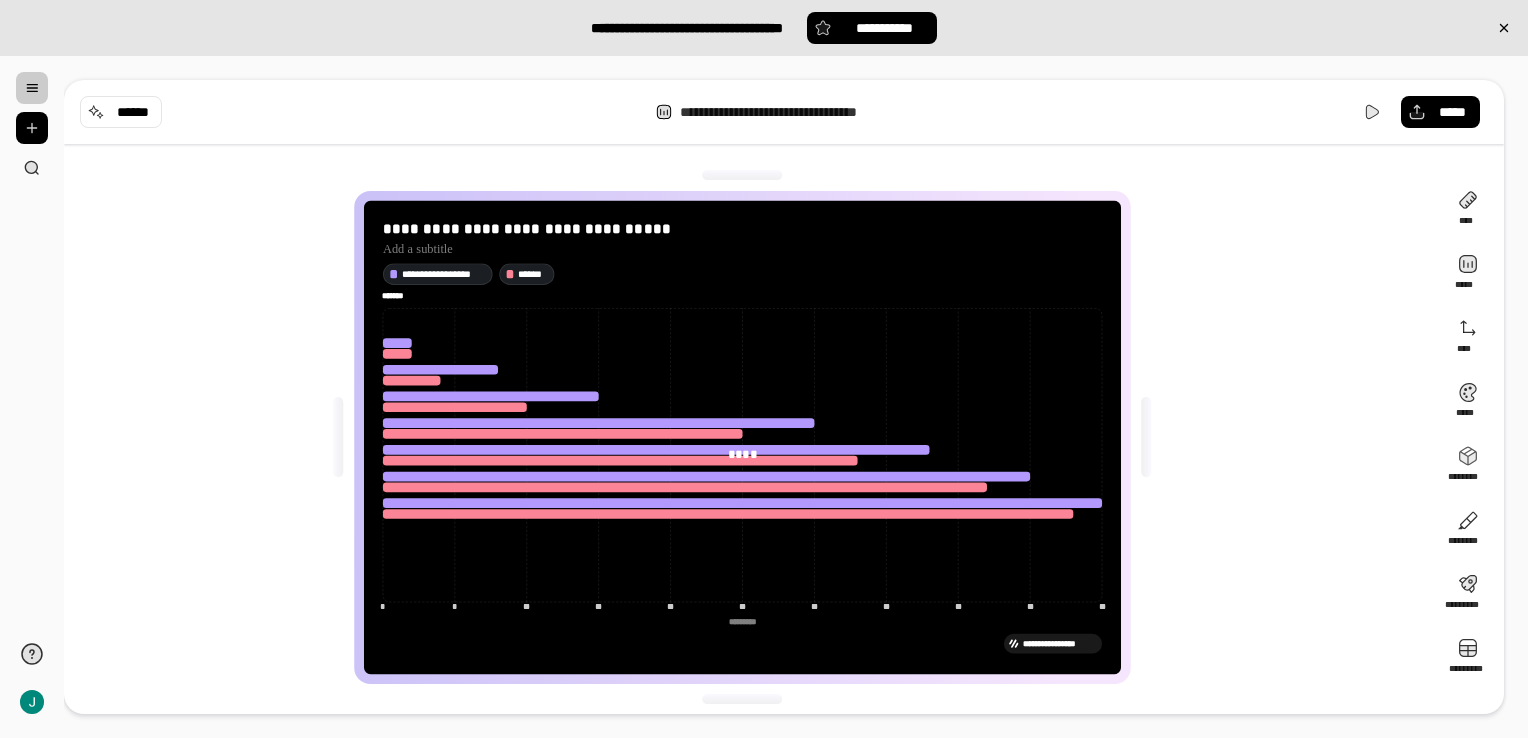 click on "*********" 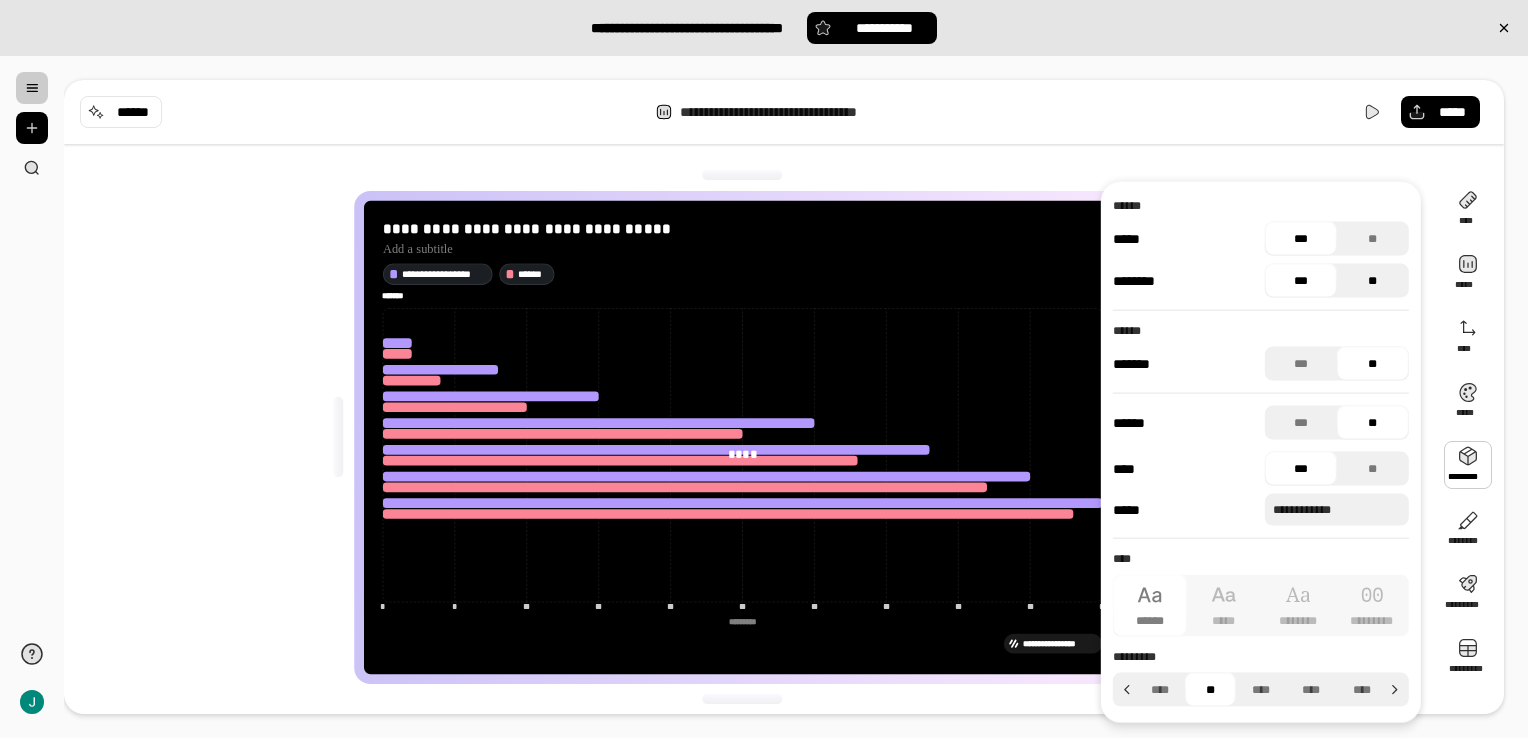 click on "**" at bounding box center (1373, 281) 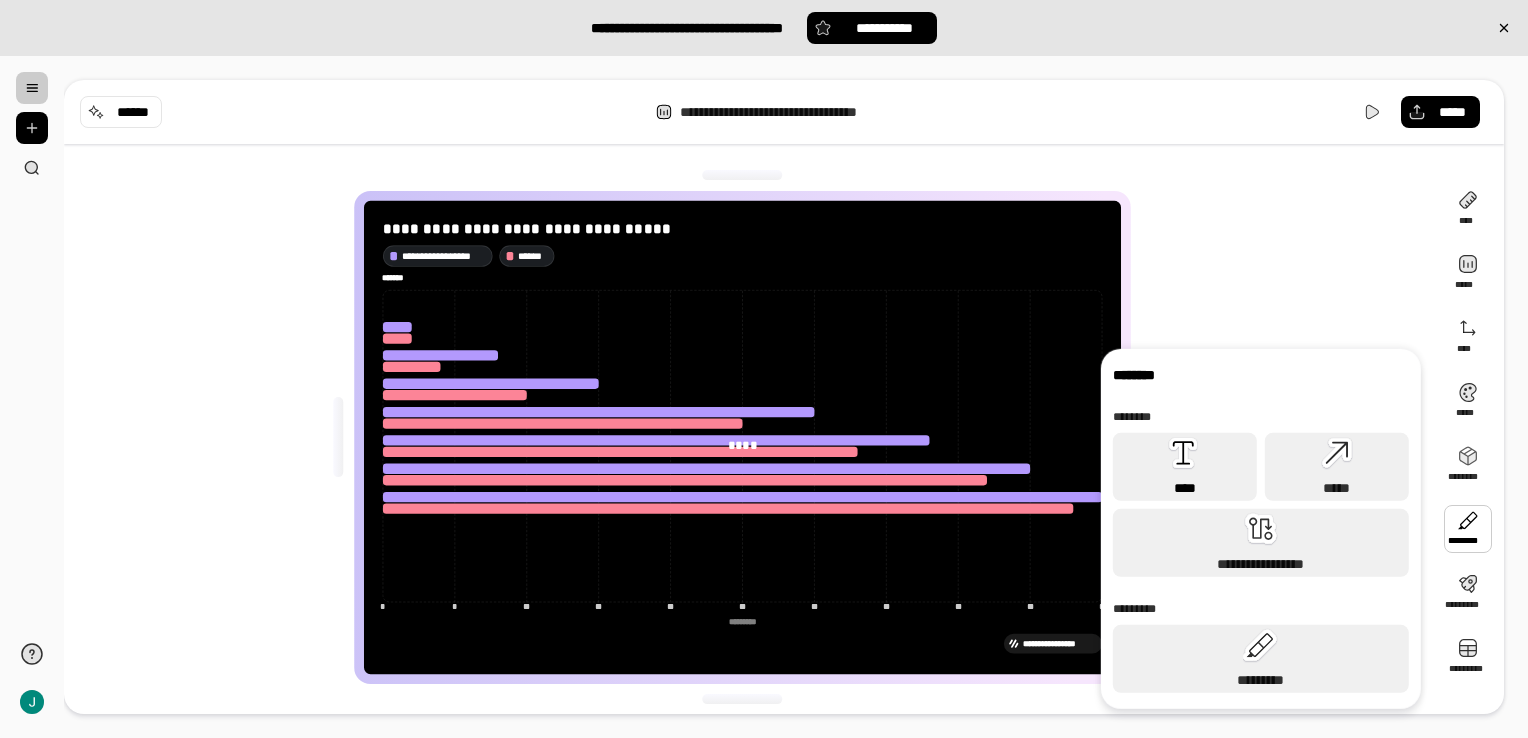click on "****" at bounding box center [1185, 467] 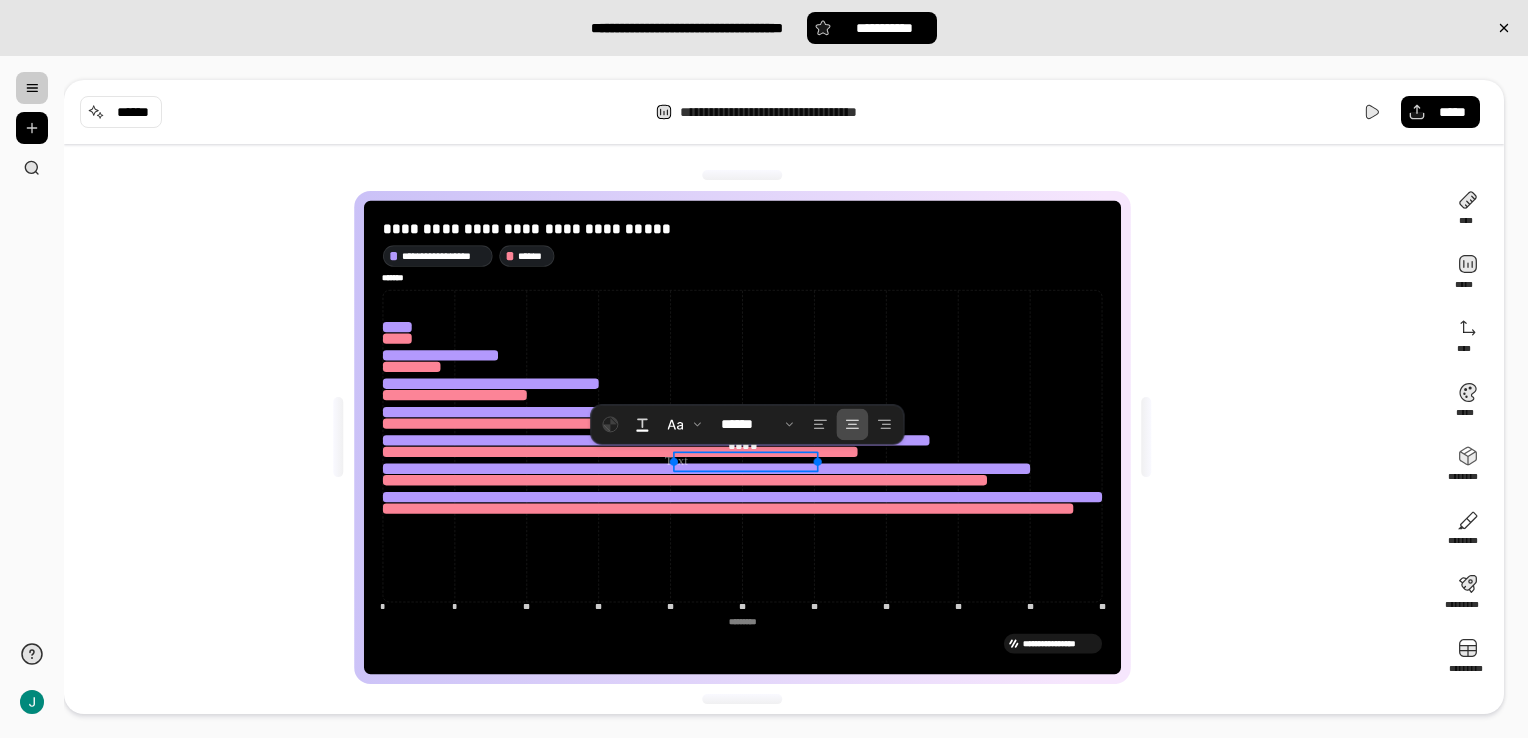 drag, startPoint x: 800, startPoint y: 463, endPoint x: 774, endPoint y: 466, distance: 26.172504 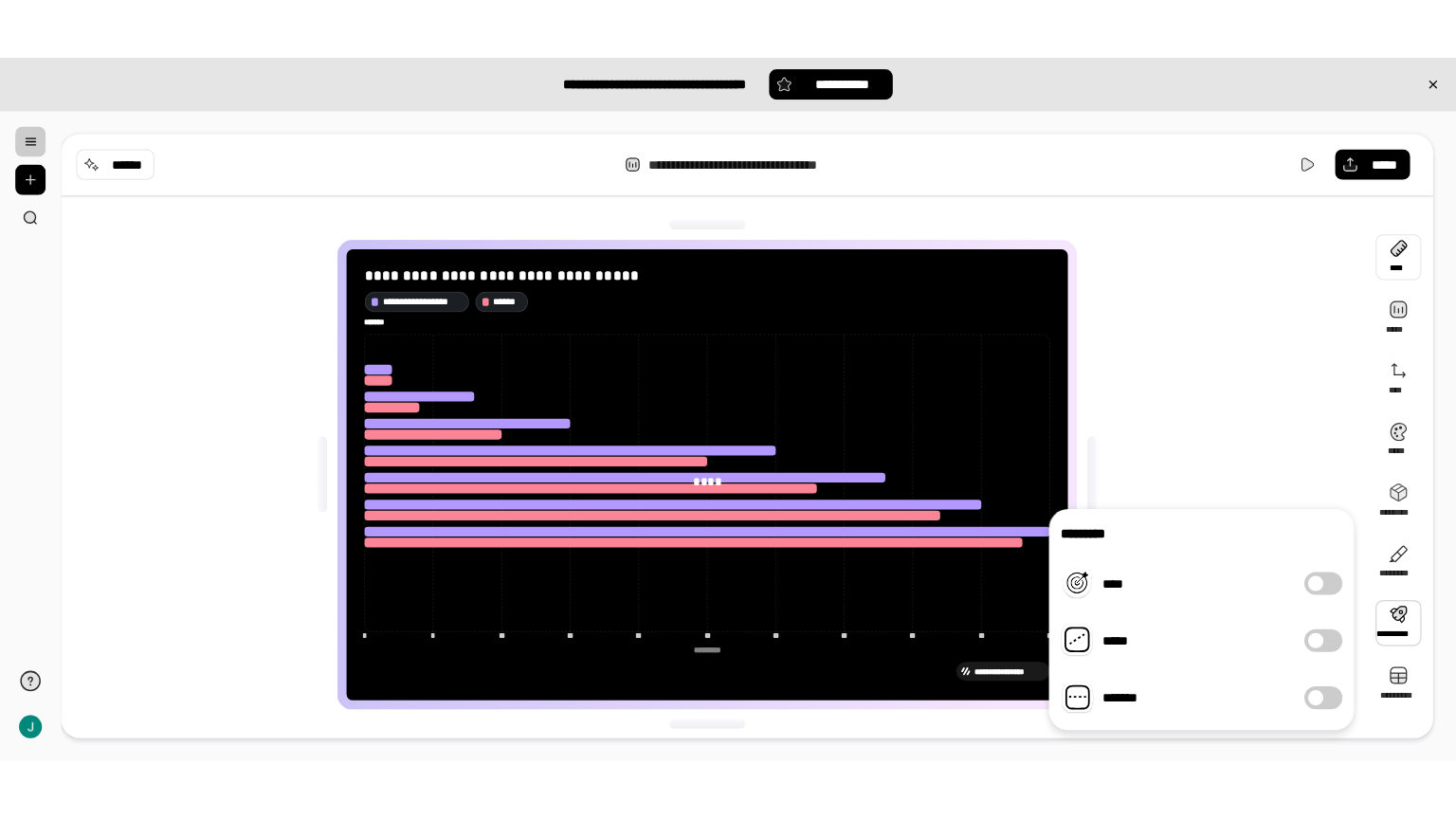 scroll, scrollTop: 4, scrollLeft: 0, axis: vertical 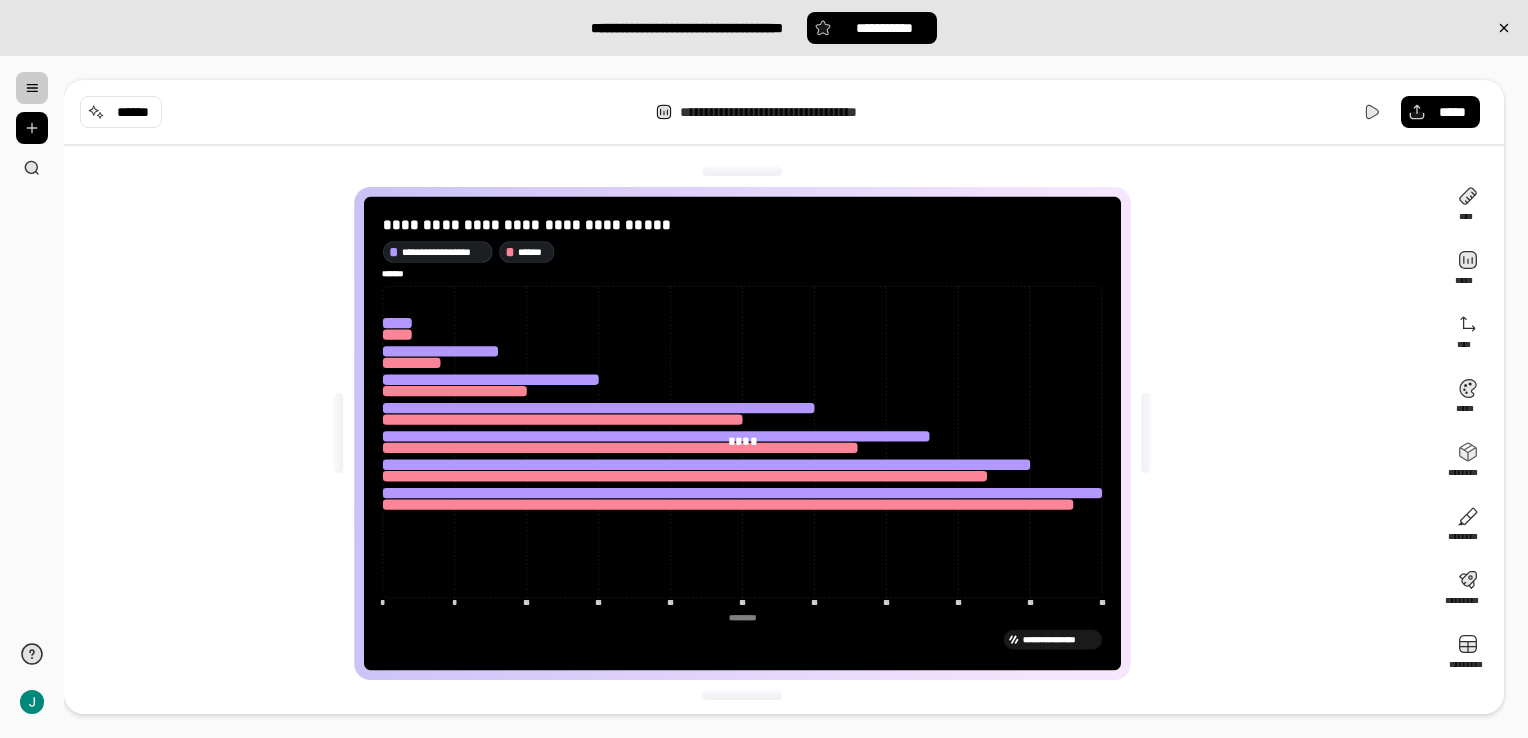 click on "* * ** ** ** ** ** ** ** ** ** ********* ******* *******" 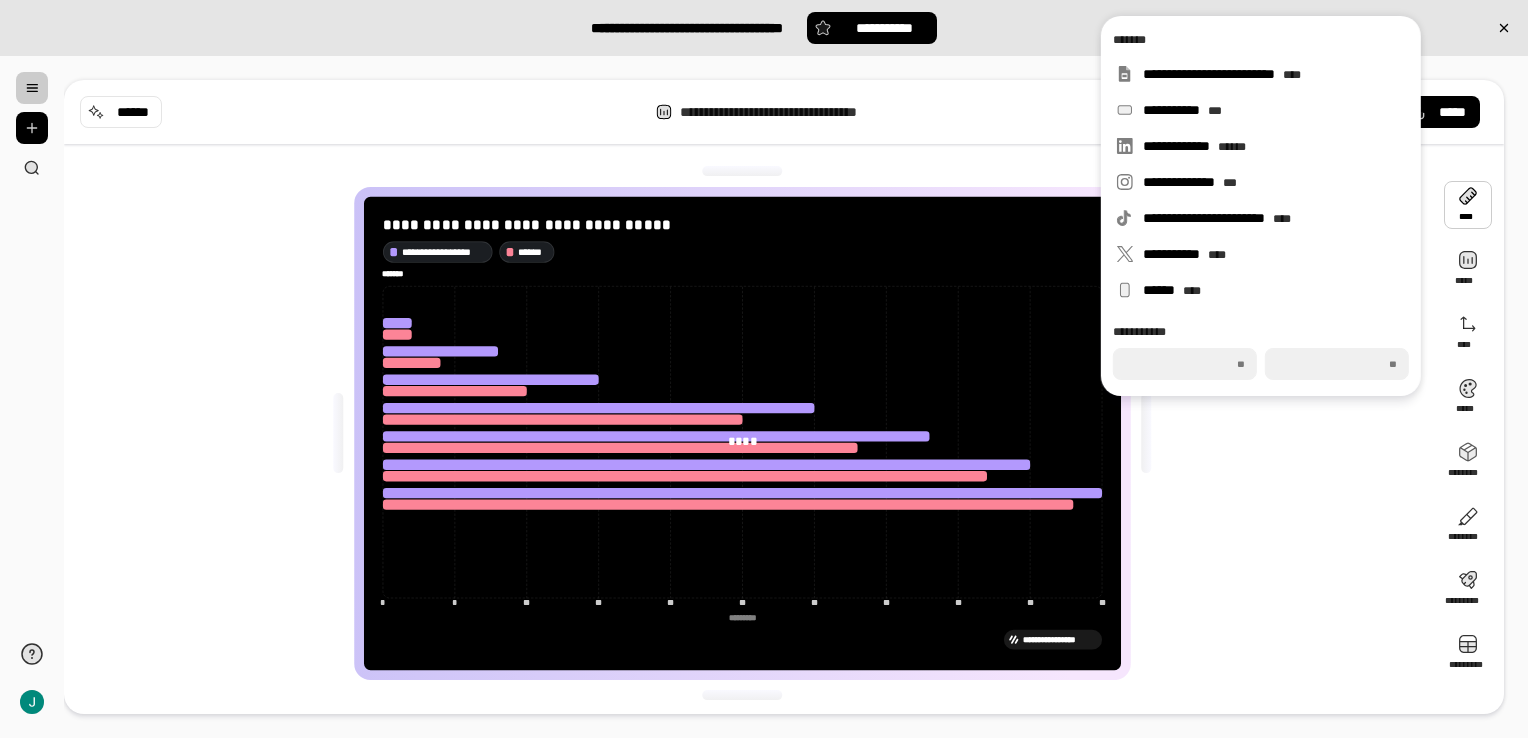 click on "**********" at bounding box center (750, 433) 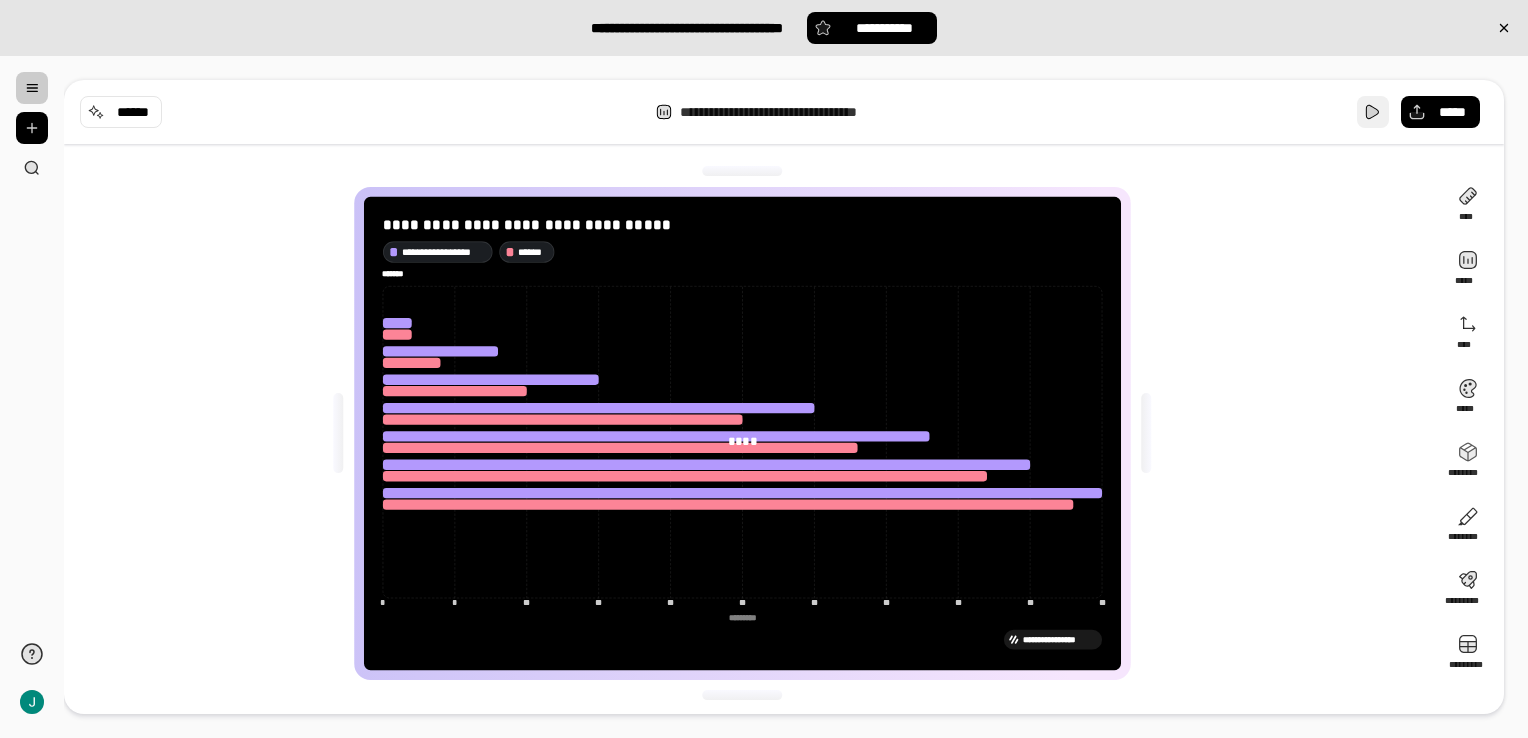 click at bounding box center (1373, 112) 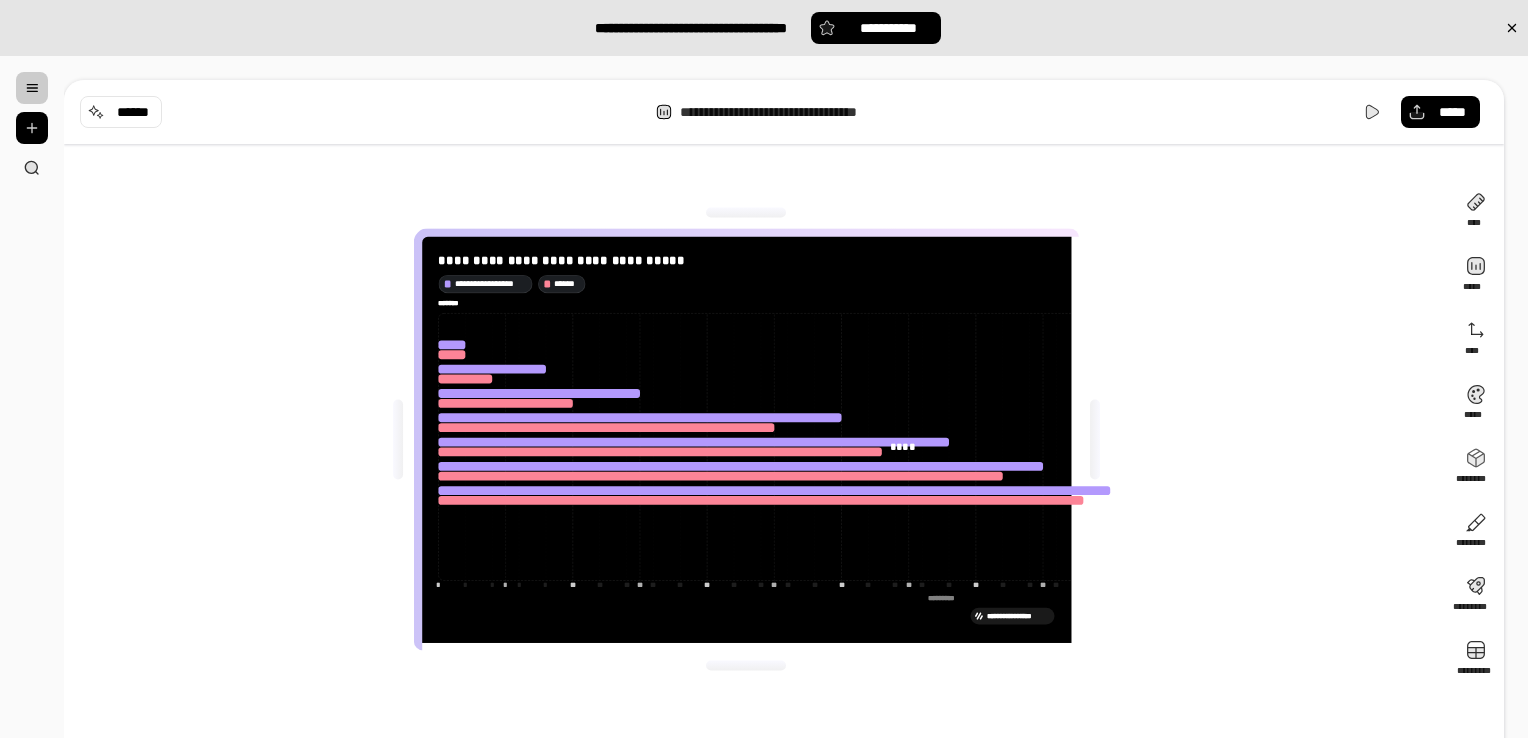 scroll, scrollTop: 0, scrollLeft: 0, axis: both 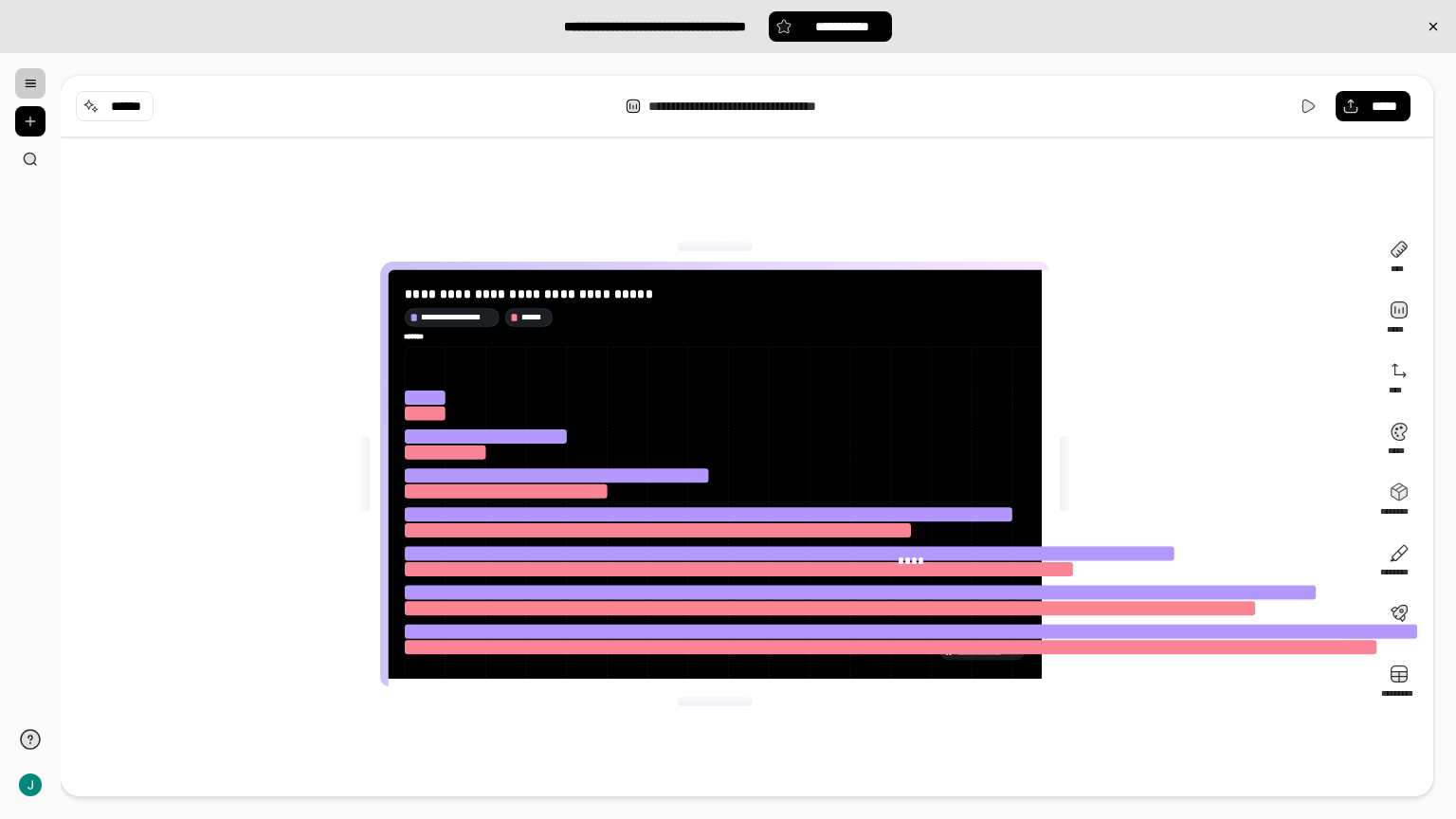 click on "*********" 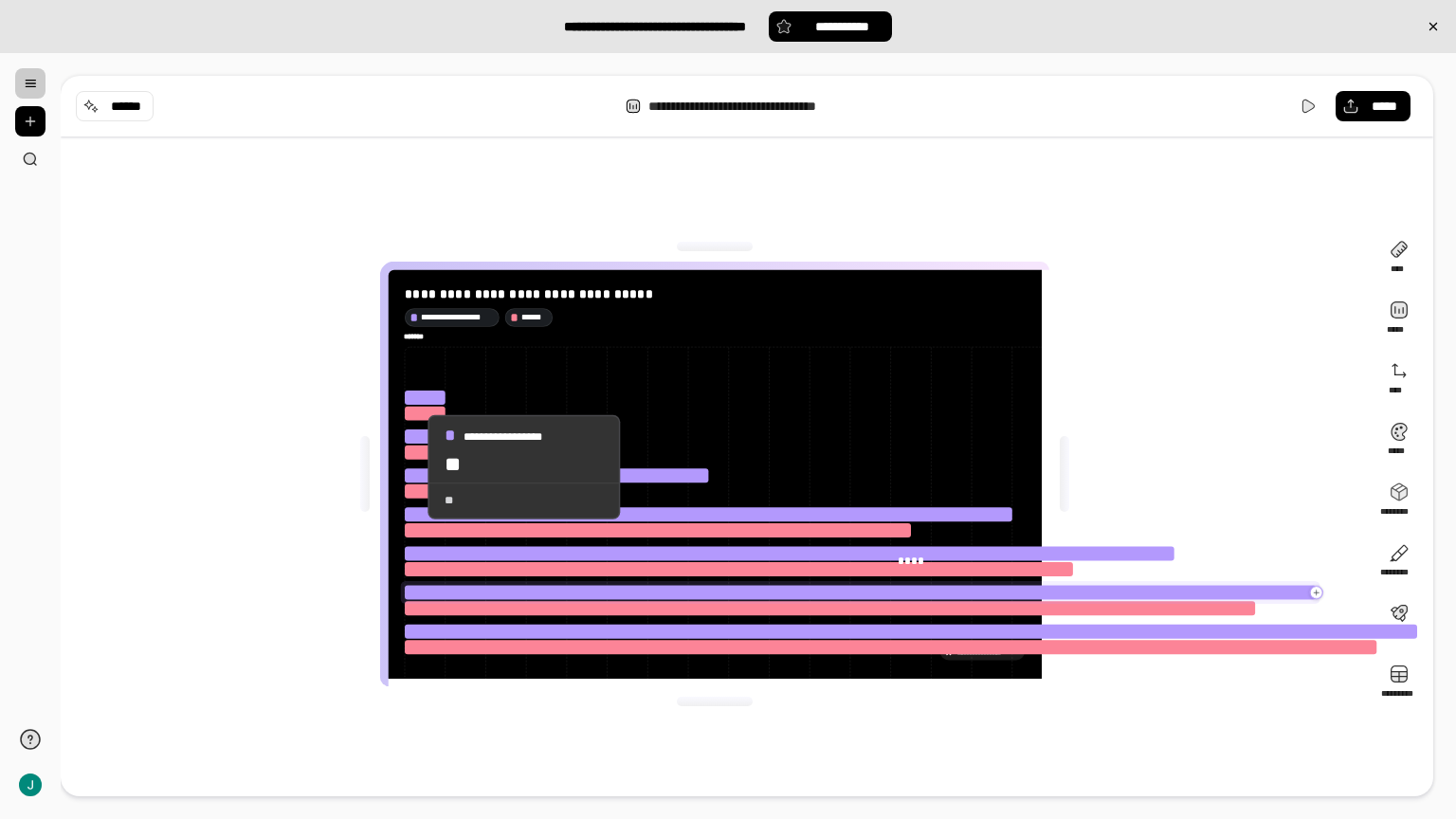click 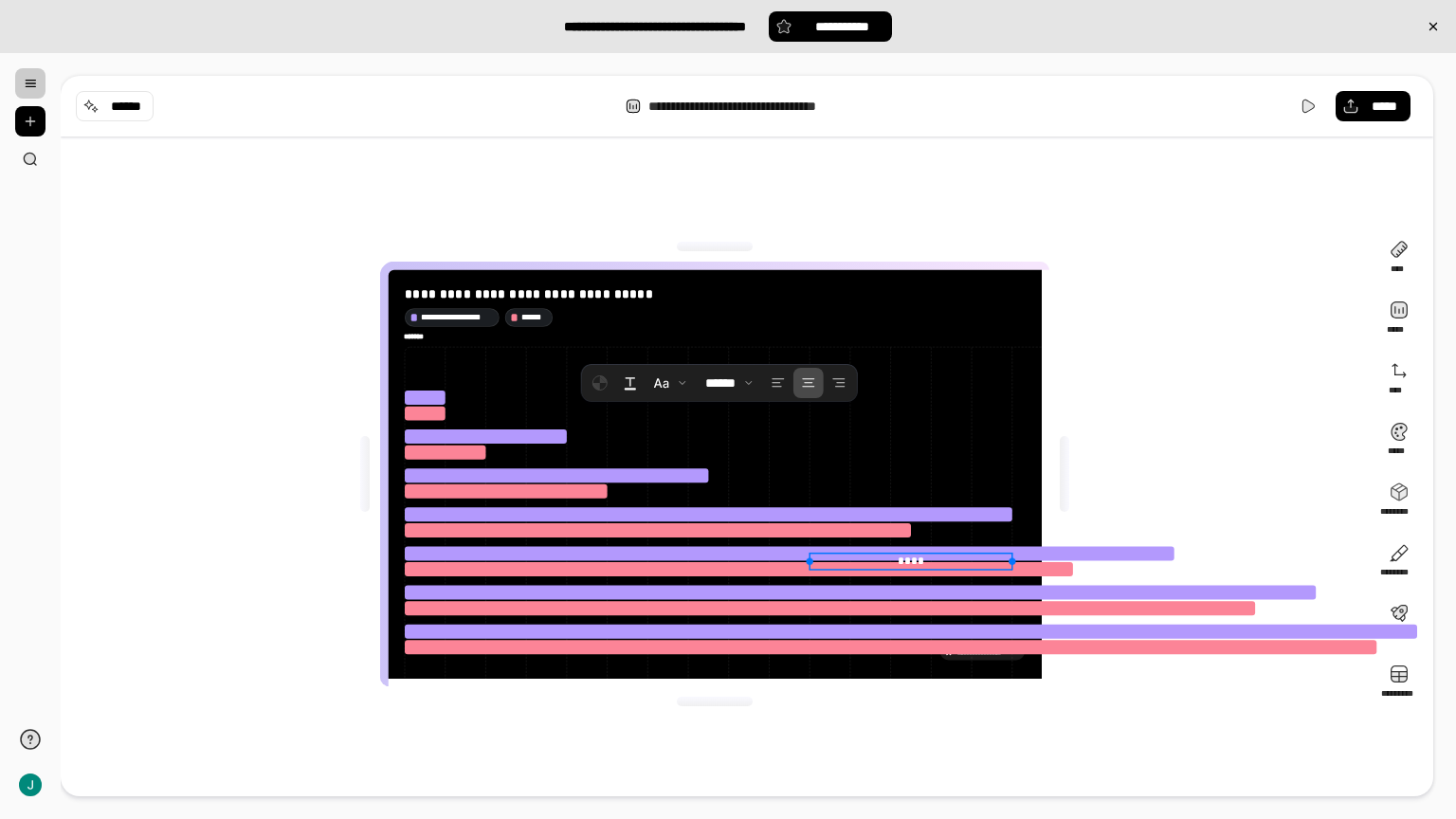 click on "****" at bounding box center [911, 560] 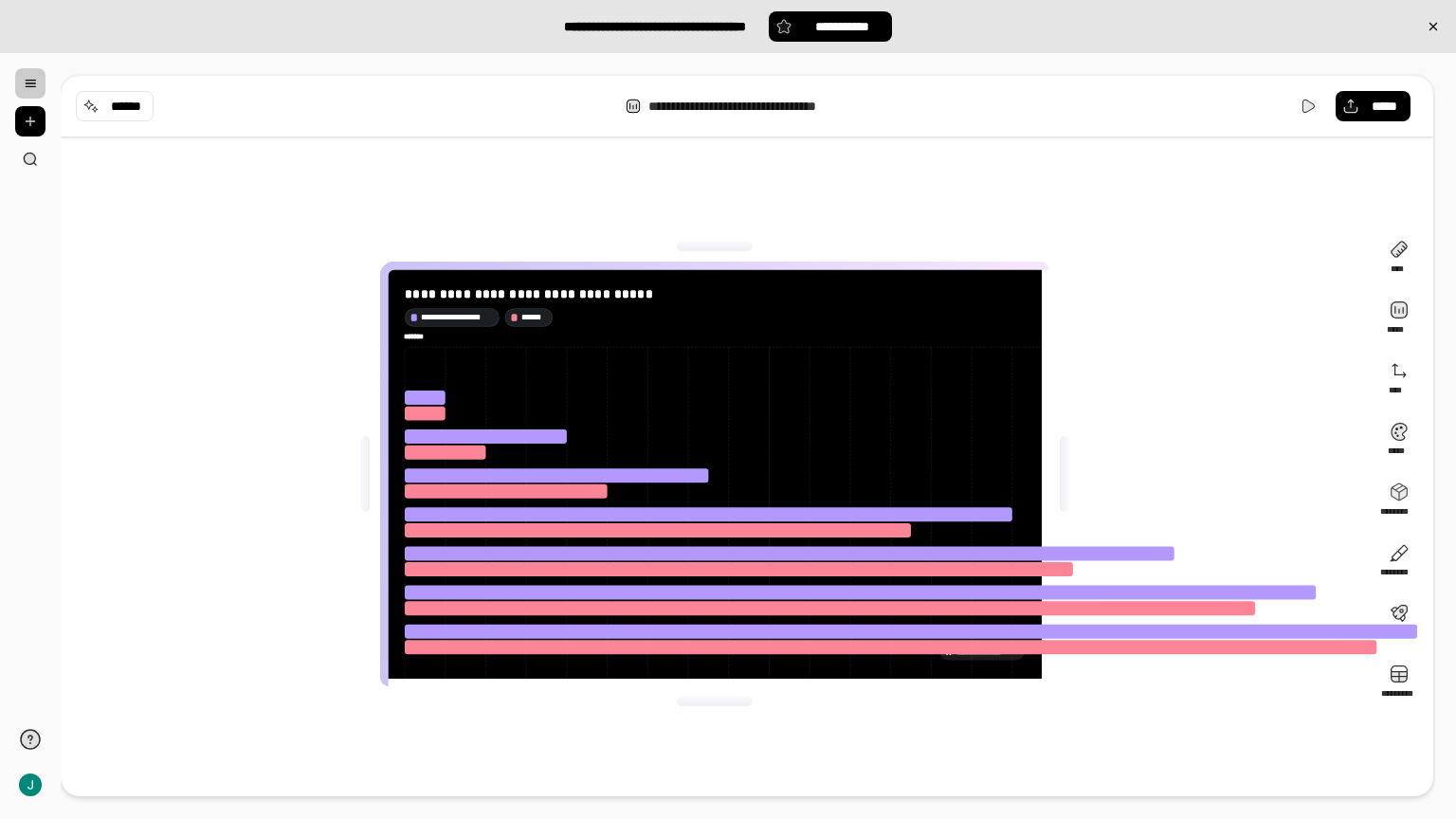 click on "* * * * * ** ** ** ** ** ** ** ** ** ** ** ** ** ** ** ** ** ** ** ** ** ********* ******* *******" 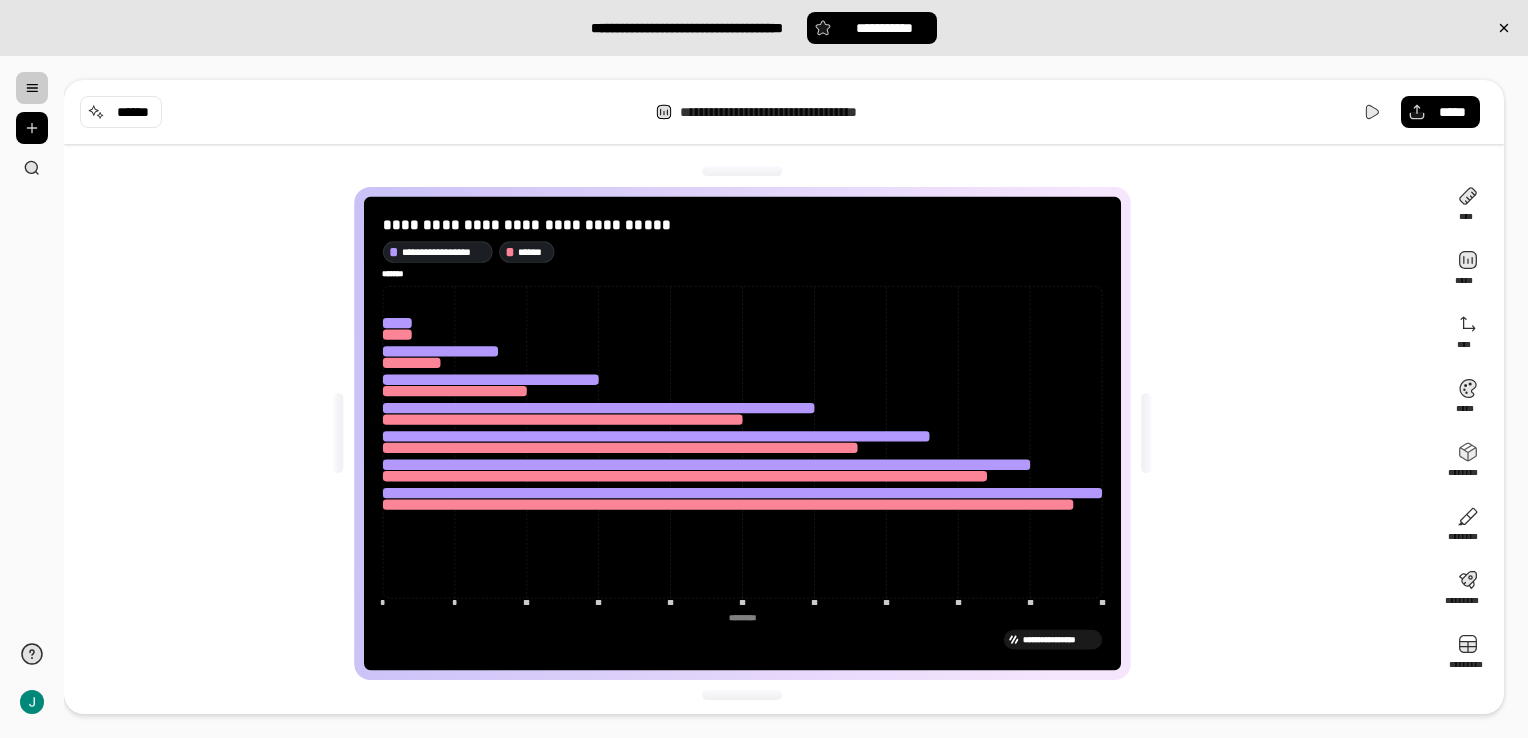 scroll, scrollTop: 4, scrollLeft: 0, axis: vertical 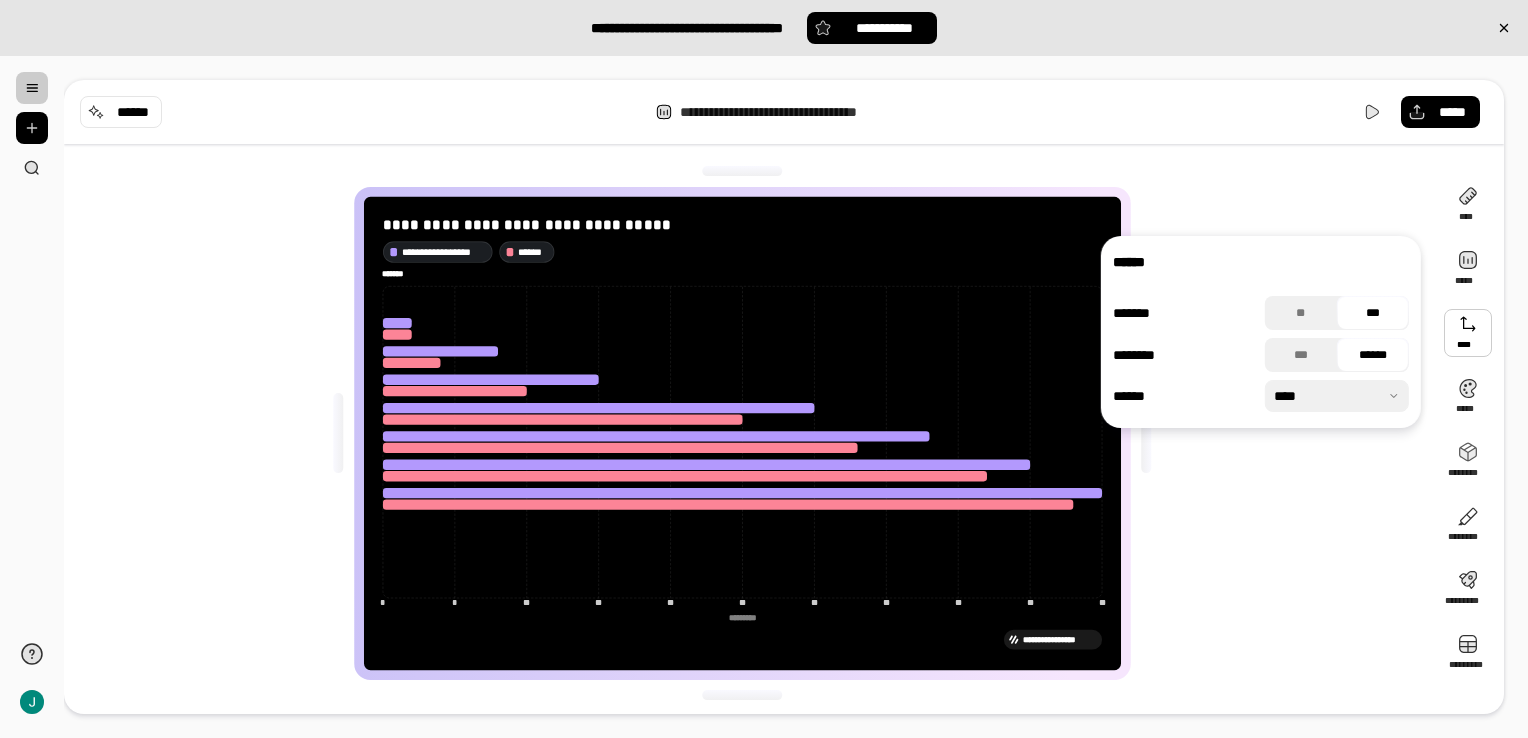 click at bounding box center [1468, 333] 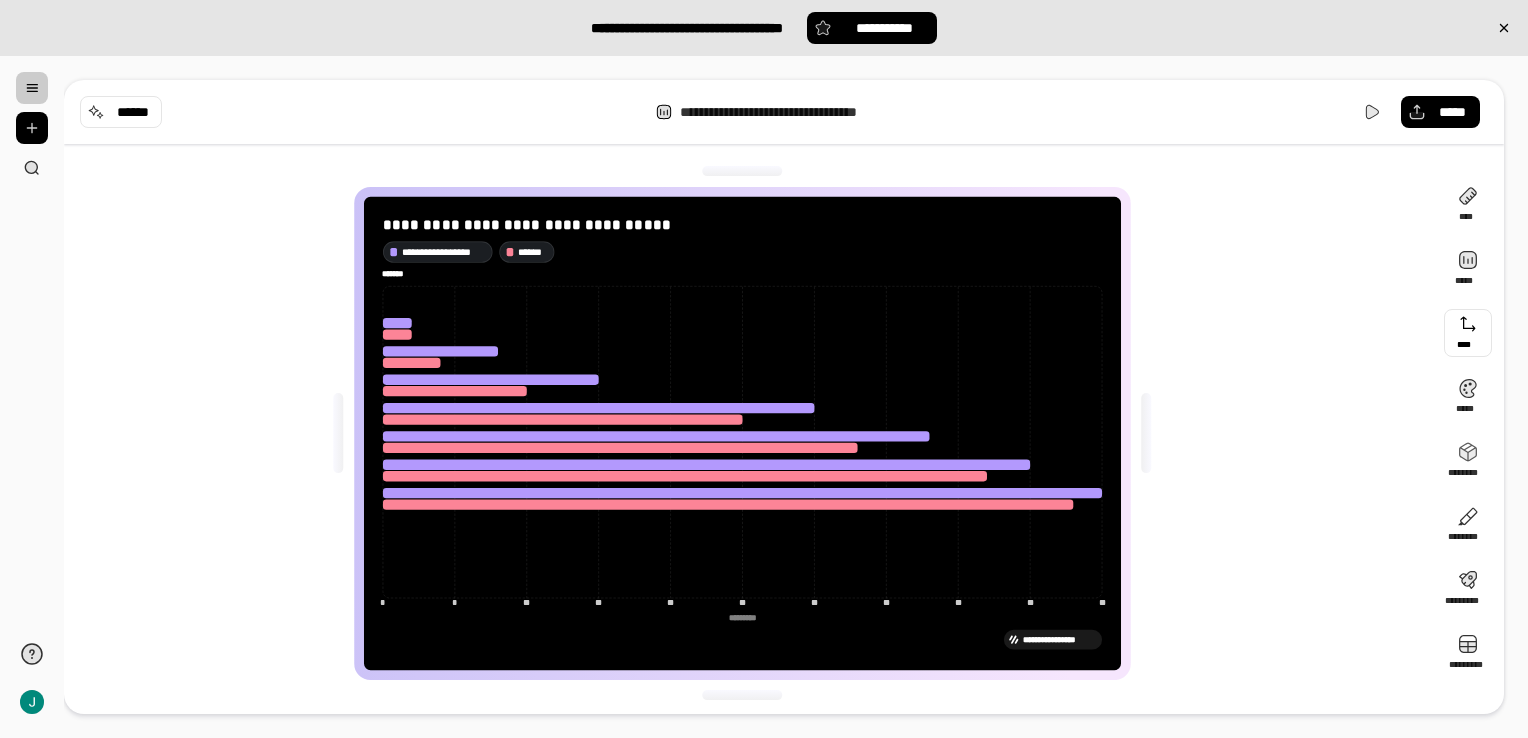 click at bounding box center (1468, 333) 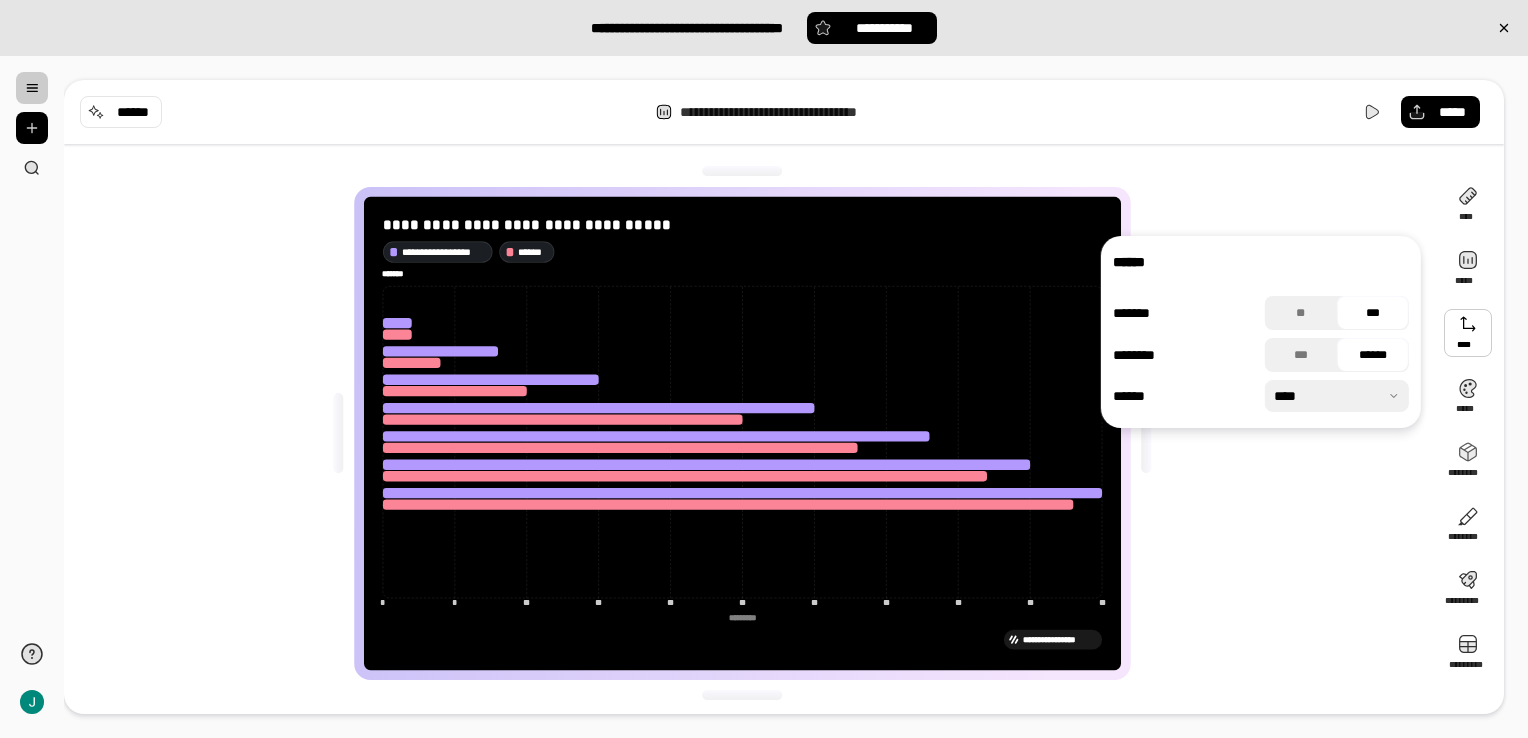 click at bounding box center (1337, 396) 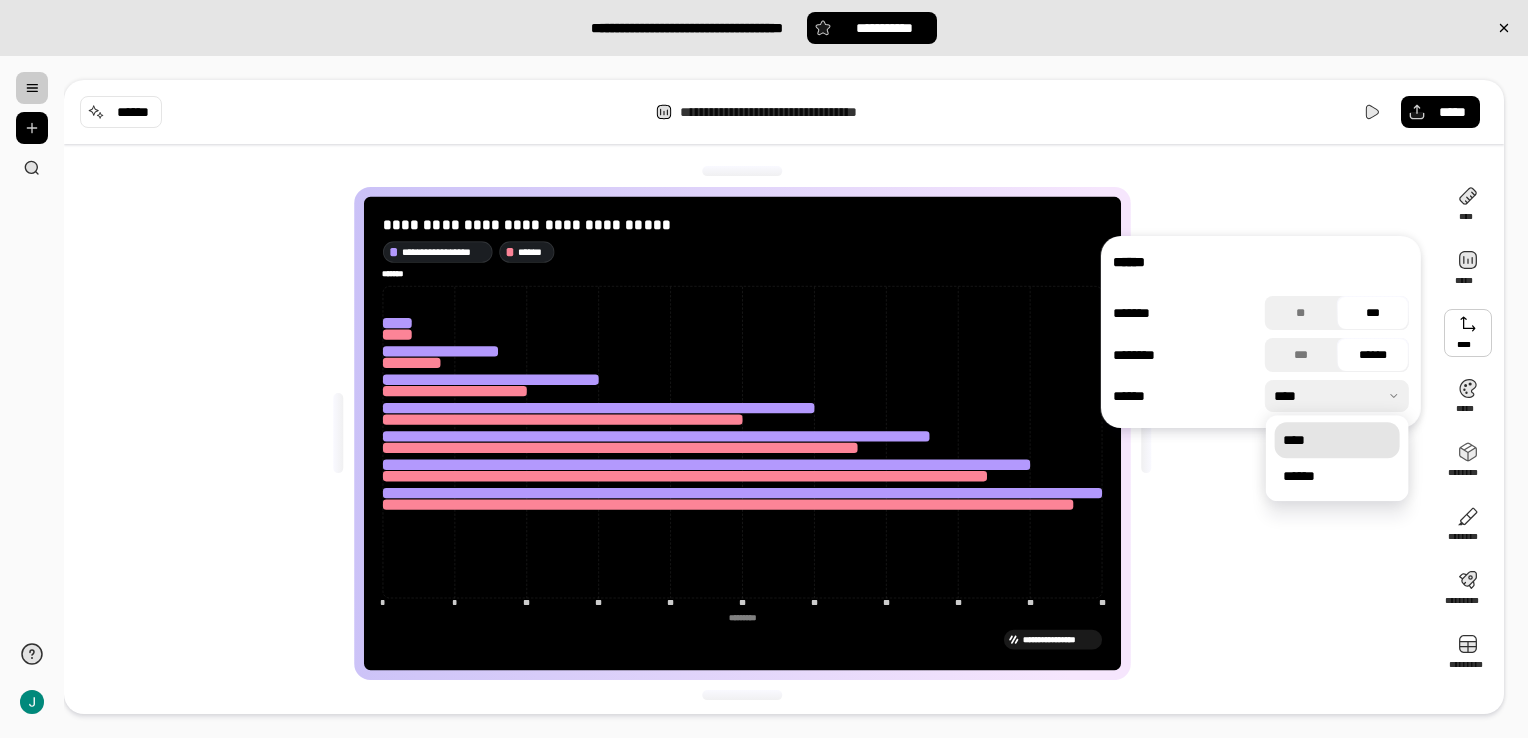 click at bounding box center (1337, 396) 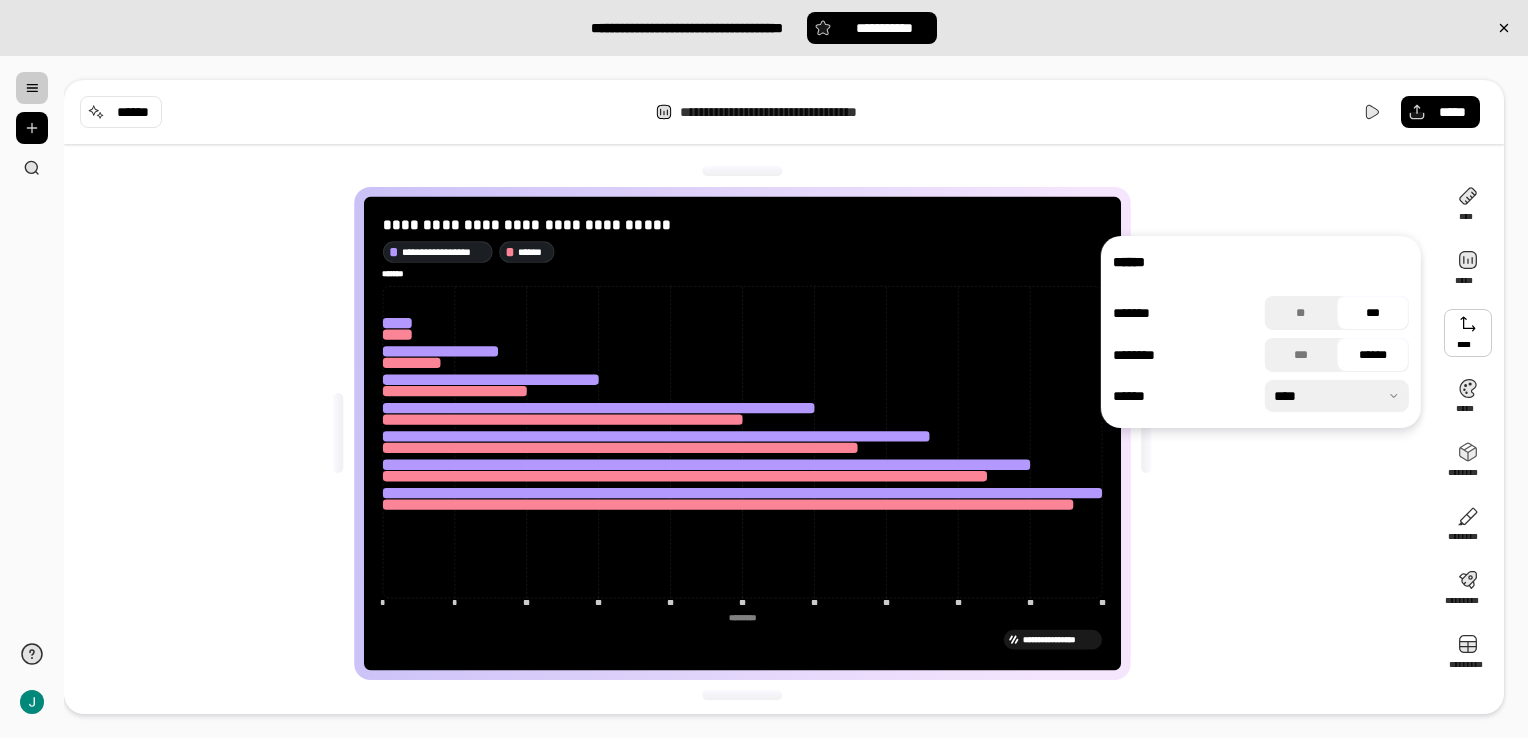click at bounding box center (1337, 396) 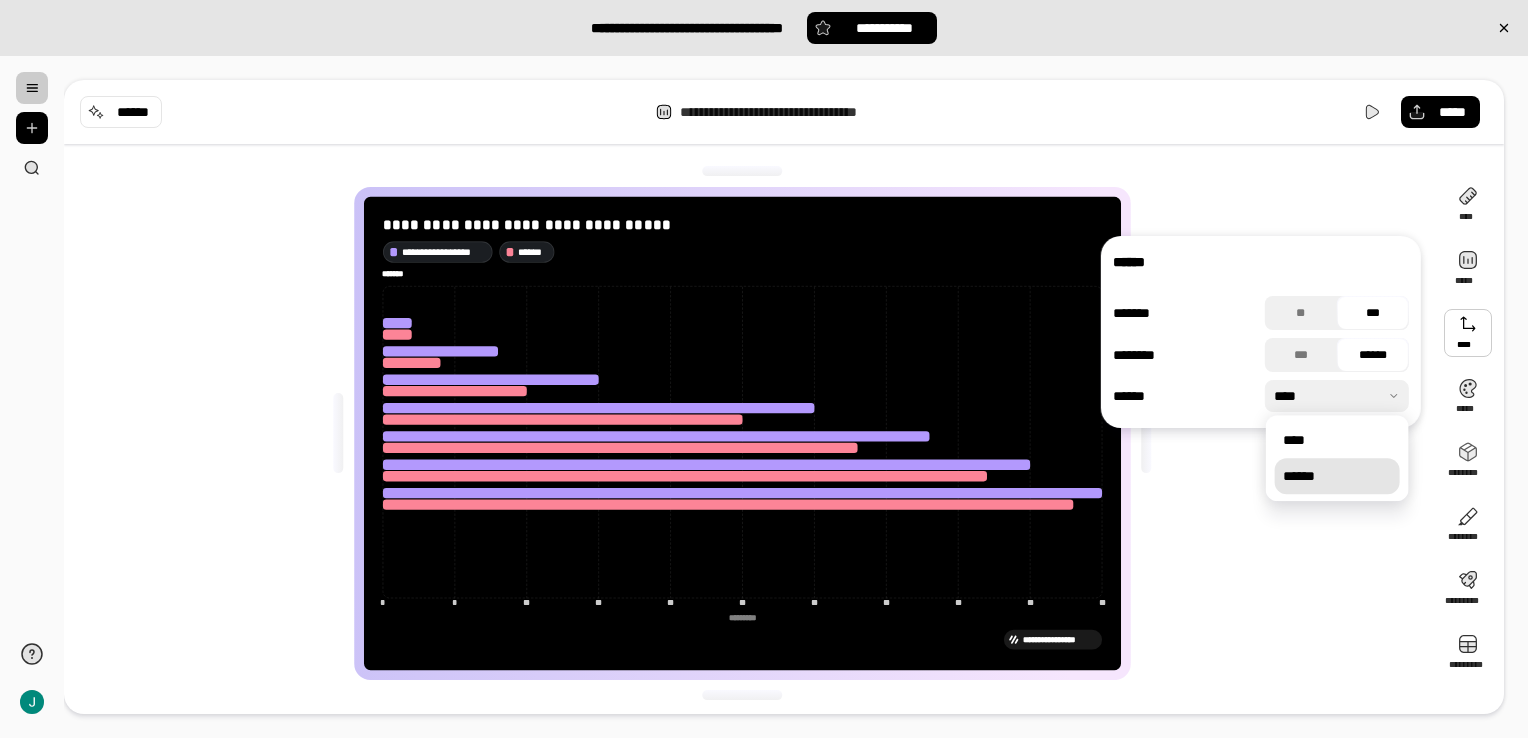 click on "******" at bounding box center [1337, 476] 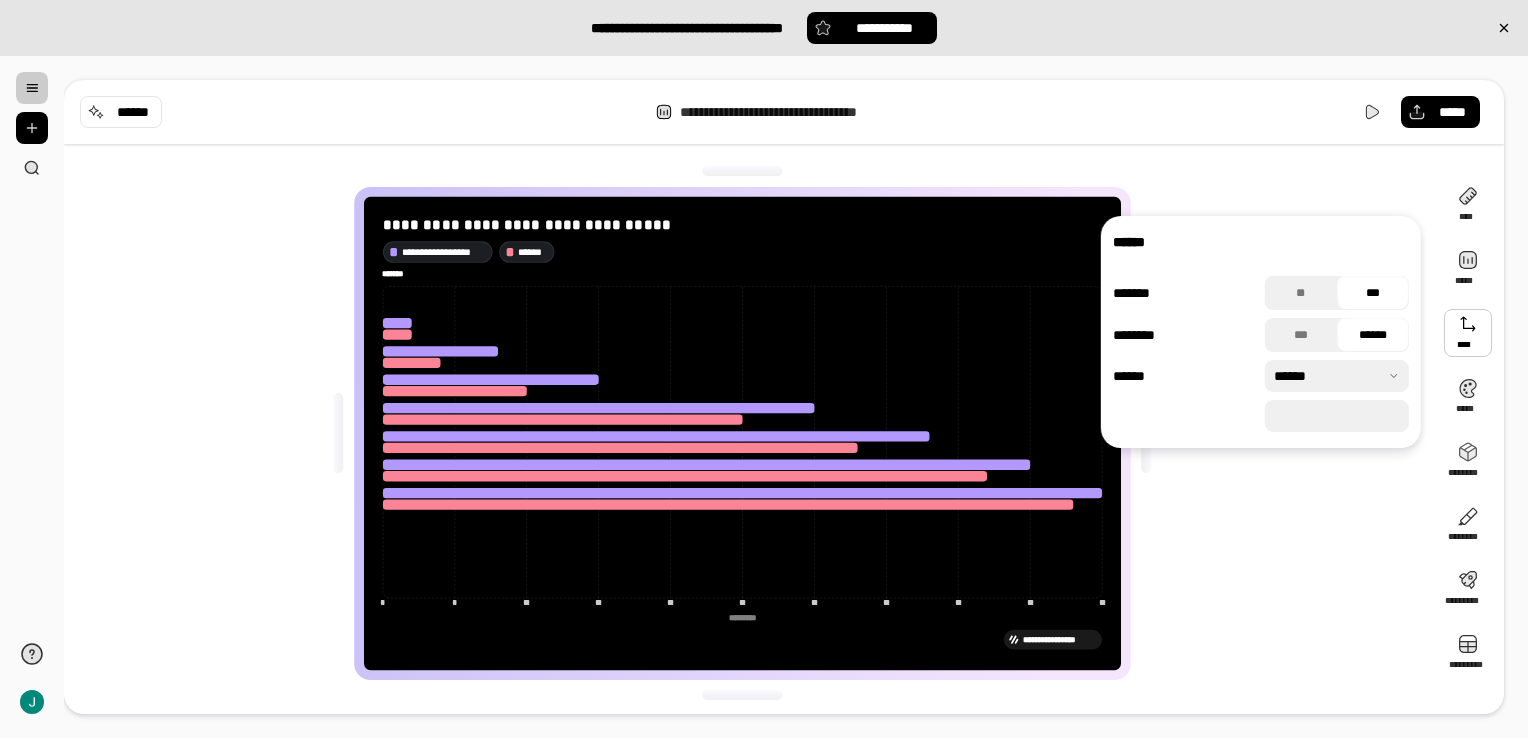 click at bounding box center (1337, 376) 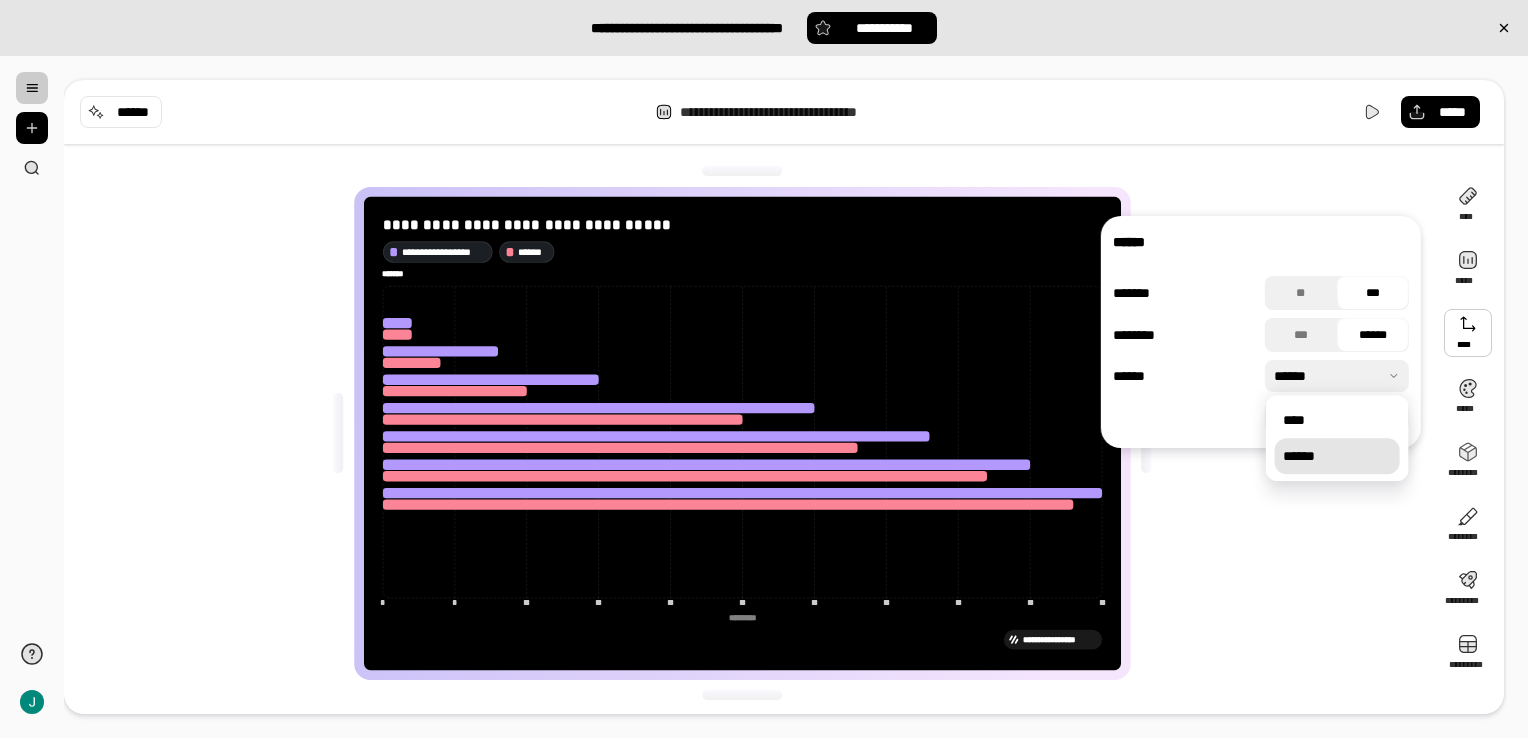 click at bounding box center [1337, 376] 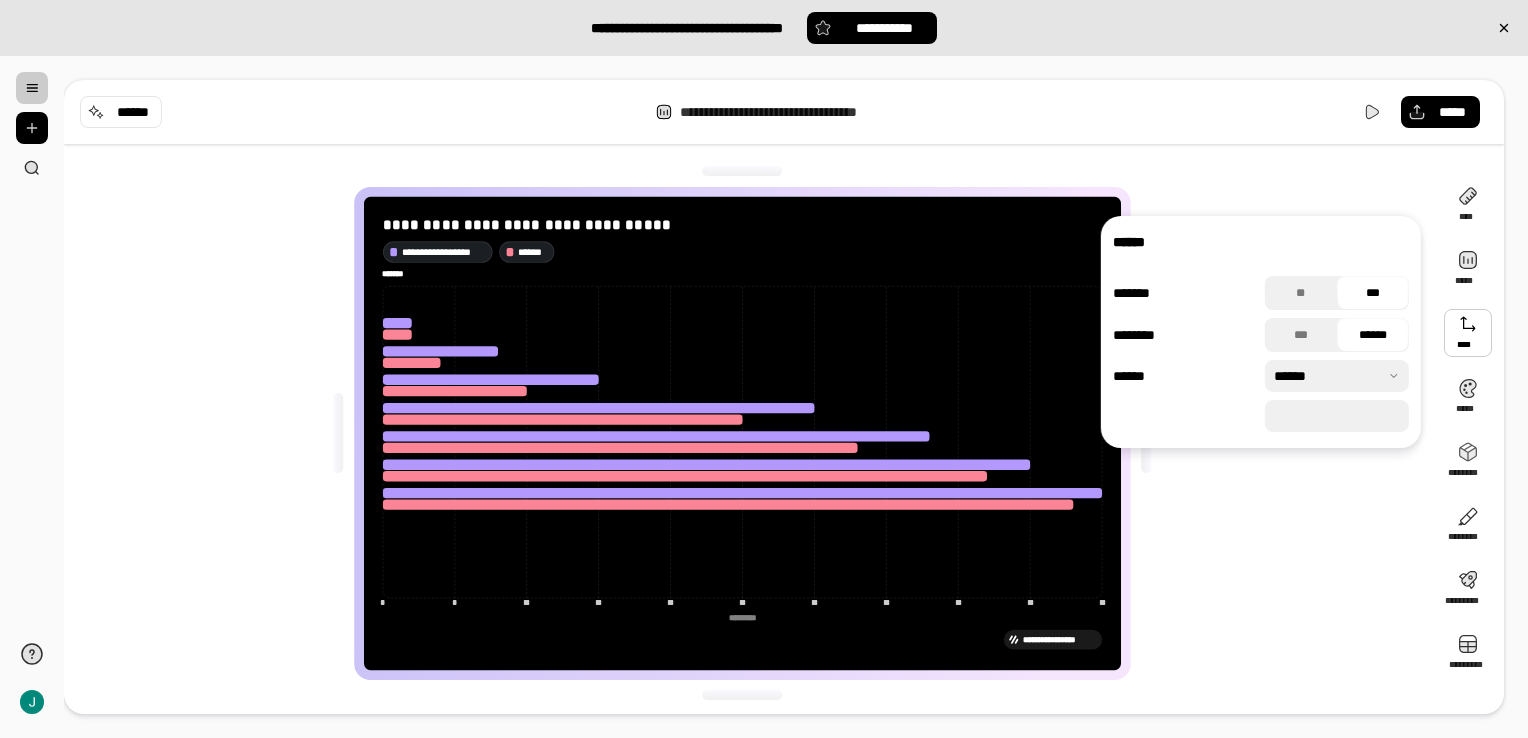 click at bounding box center (1468, 333) 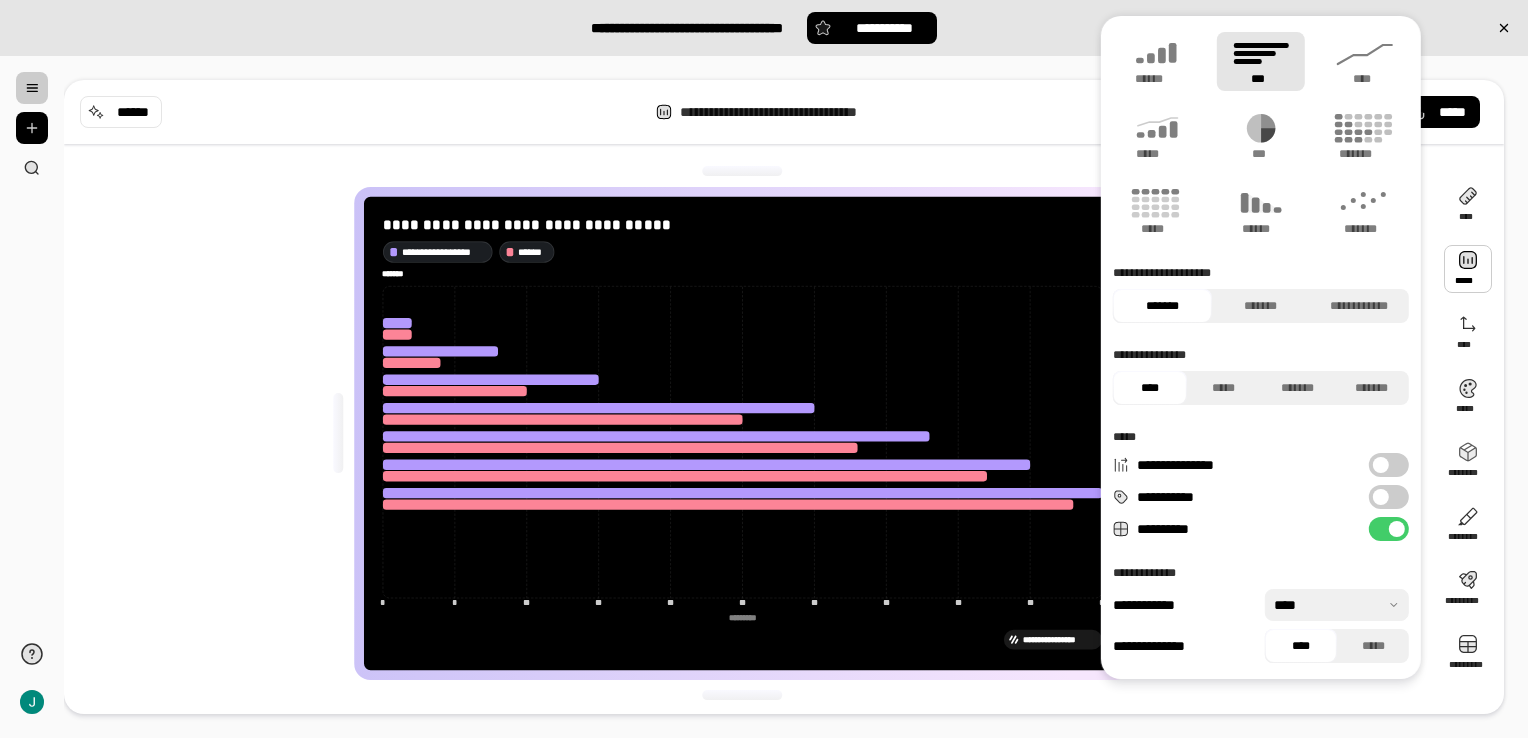 click at bounding box center [1381, 497] 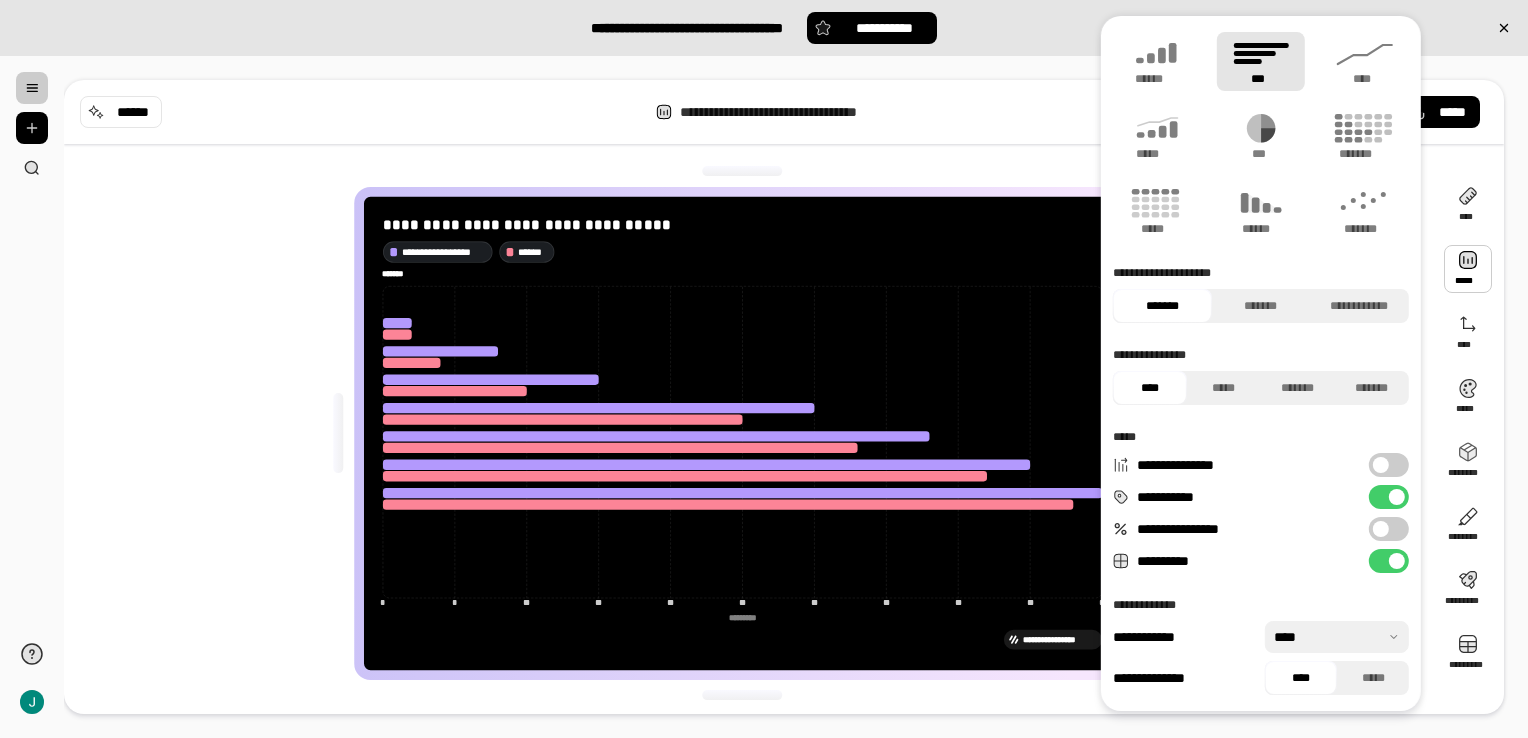 click on "**********" at bounding box center [784, 397] 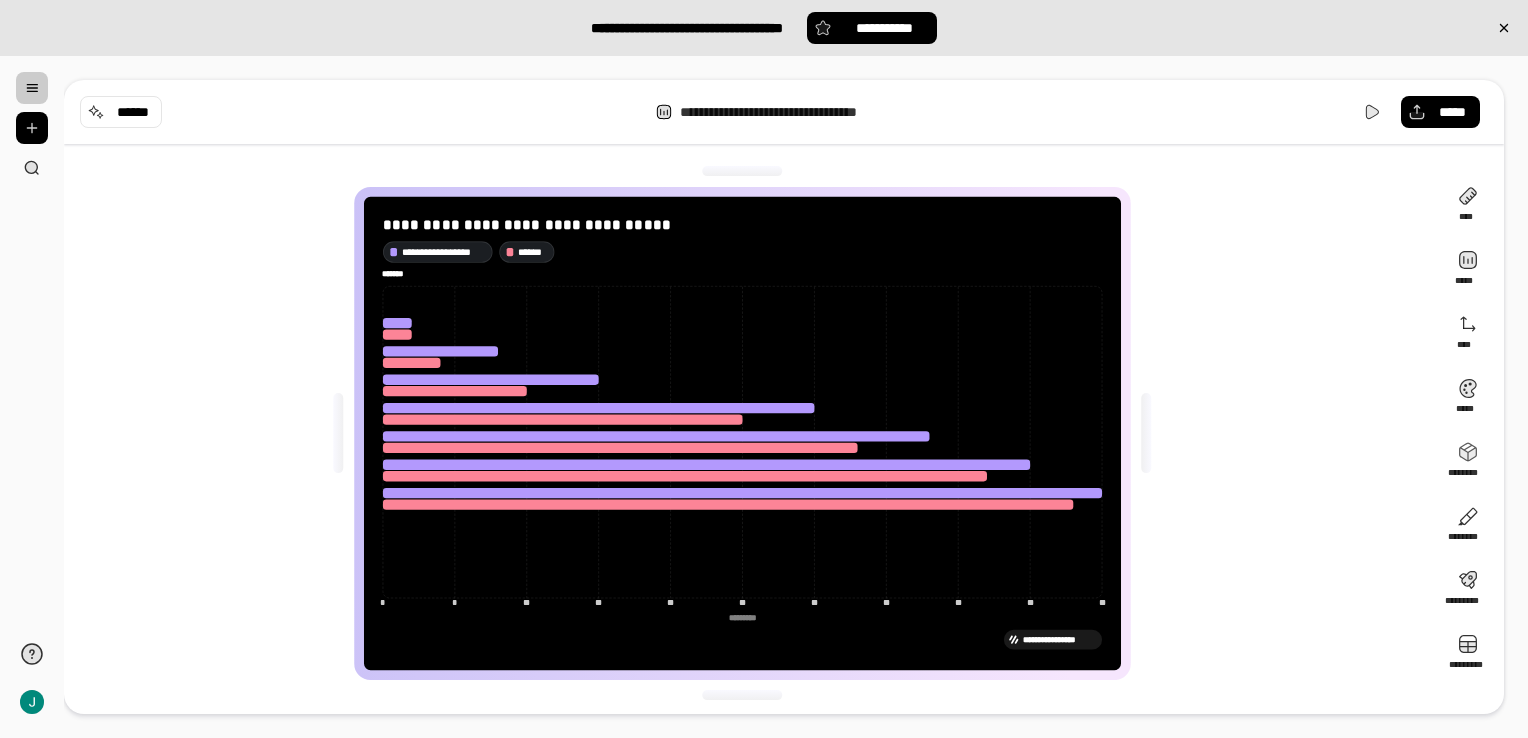 click on "*********" 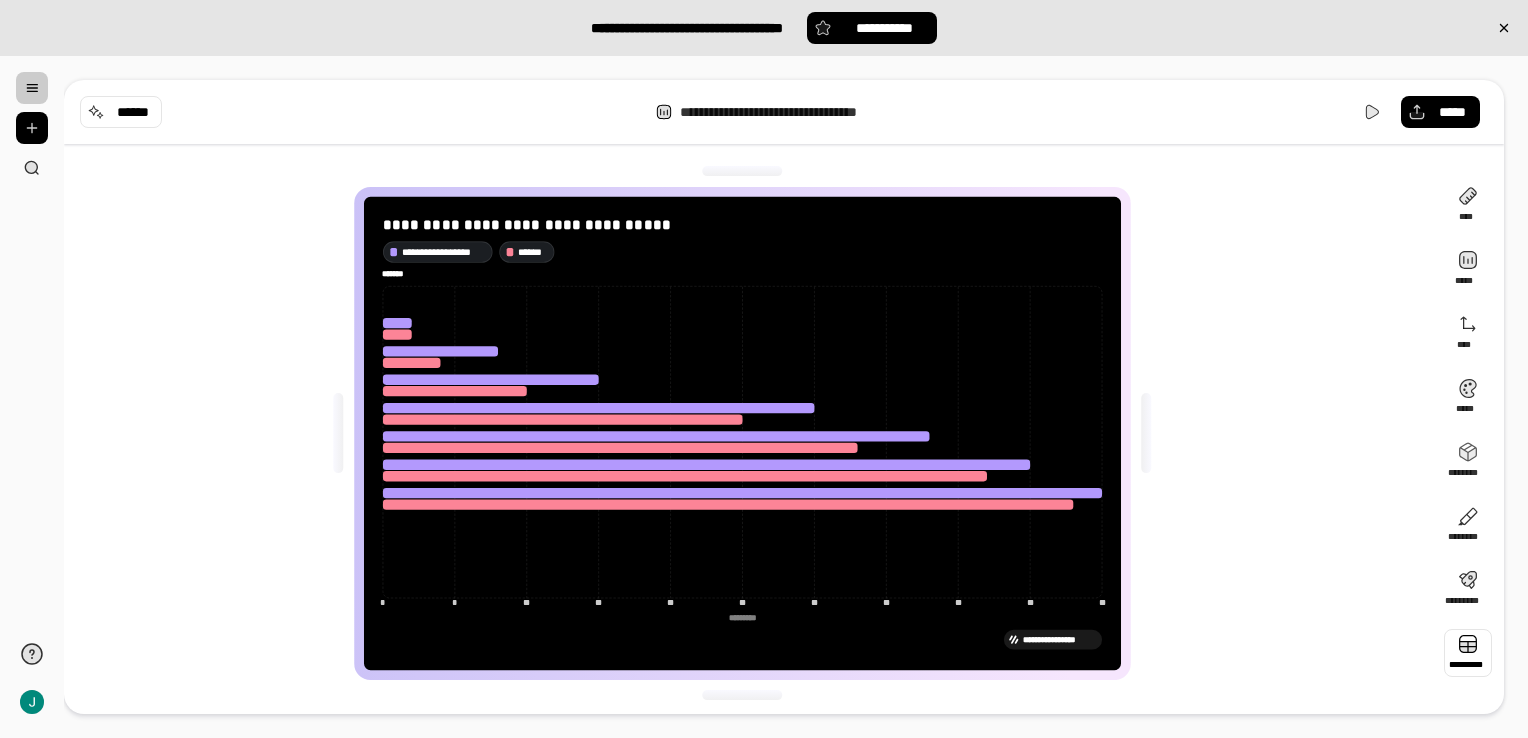 click at bounding box center [1468, 653] 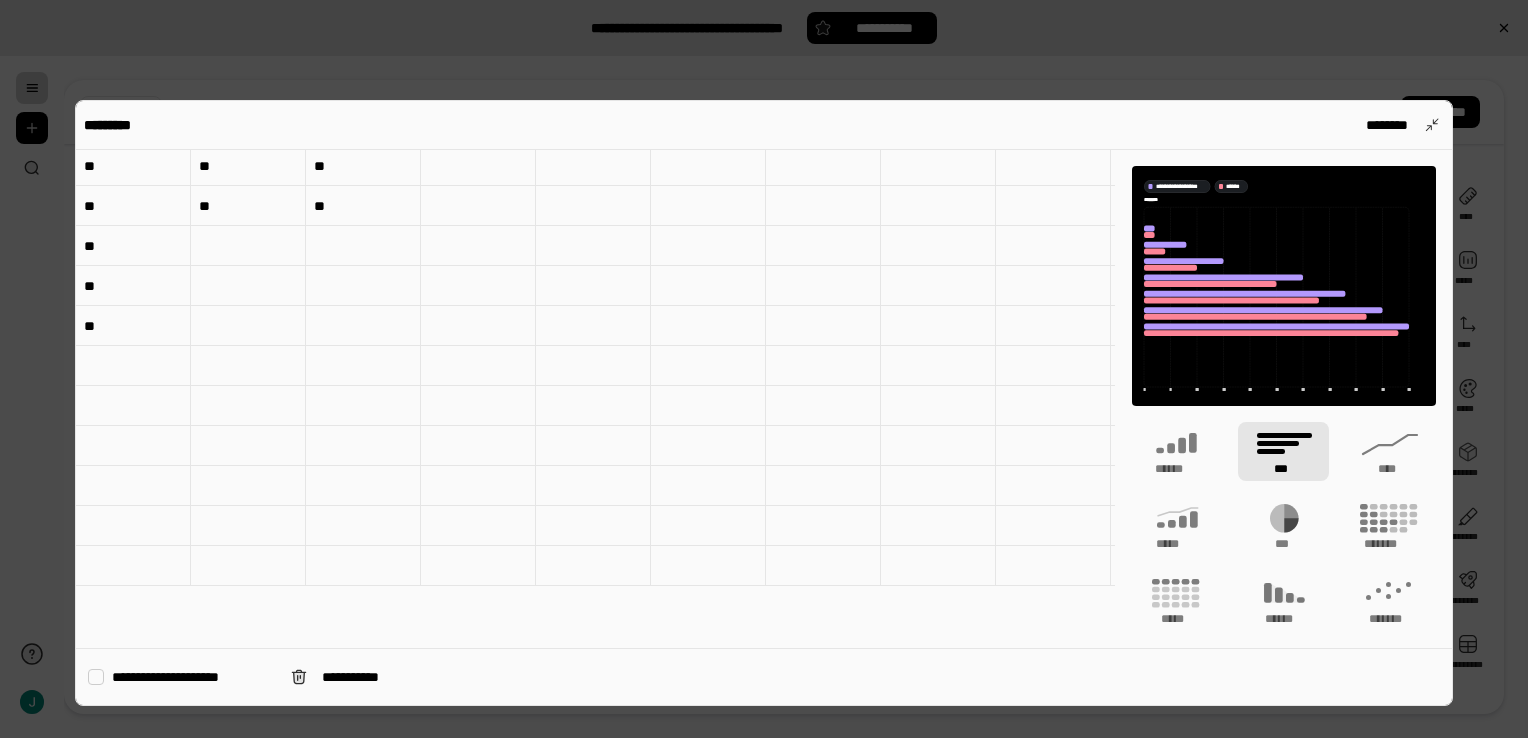 scroll, scrollTop: 0, scrollLeft: 0, axis: both 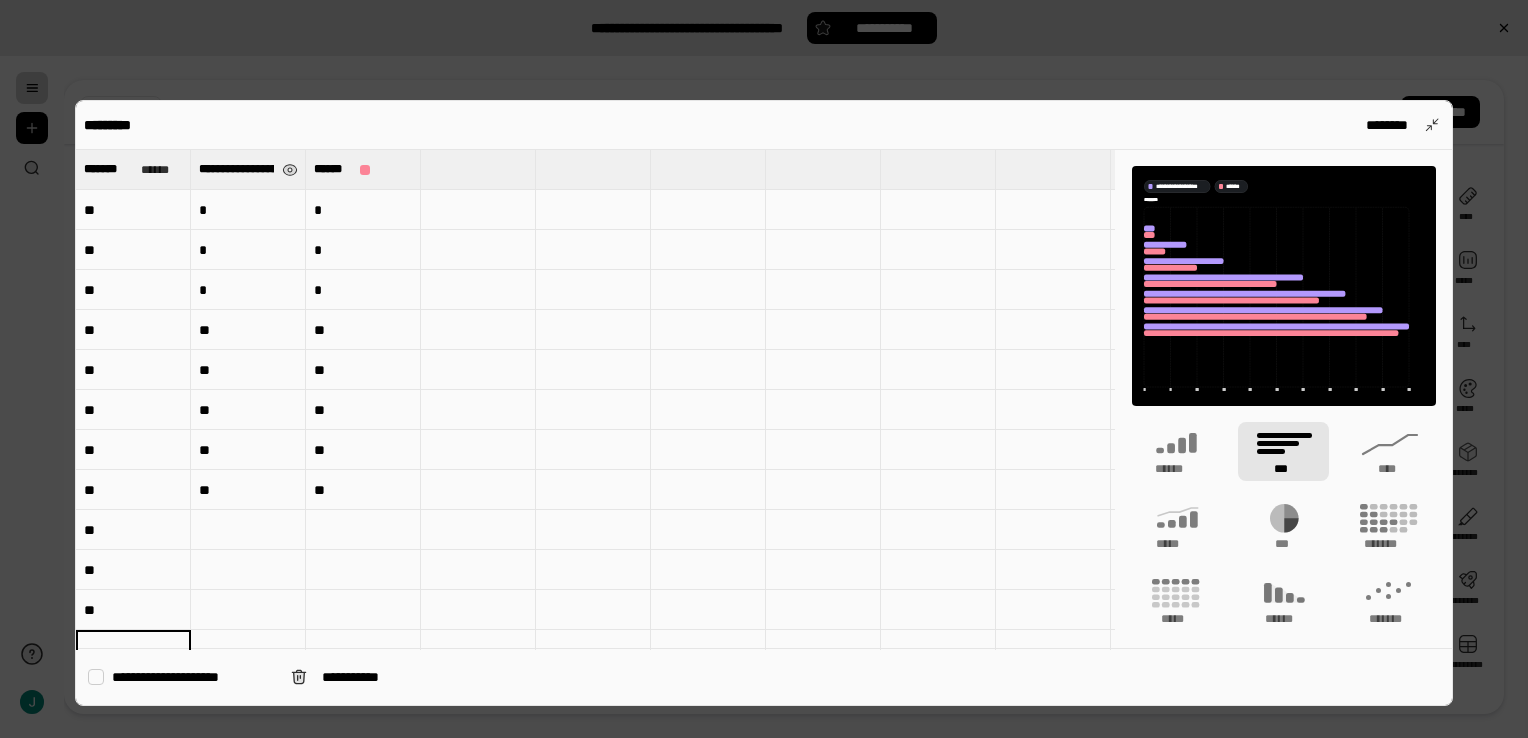 click on "**********" at bounding box center [248, 169] 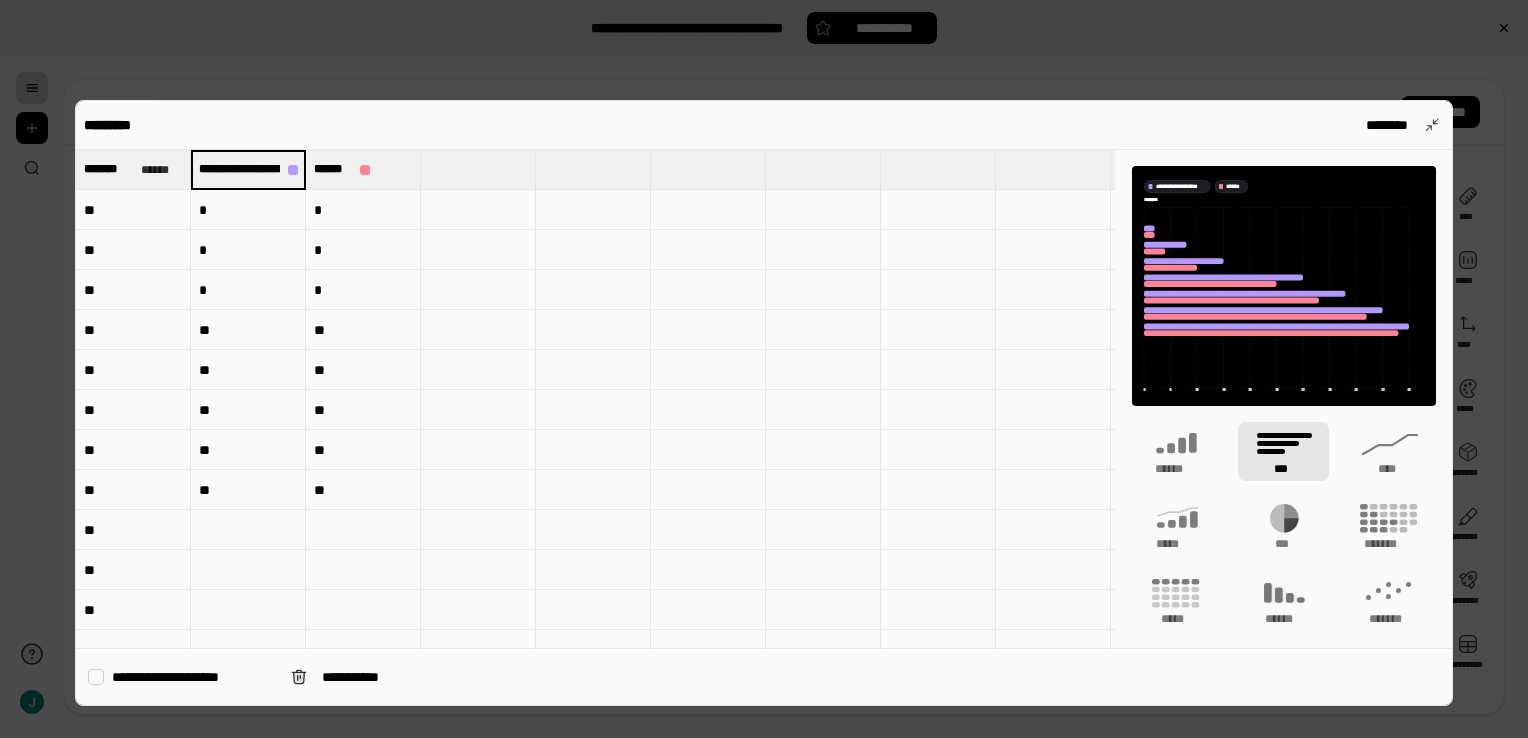 click on "********* ********" at bounding box center [763, 125] 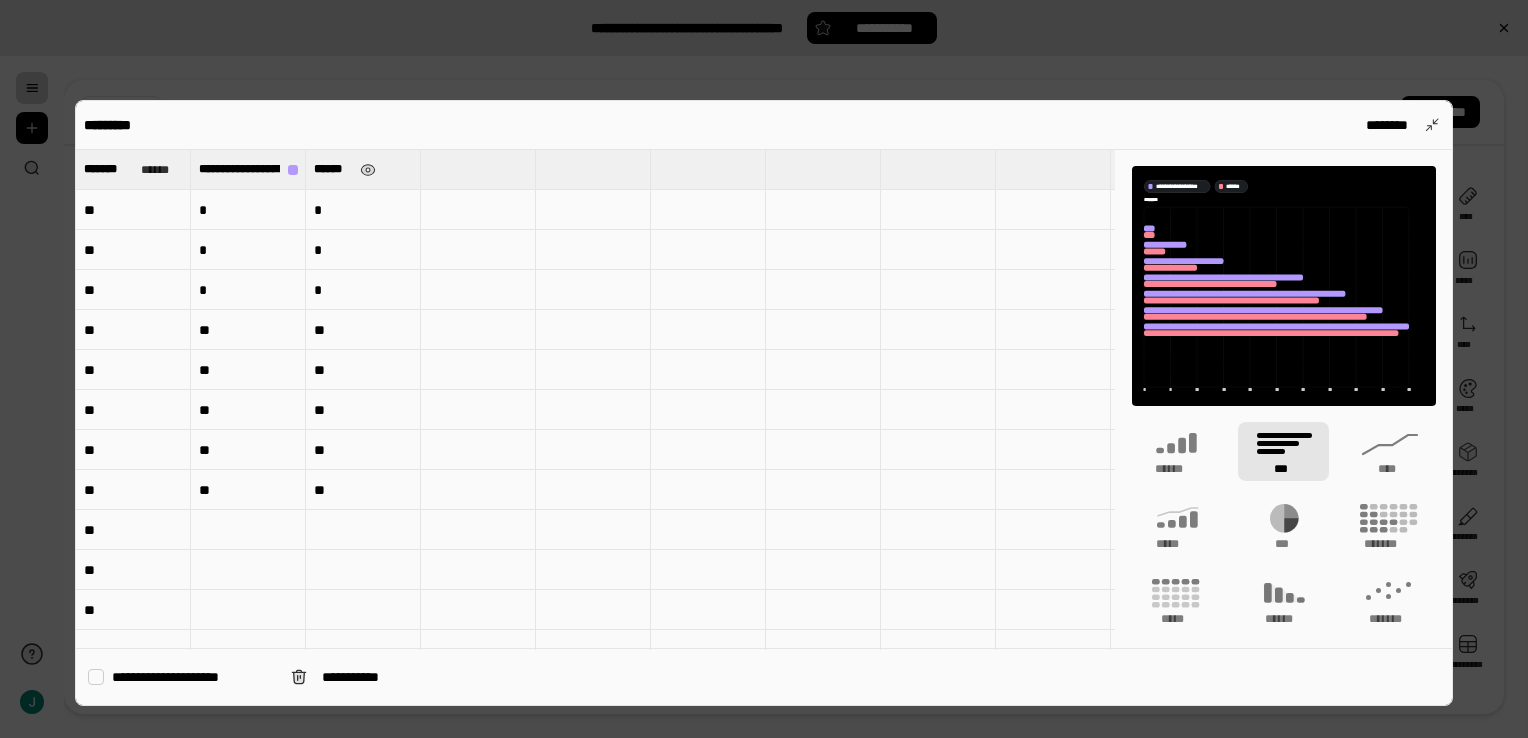 click on "******" at bounding box center [363, 169] 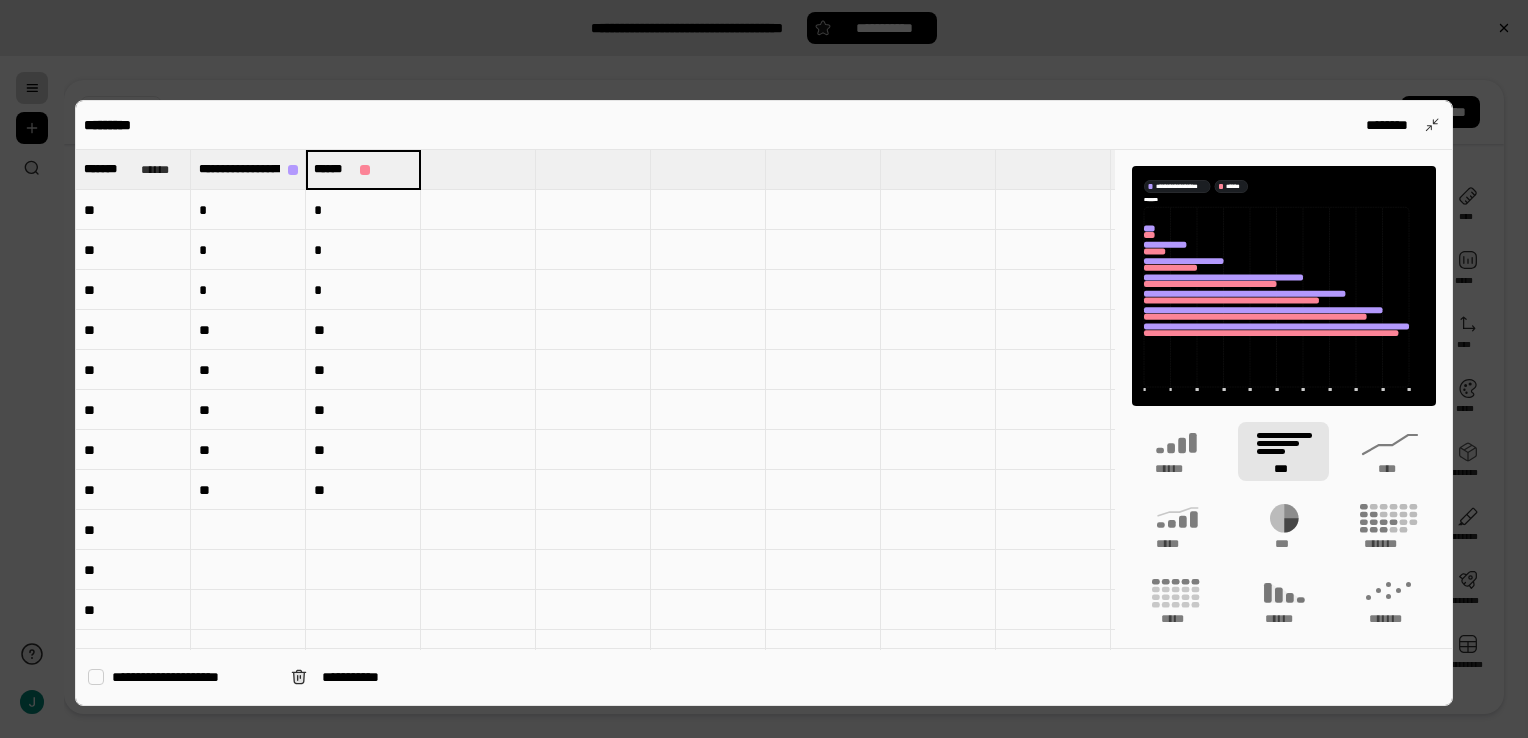 click on "********* ********" at bounding box center [763, 125] 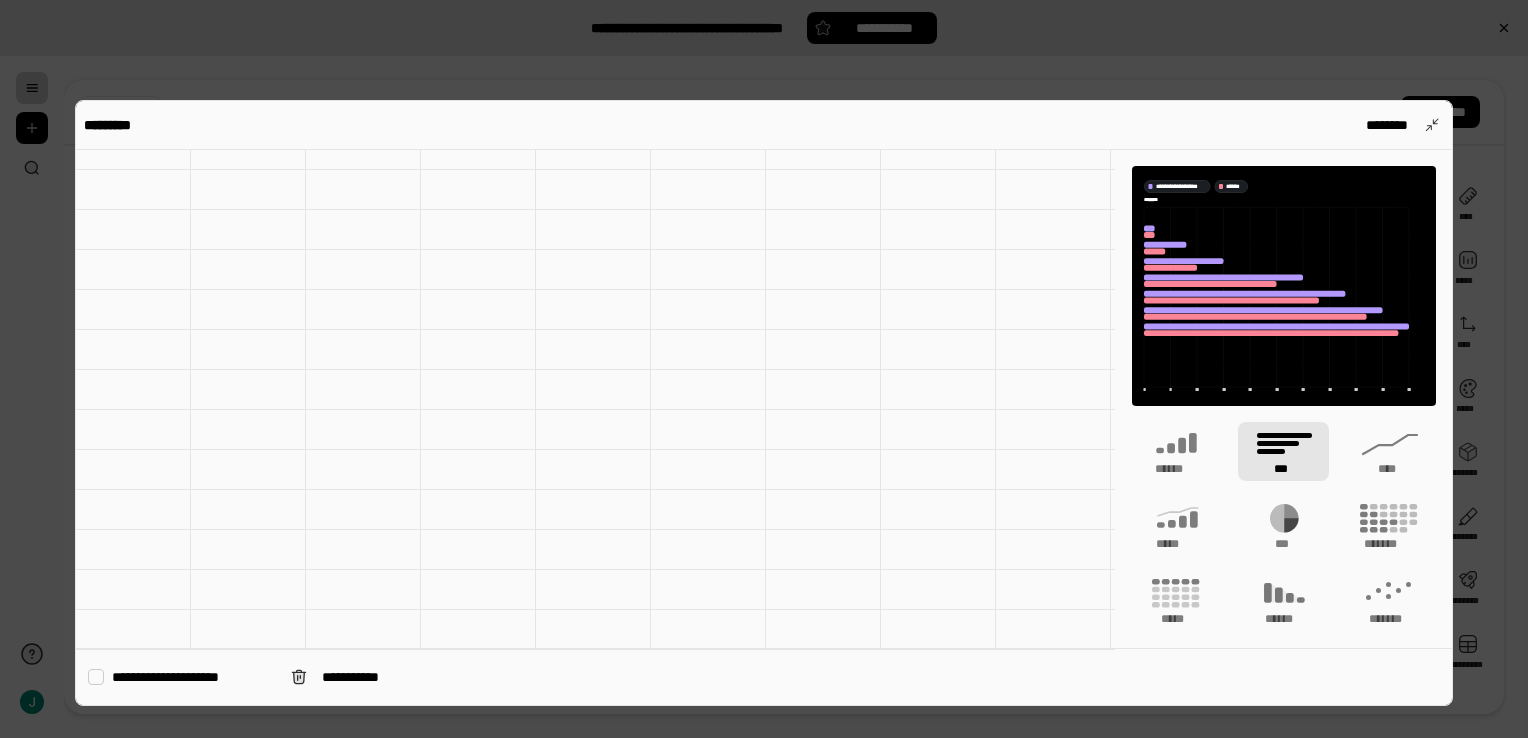 scroll, scrollTop: 0, scrollLeft: 0, axis: both 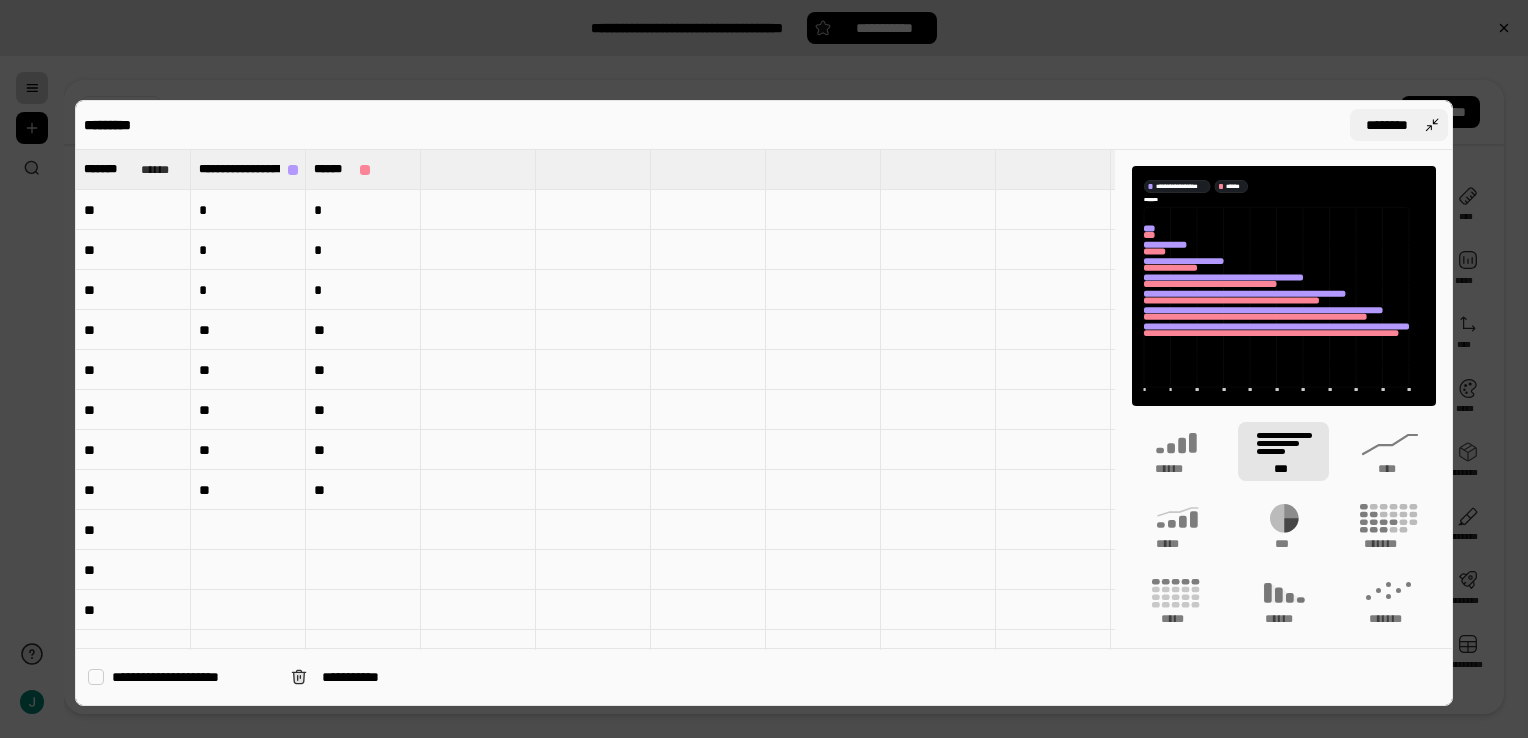 click on "********" at bounding box center (1399, 125) 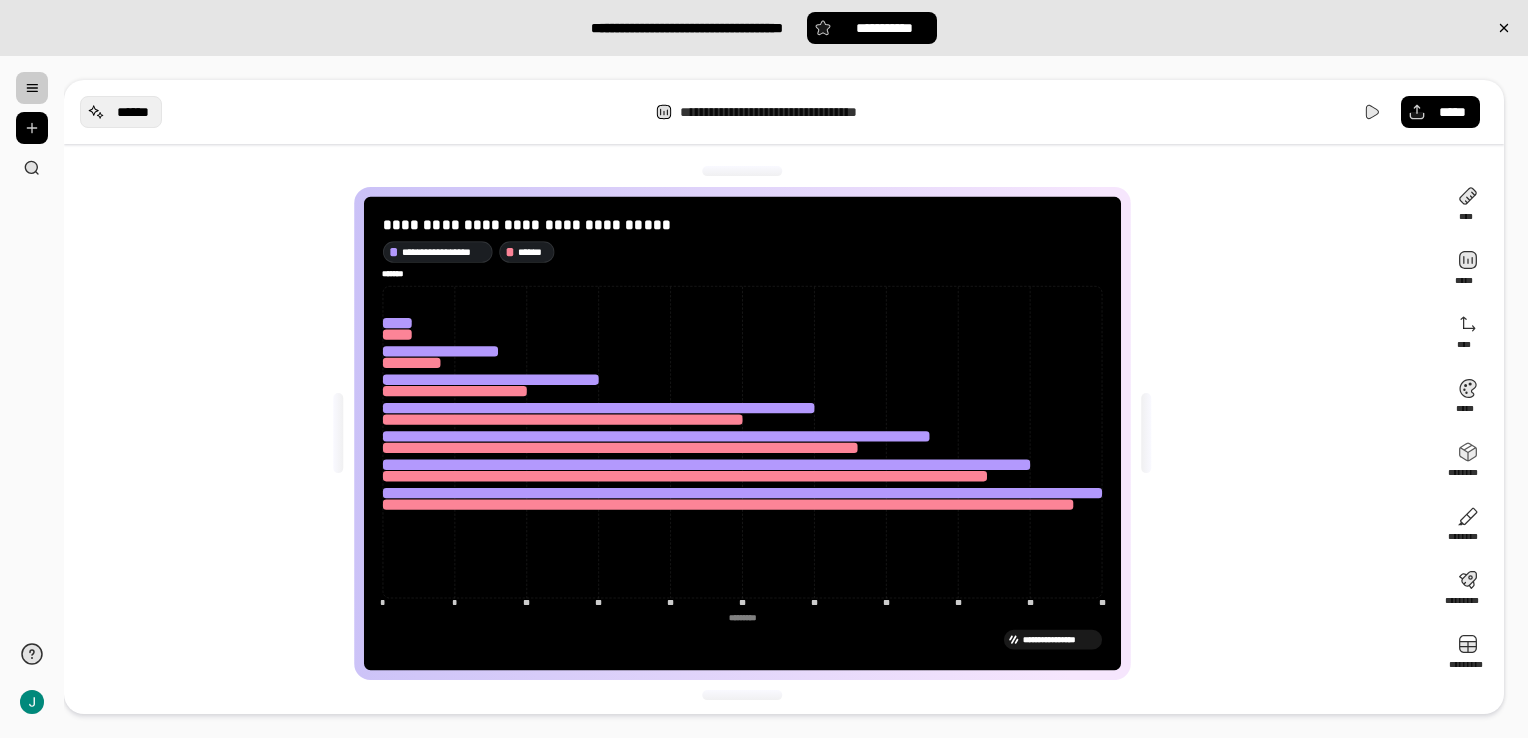 click on "******" at bounding box center (133, 112) 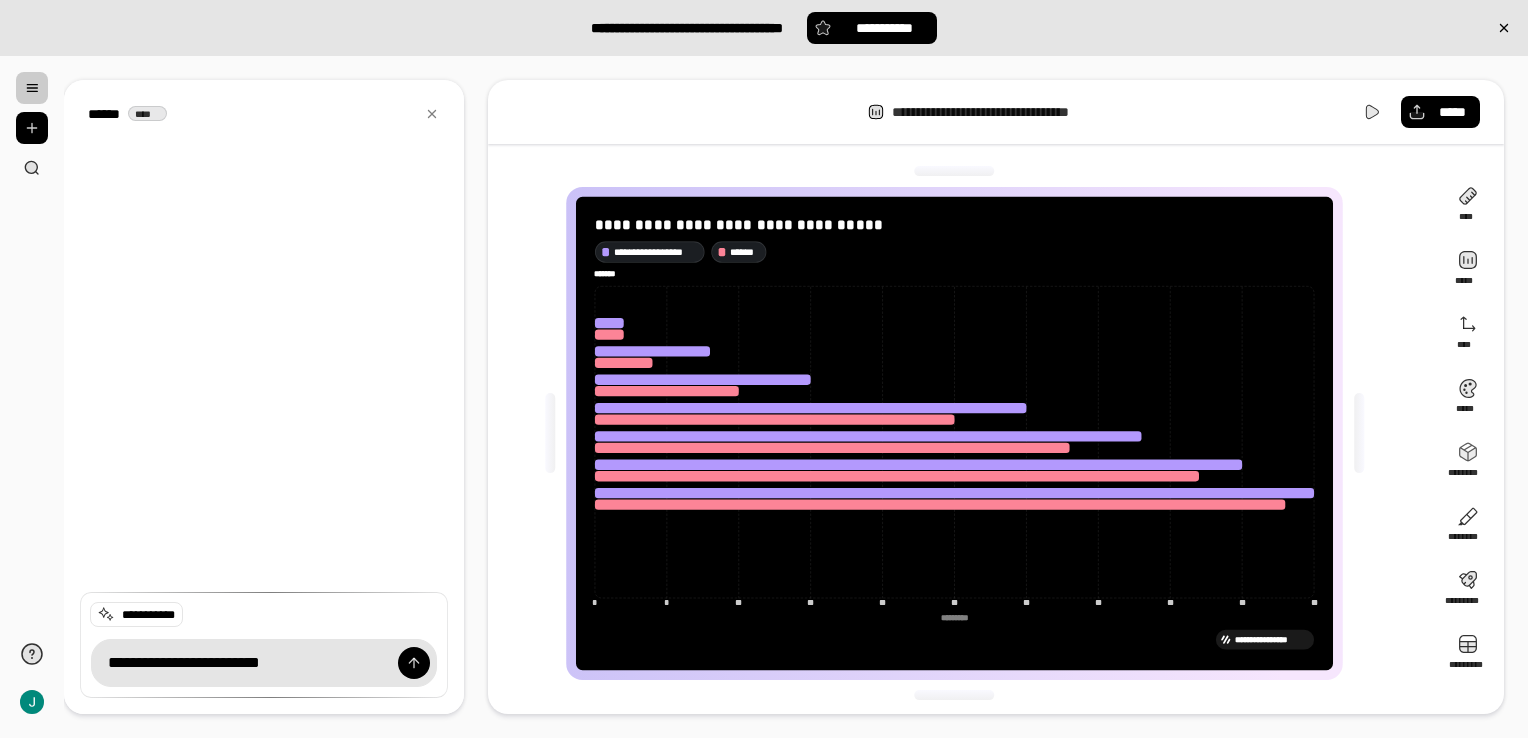 type on "**********" 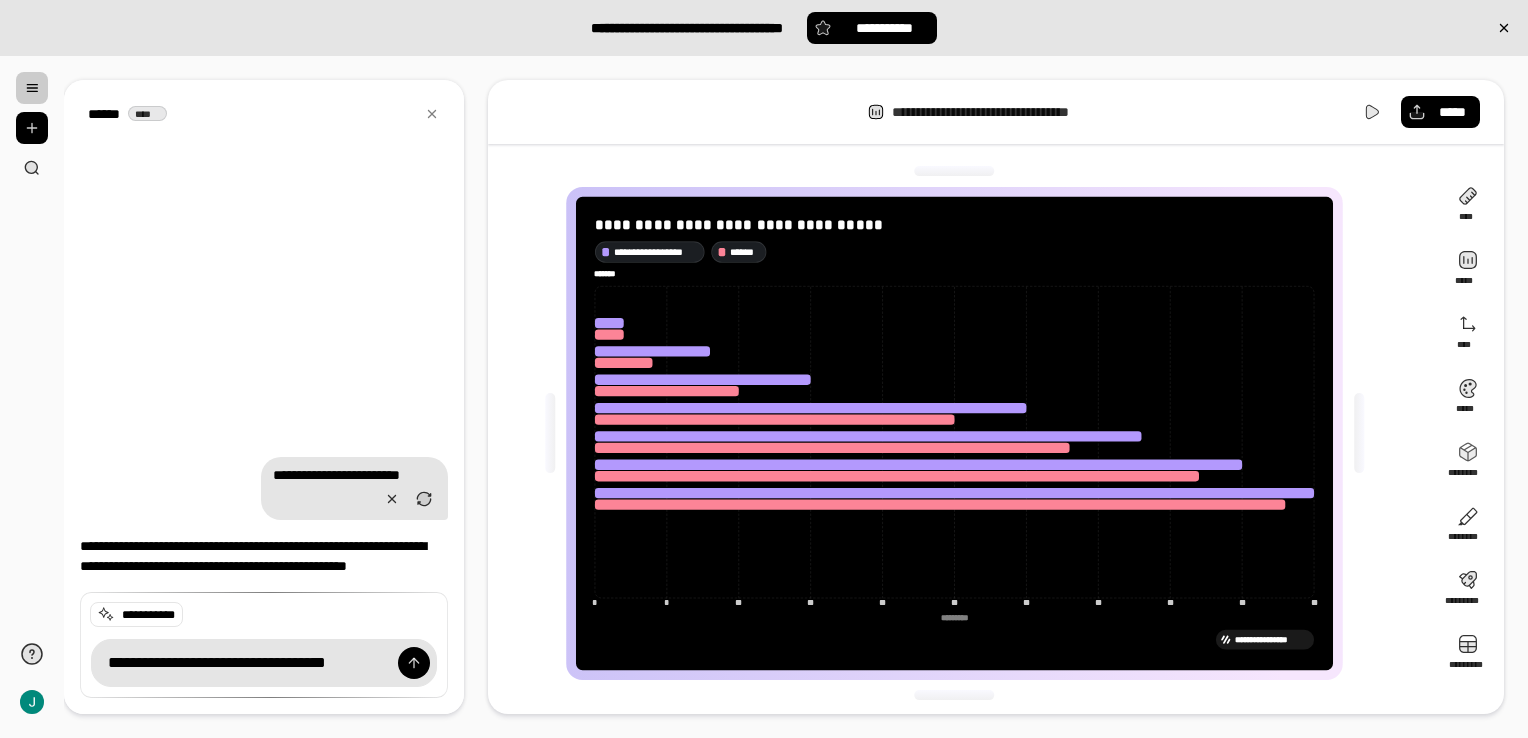 scroll, scrollTop: 0, scrollLeft: 5, axis: horizontal 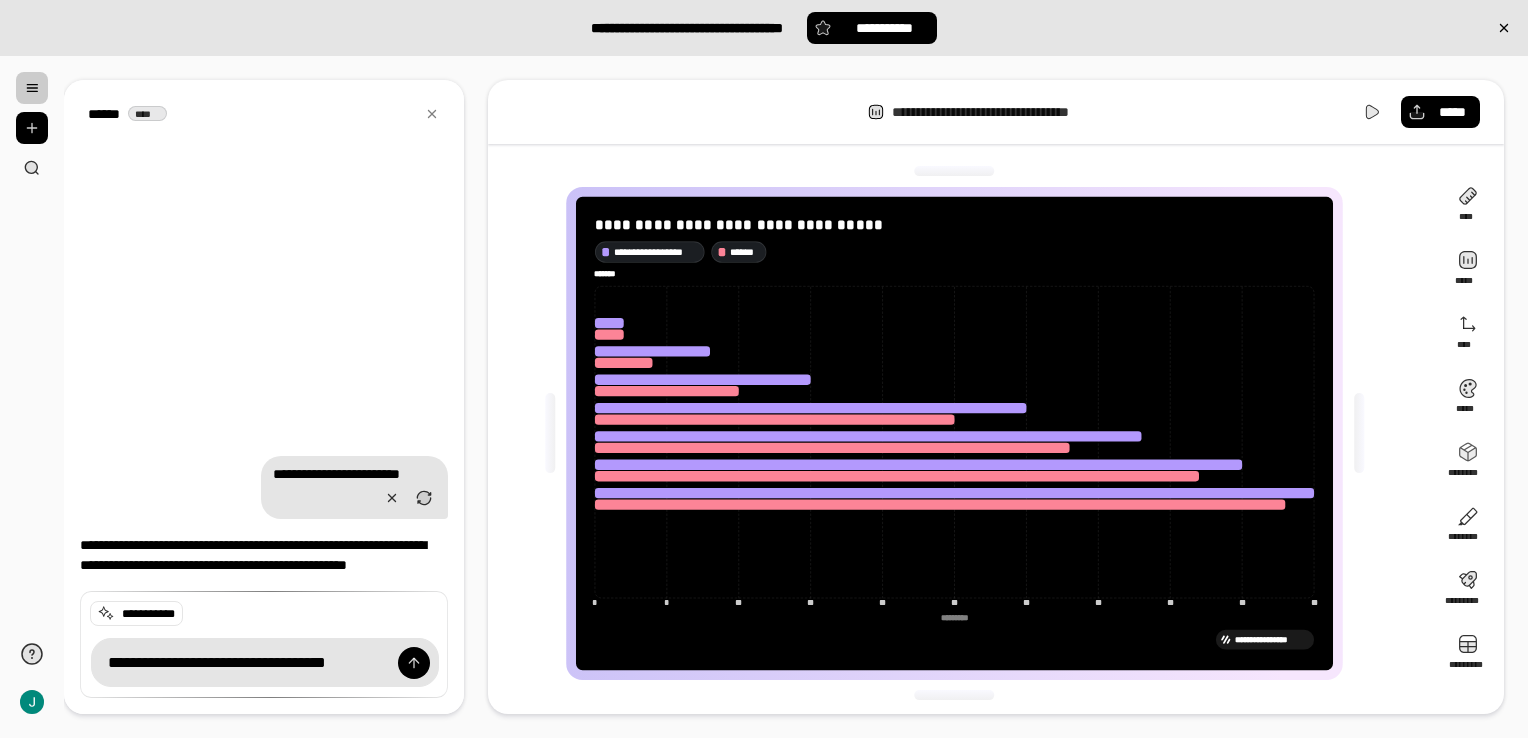 type on "**********" 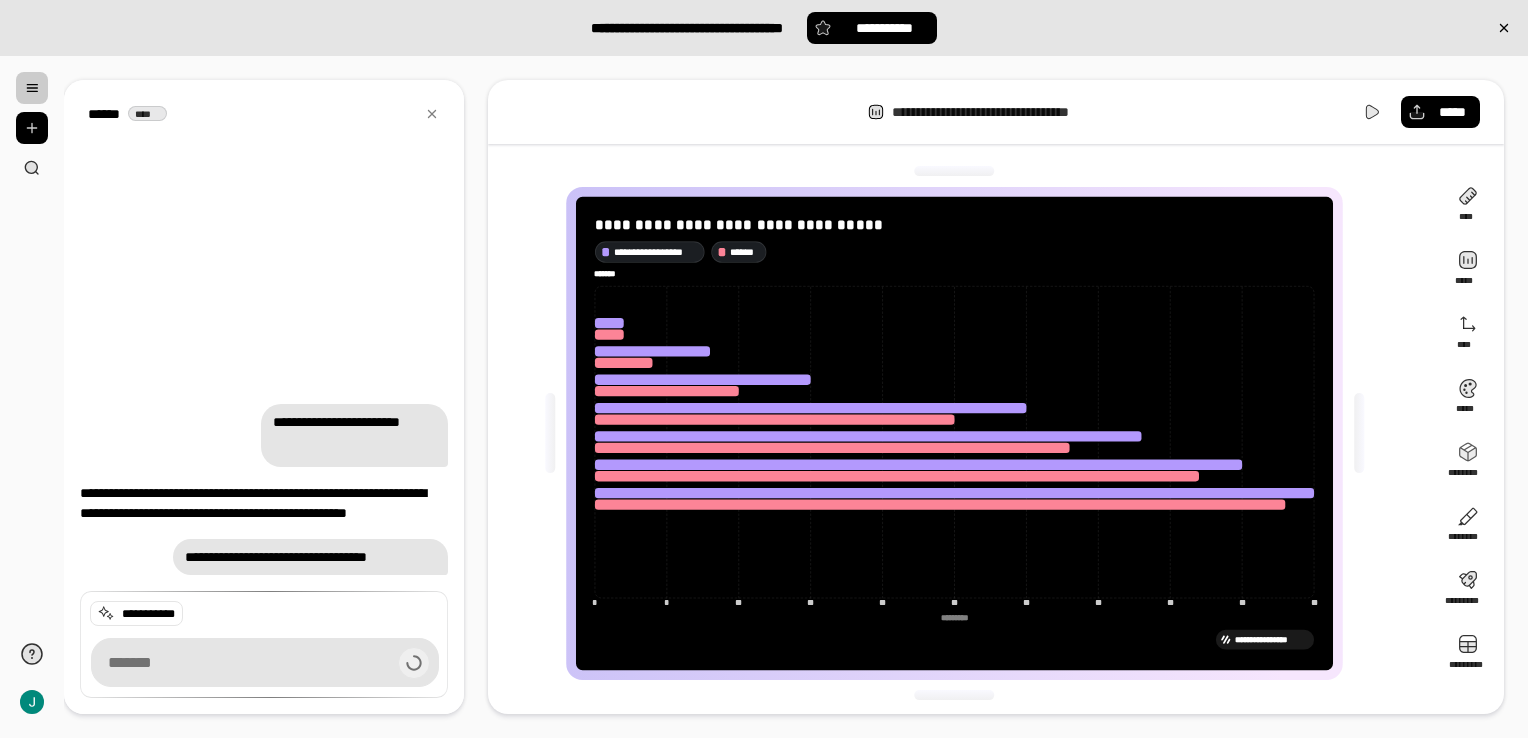 scroll, scrollTop: 0, scrollLeft: 0, axis: both 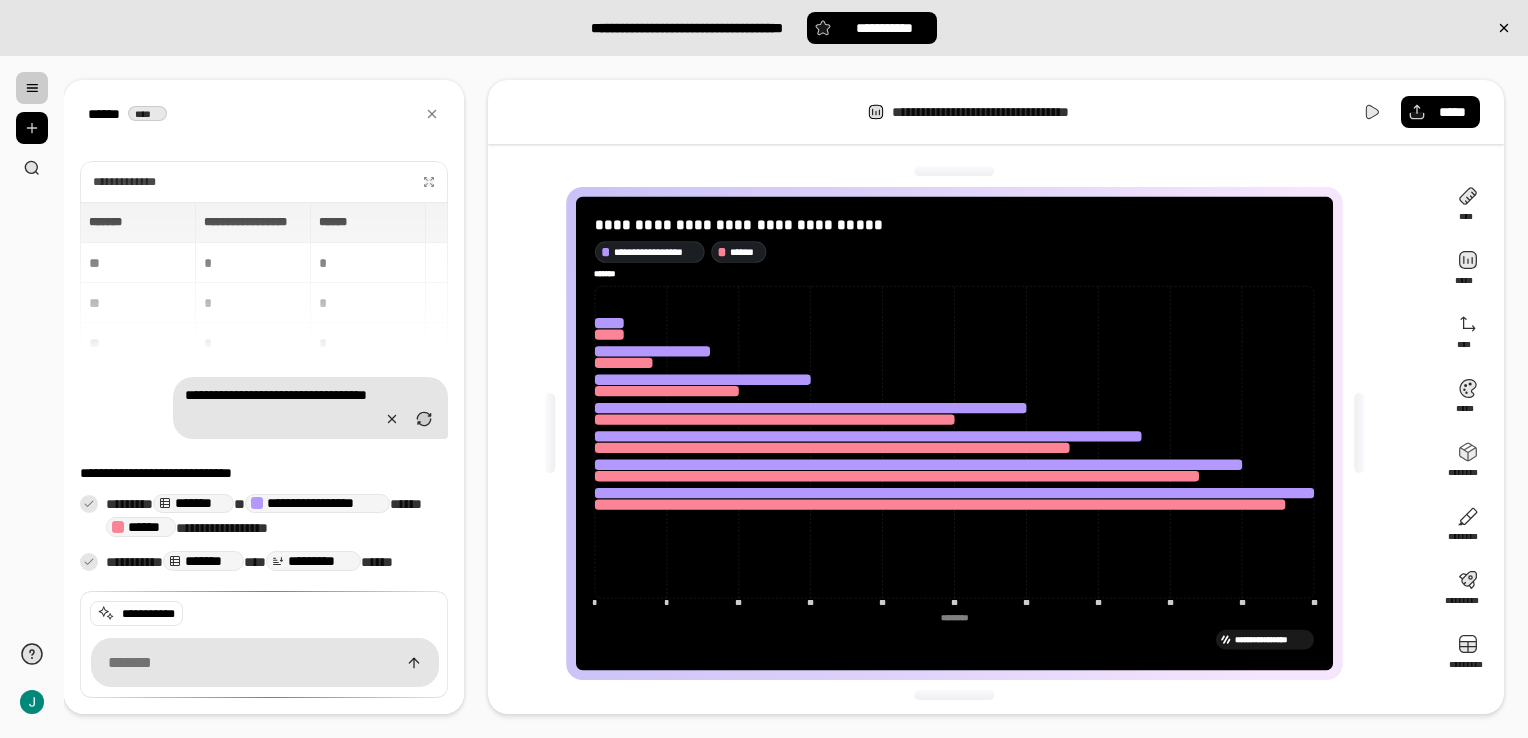 click at bounding box center [265, 662] 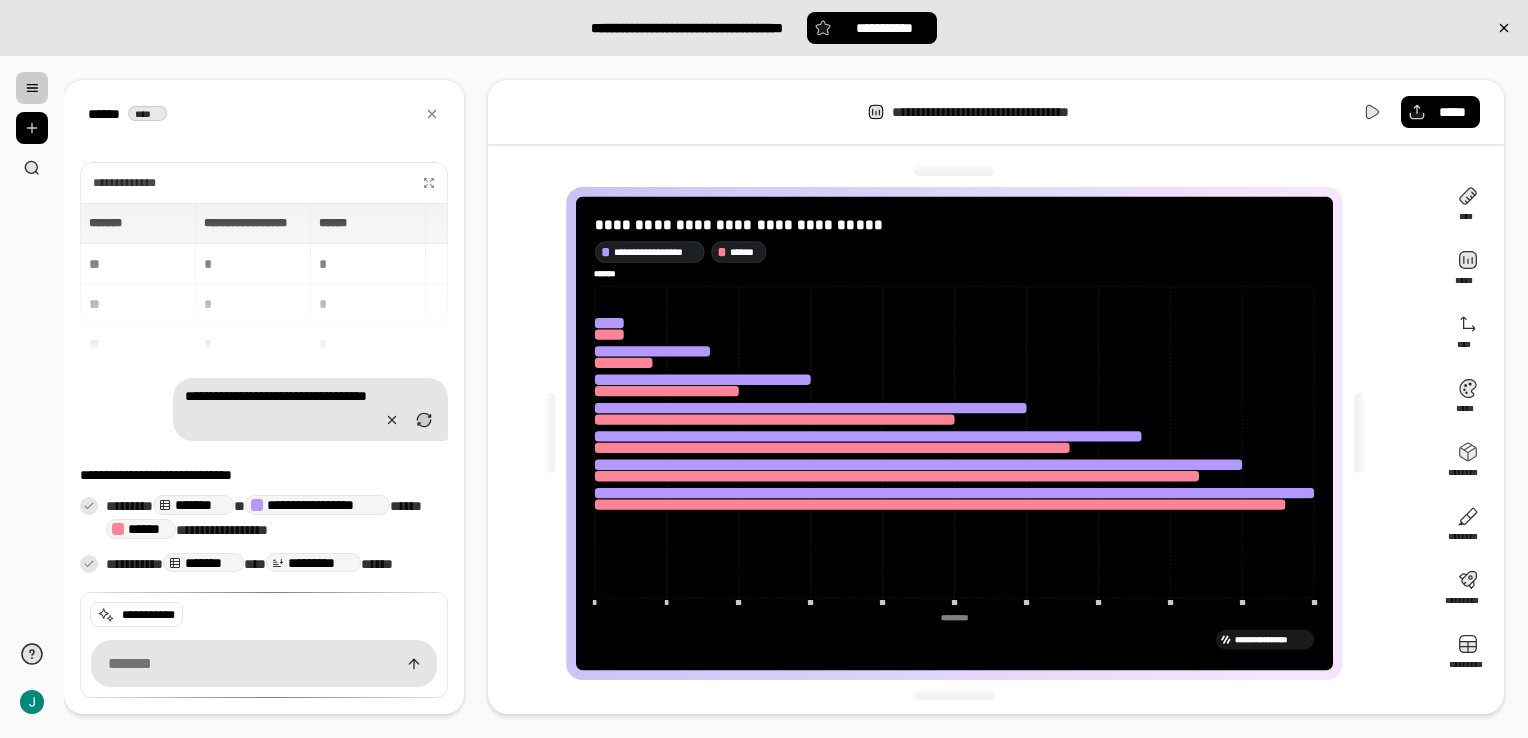click on "*******" at bounding box center (203, 563) 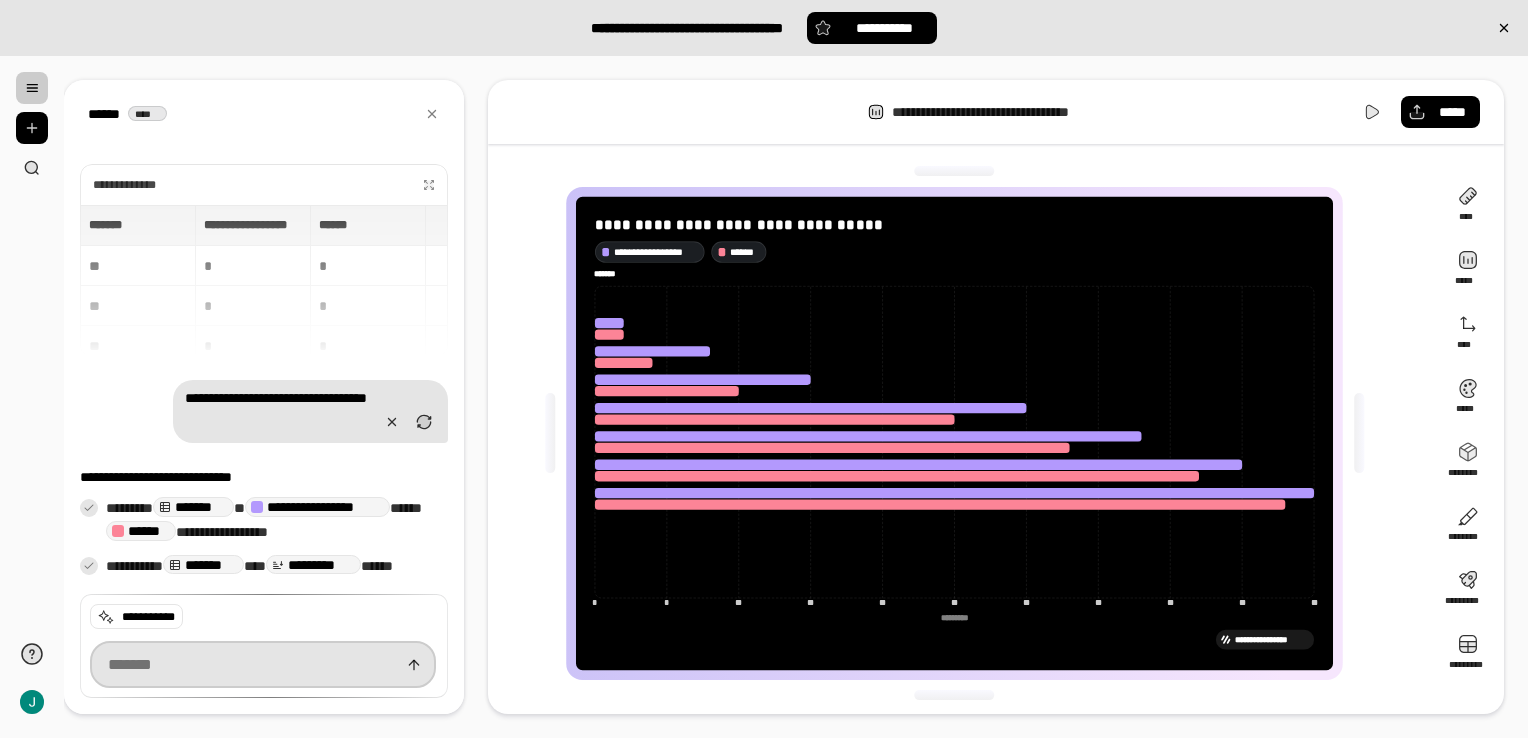 click at bounding box center [263, 665] 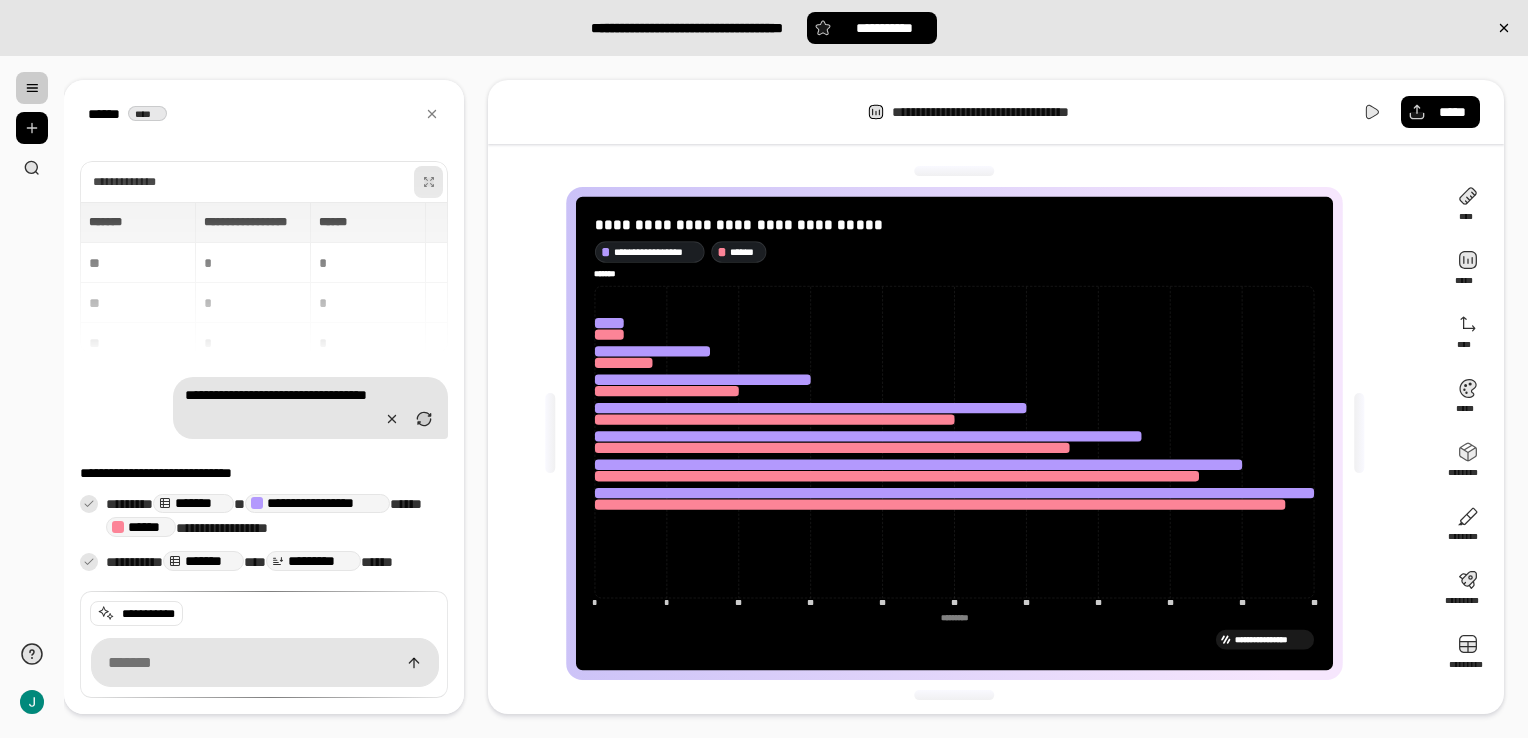 click 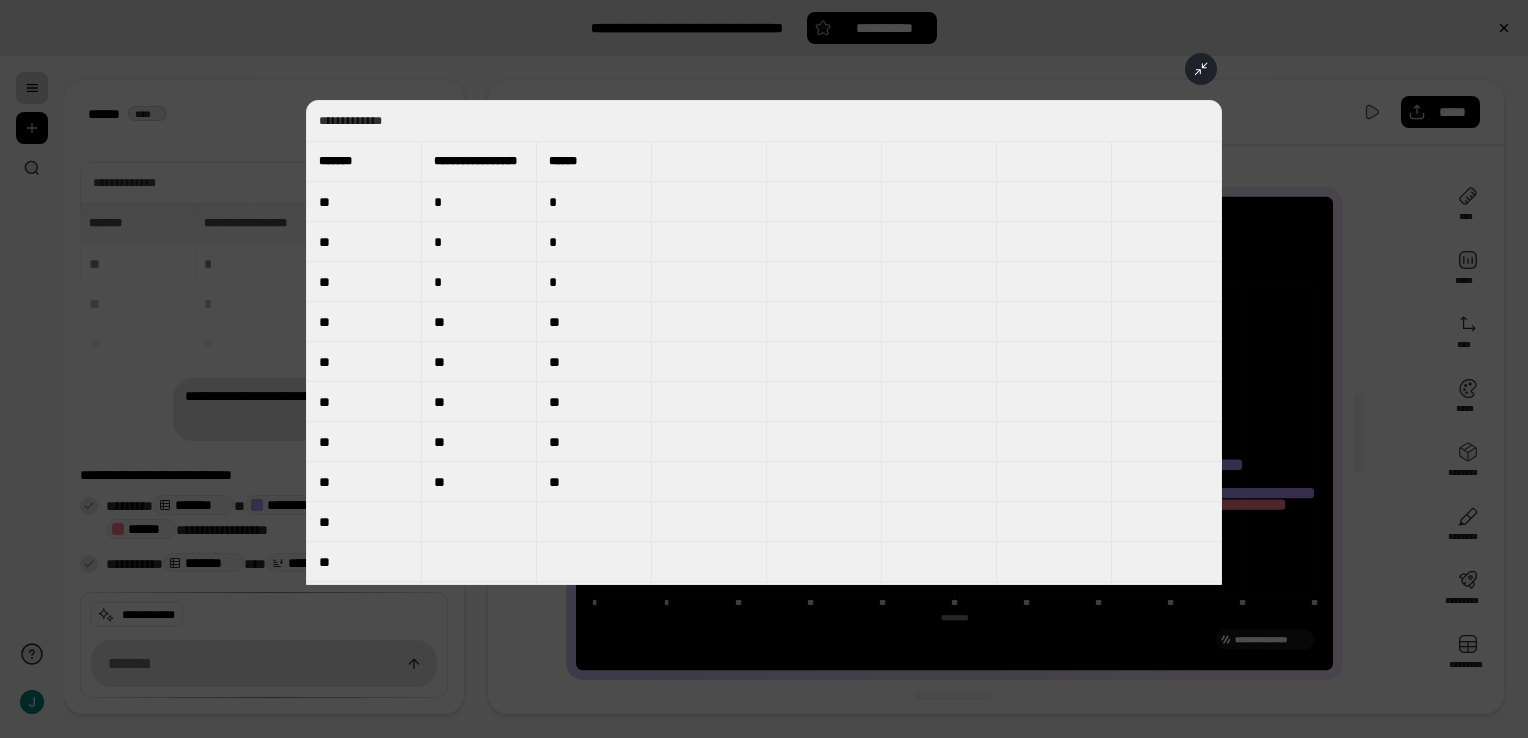 click 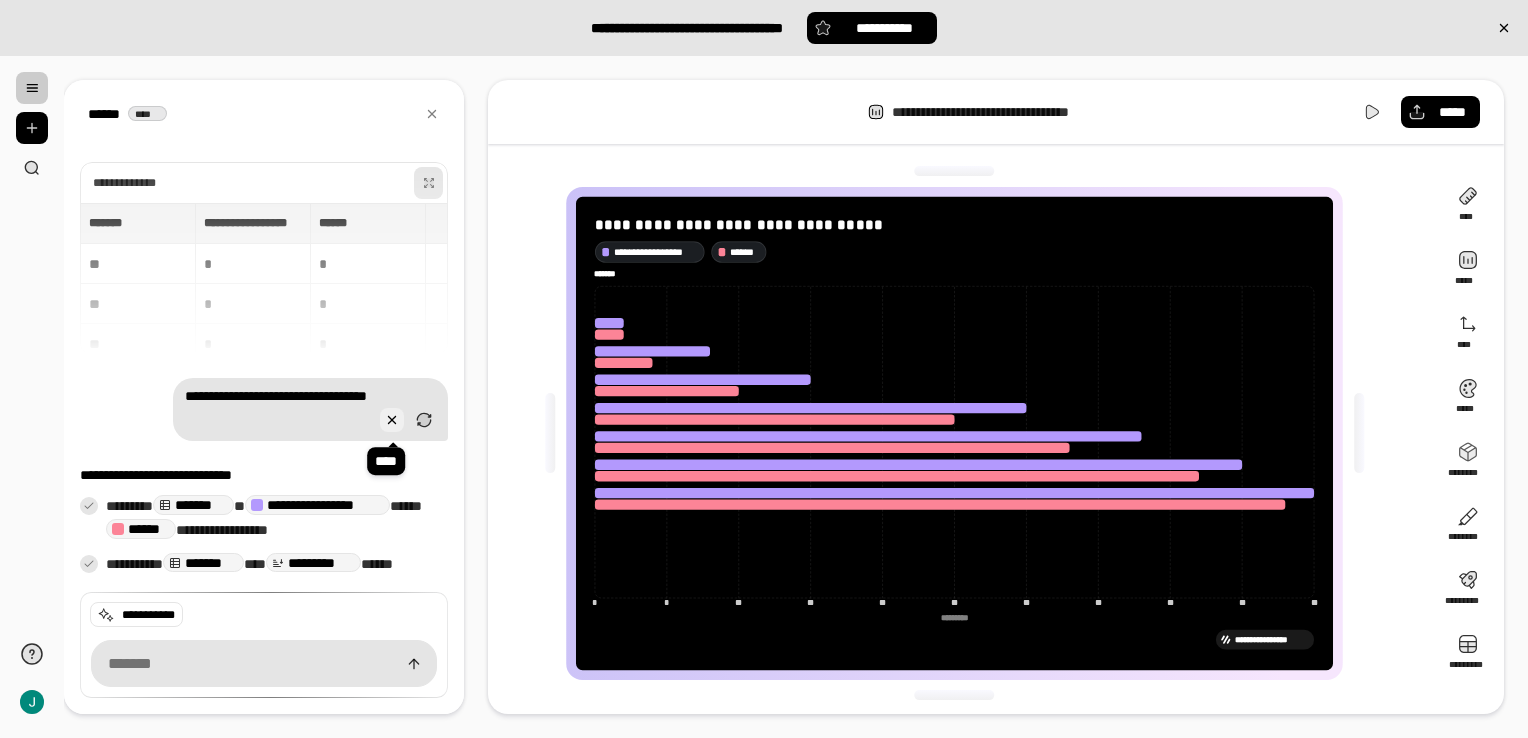 click at bounding box center [392, 420] 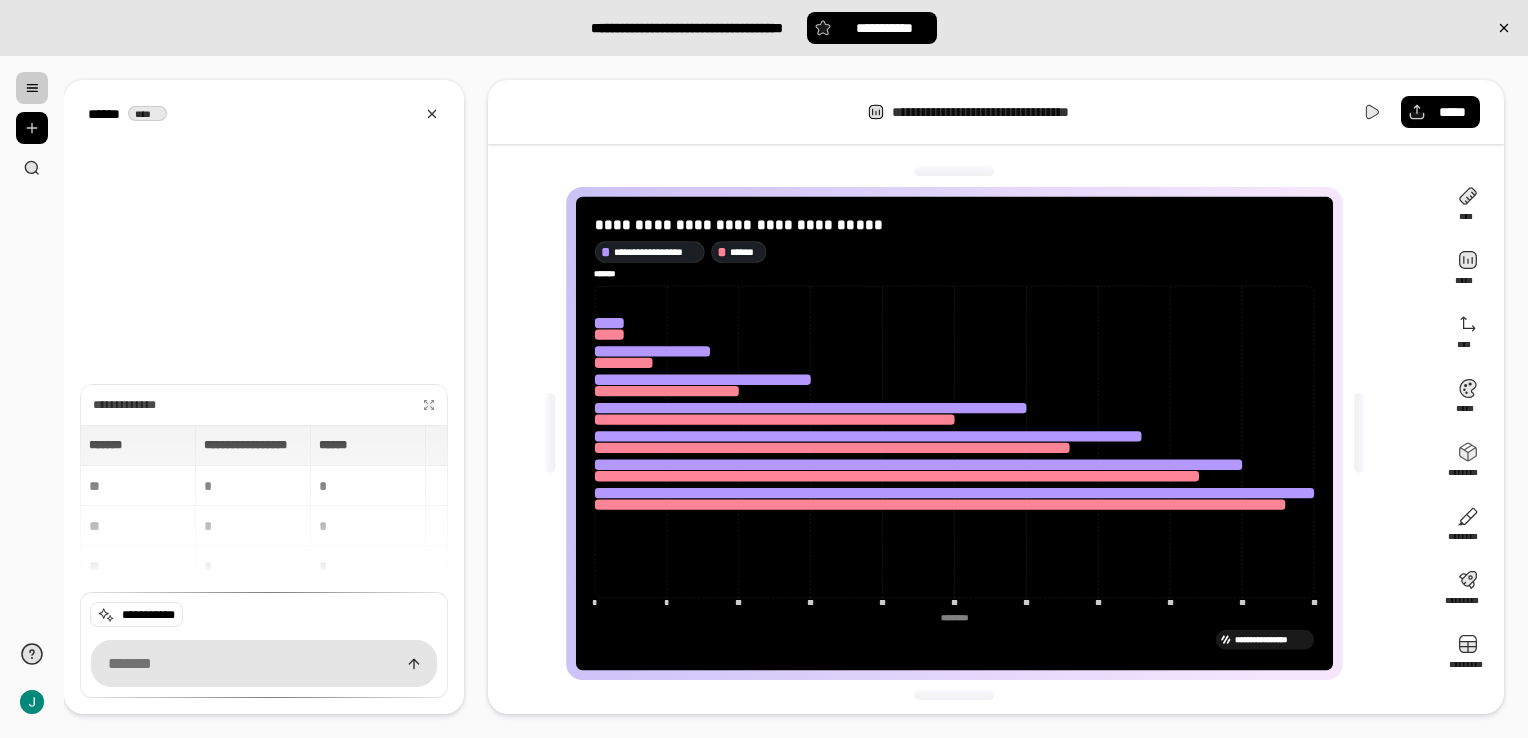 click 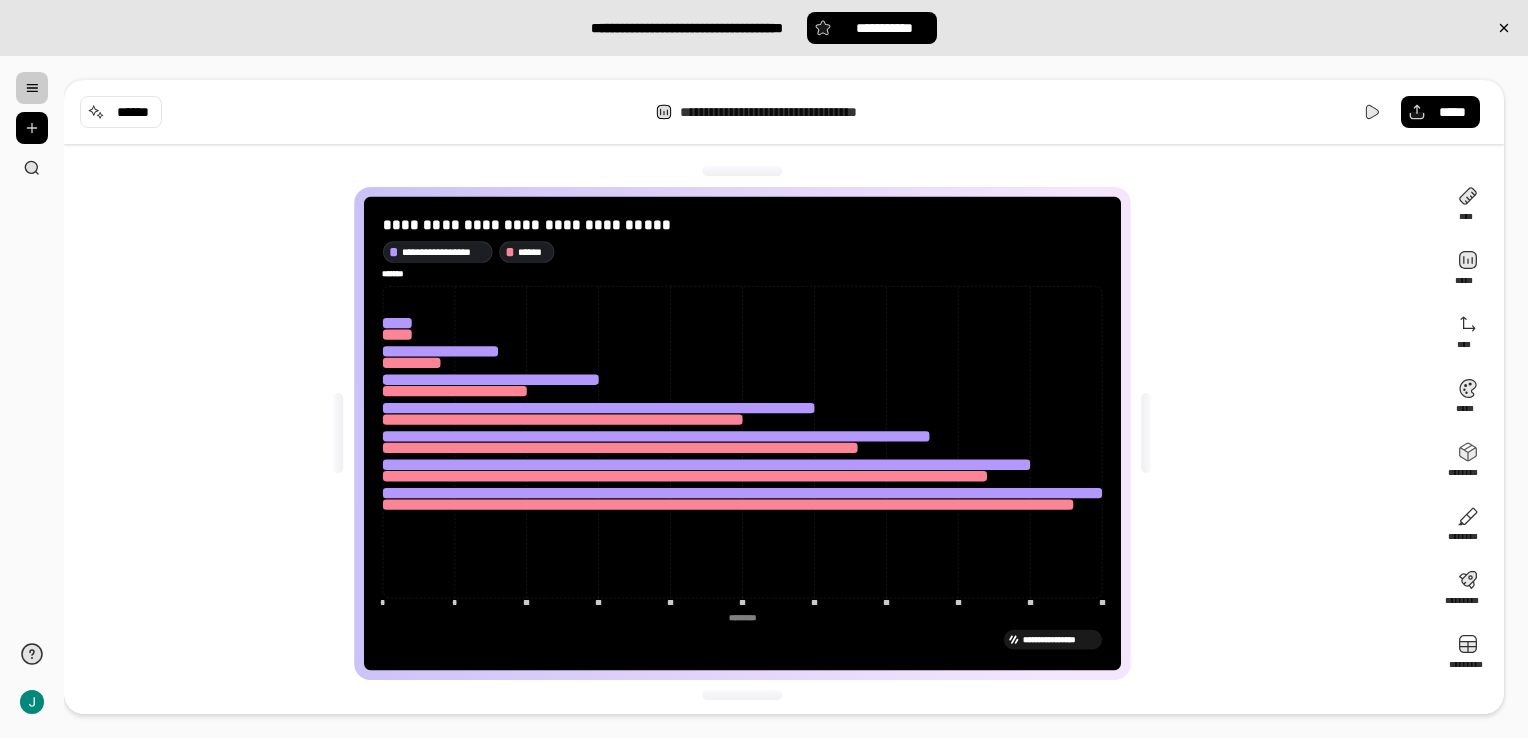 click on "*********" 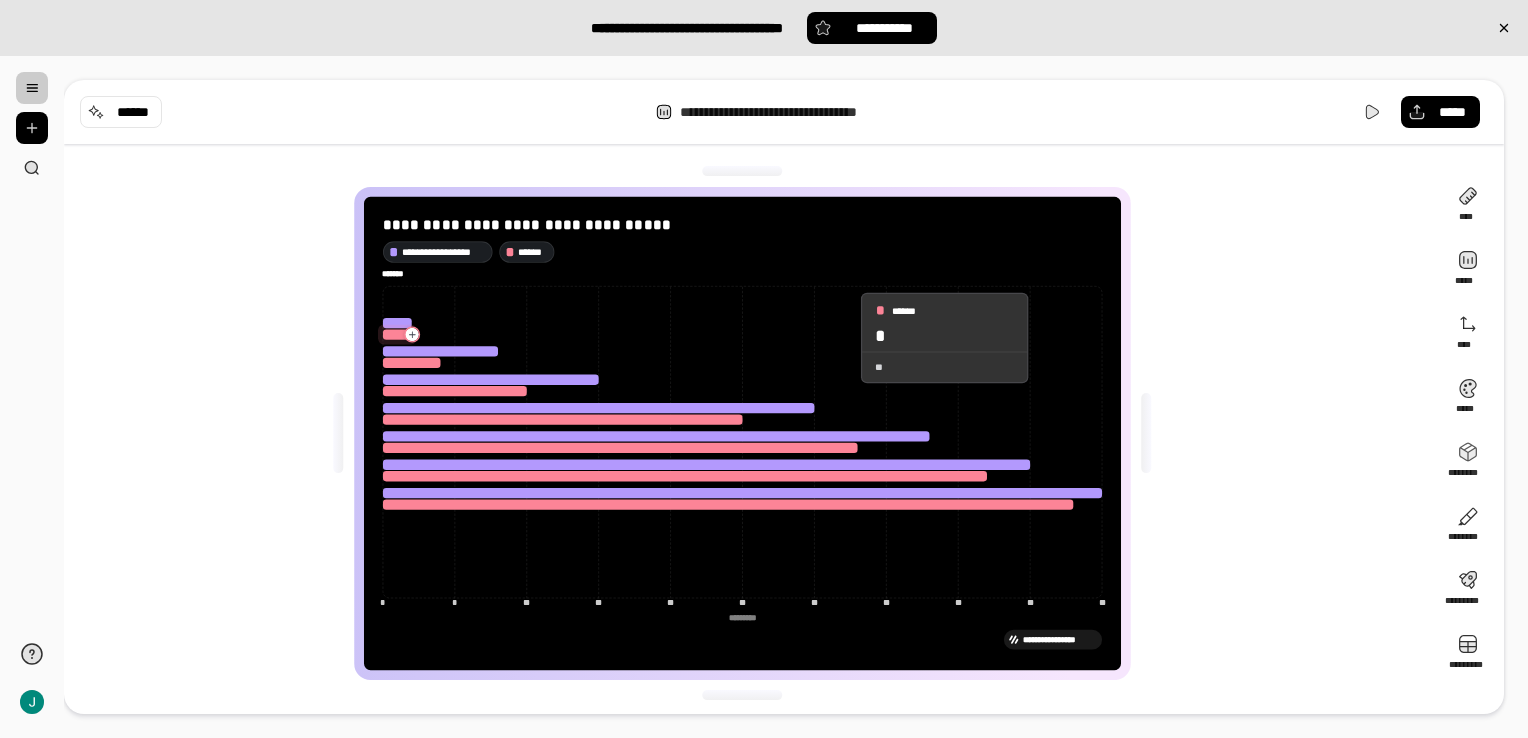 click 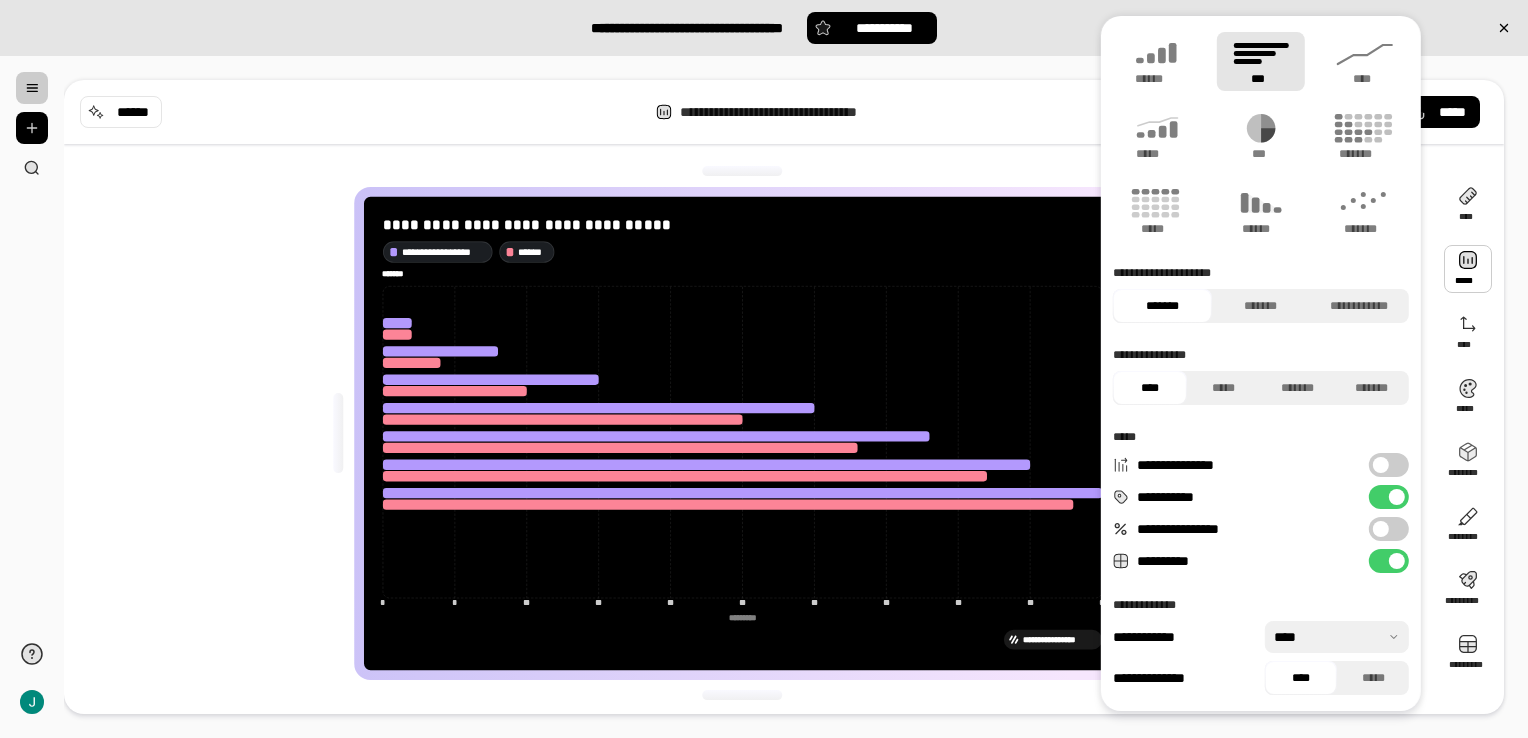 click at bounding box center (1468, 269) 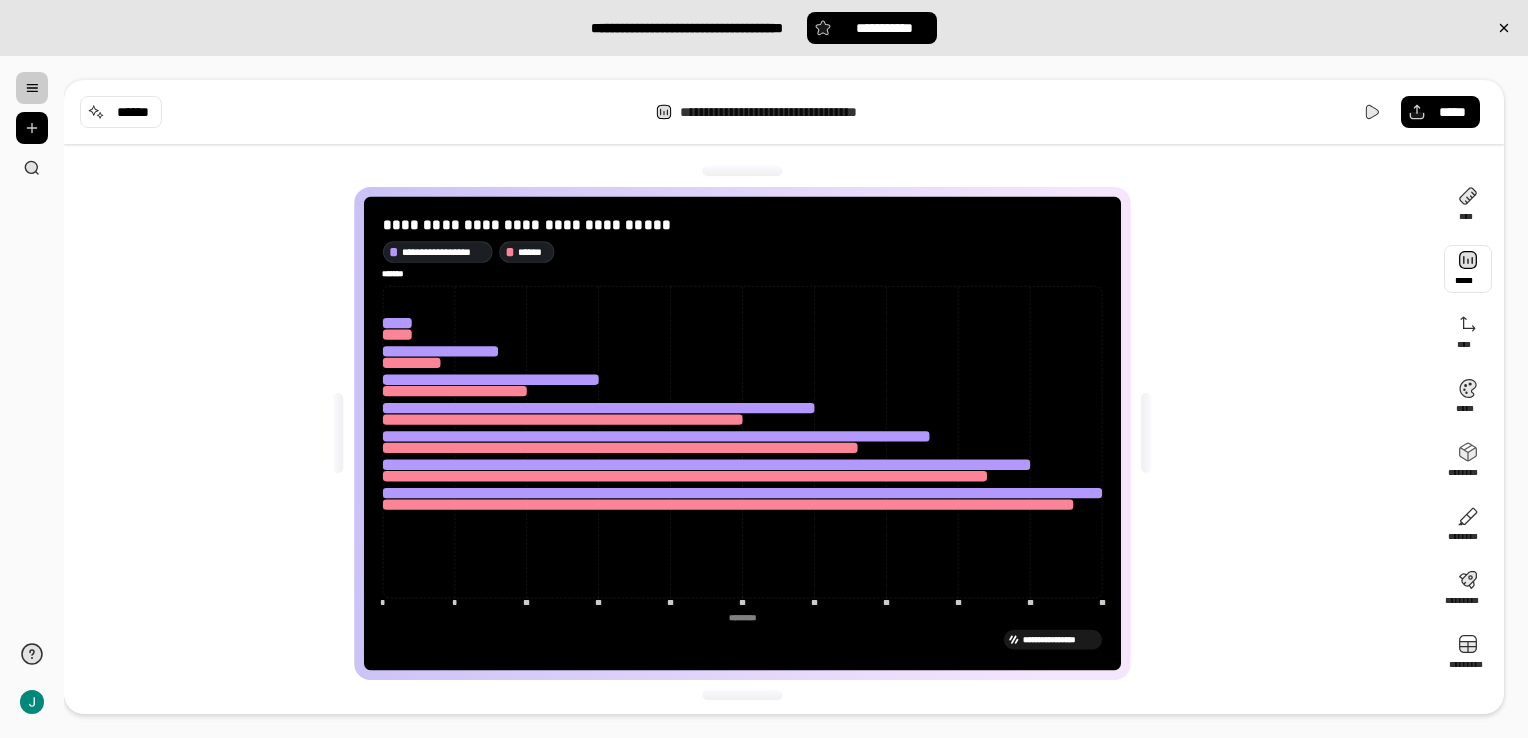 click at bounding box center [1468, 269] 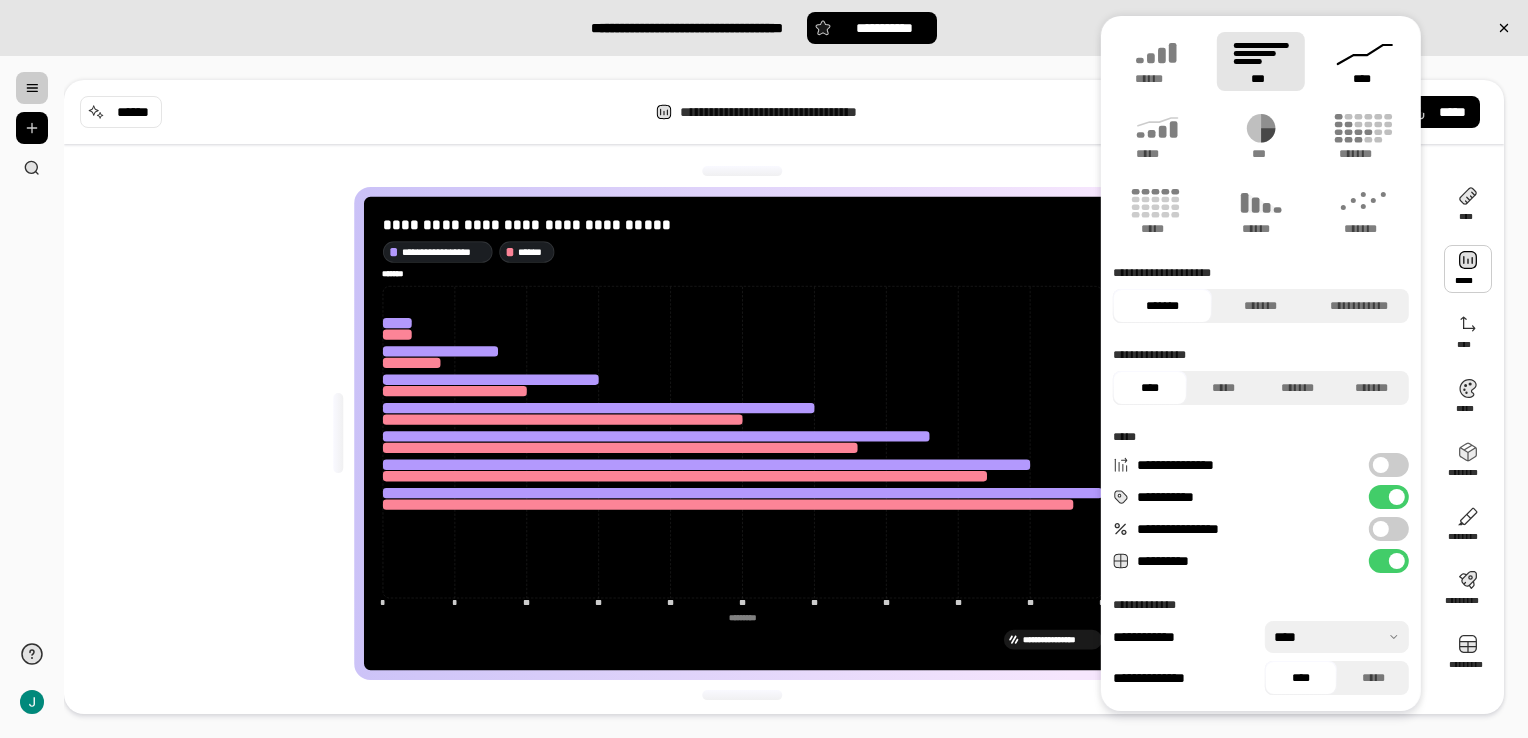 click 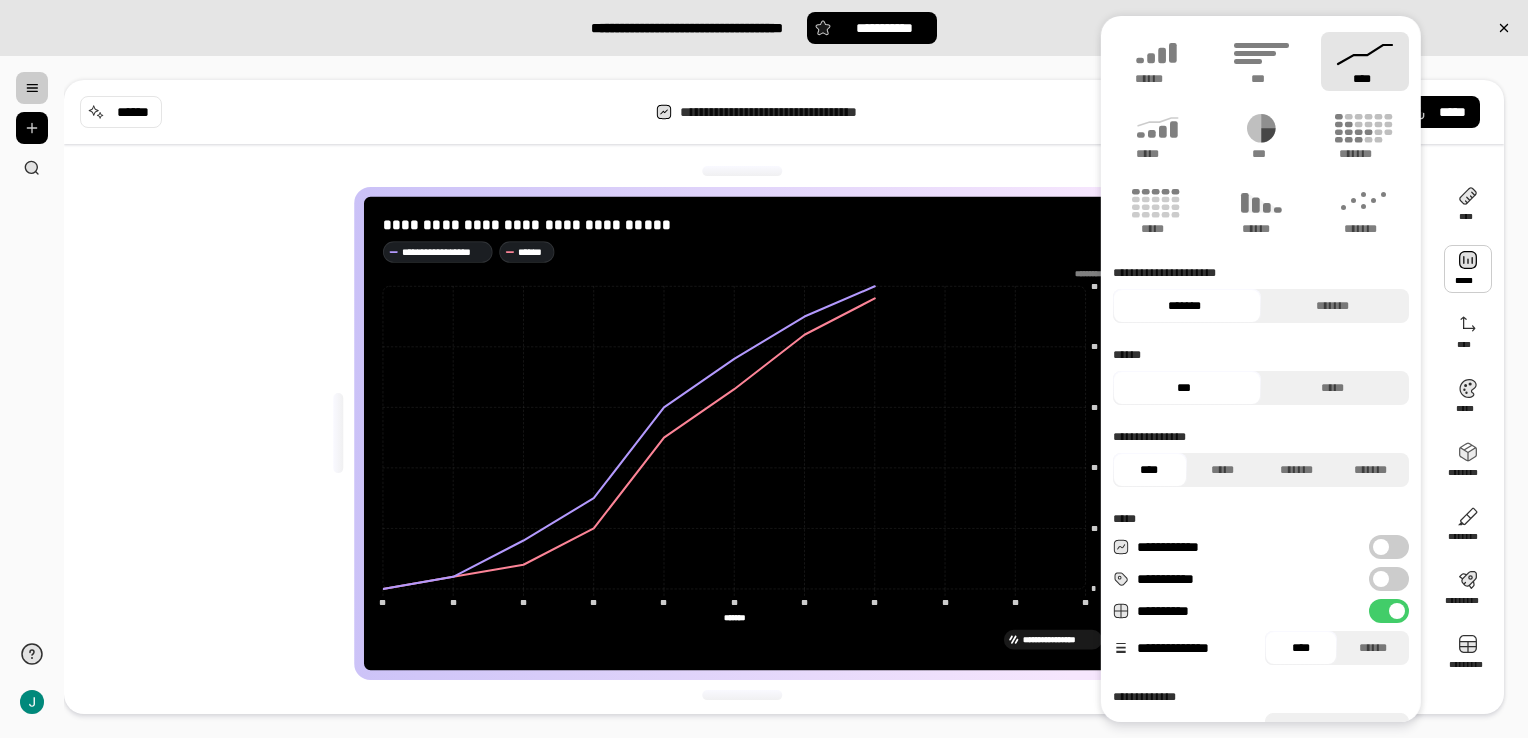 click on "**********" at bounding box center (784, 112) 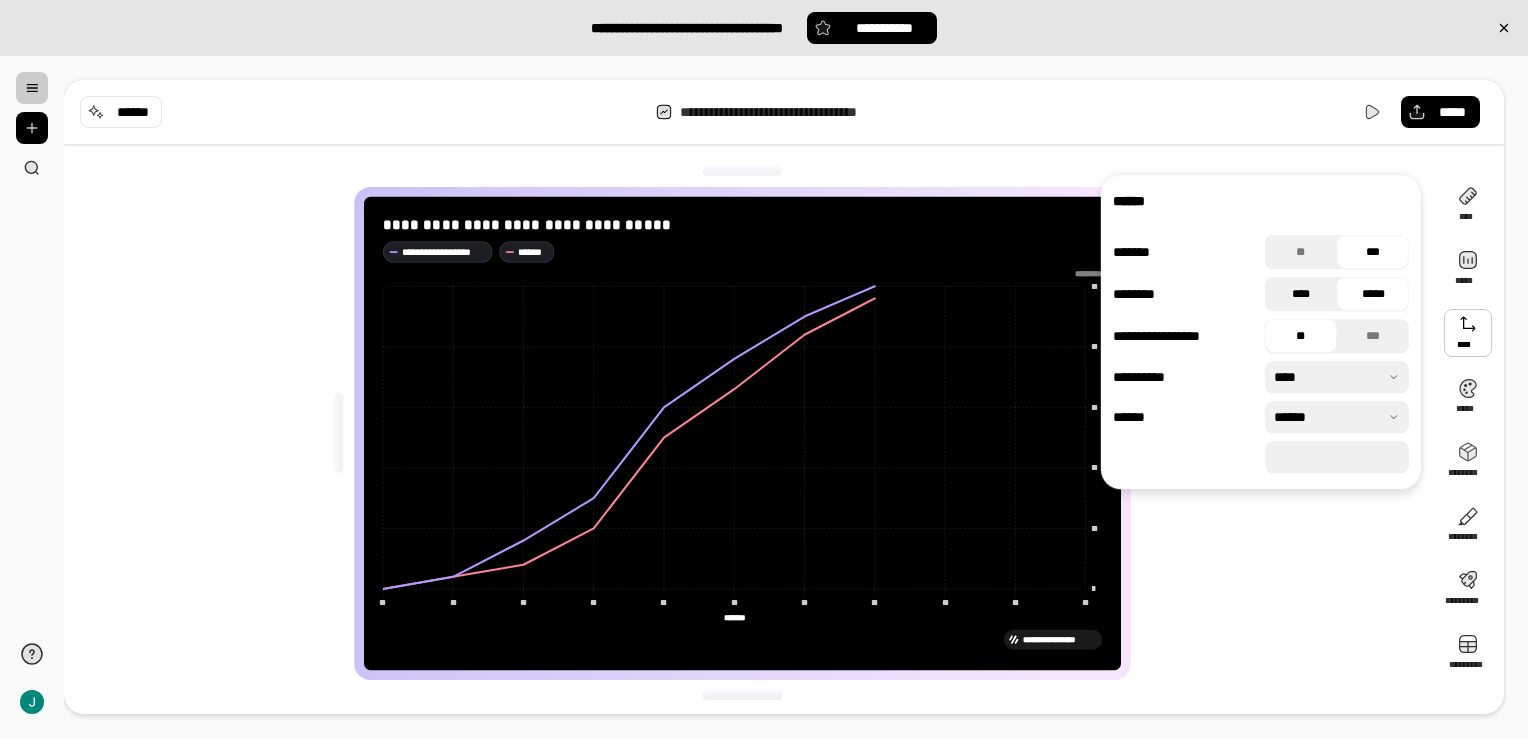 click on "****" at bounding box center (1301, 294) 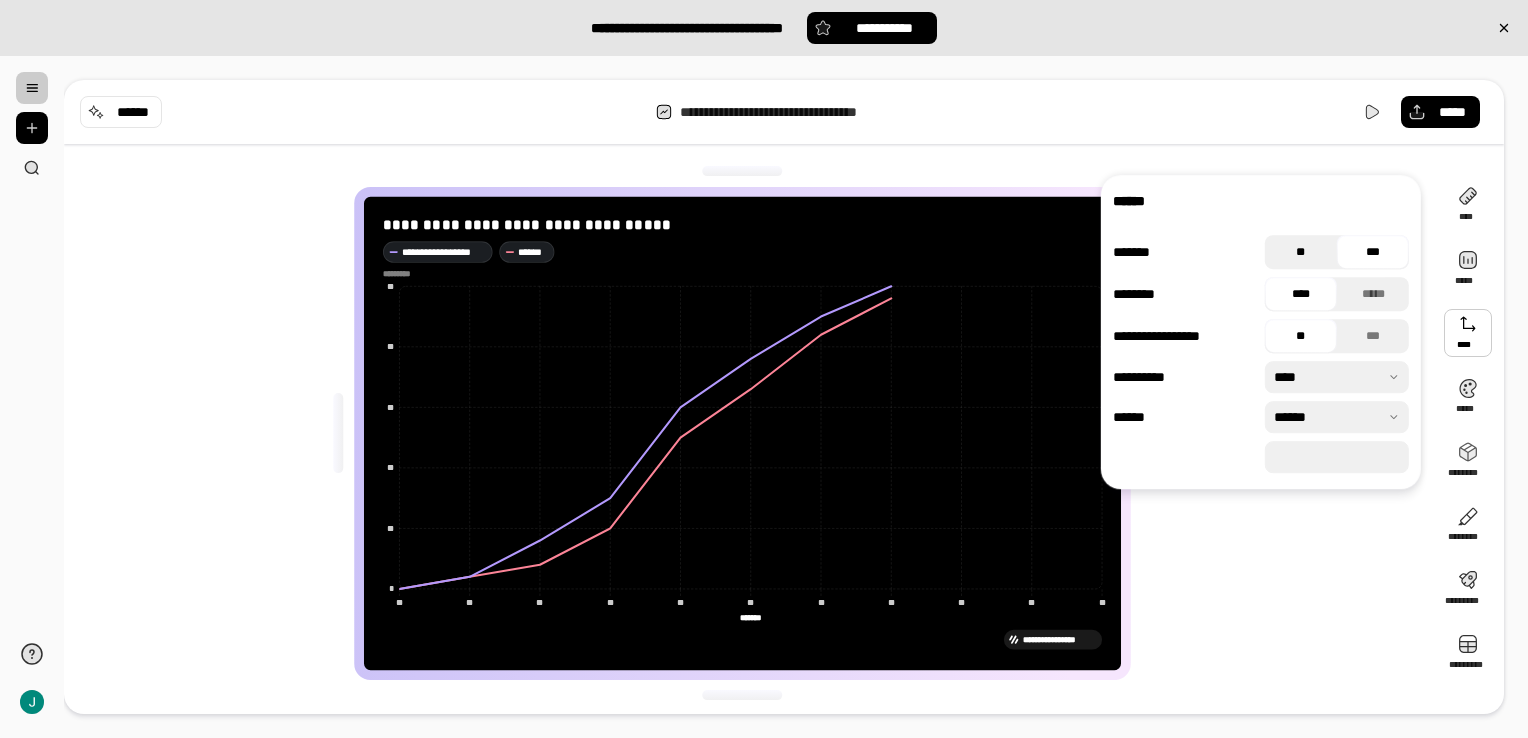 click on "**" at bounding box center (1301, 252) 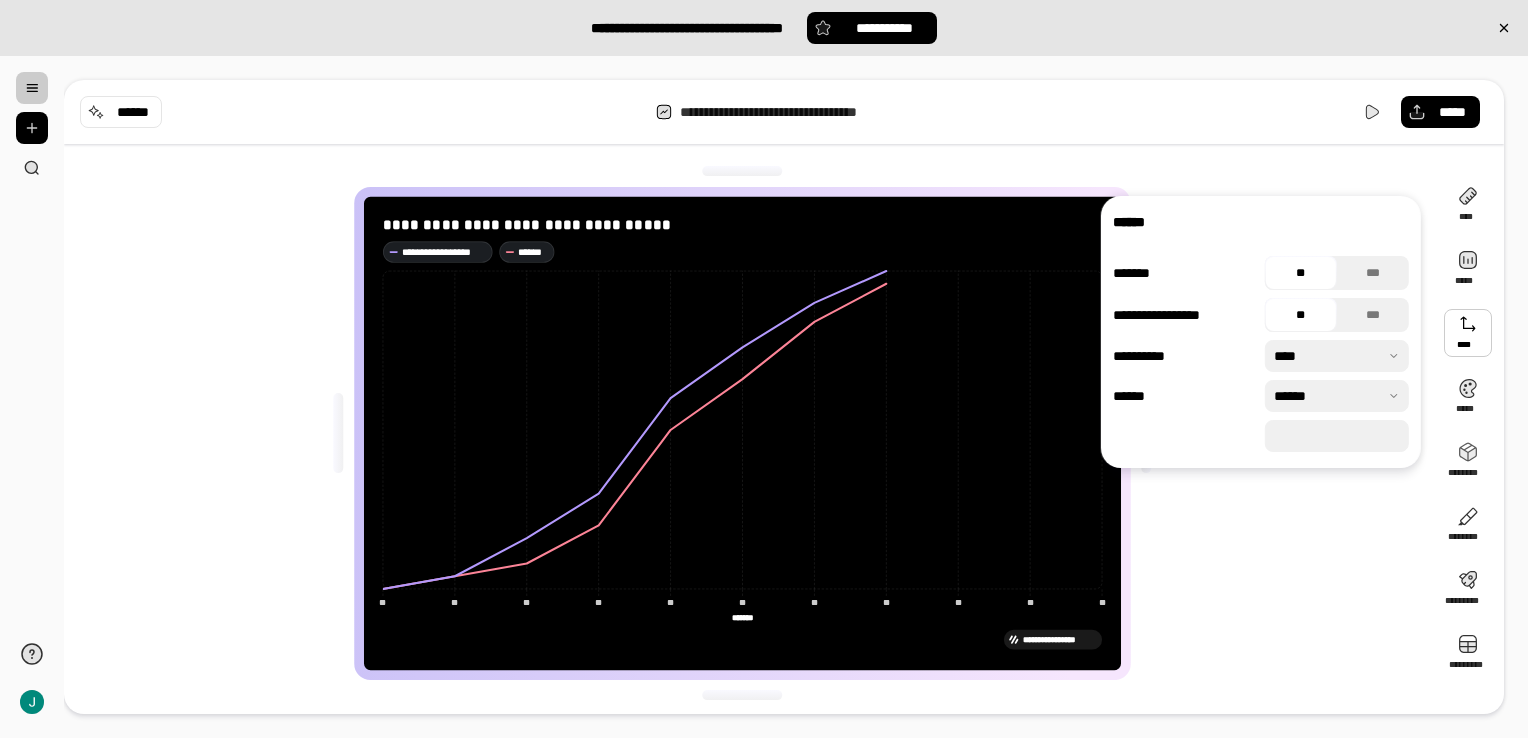 click on "**********" at bounding box center [1261, 332] 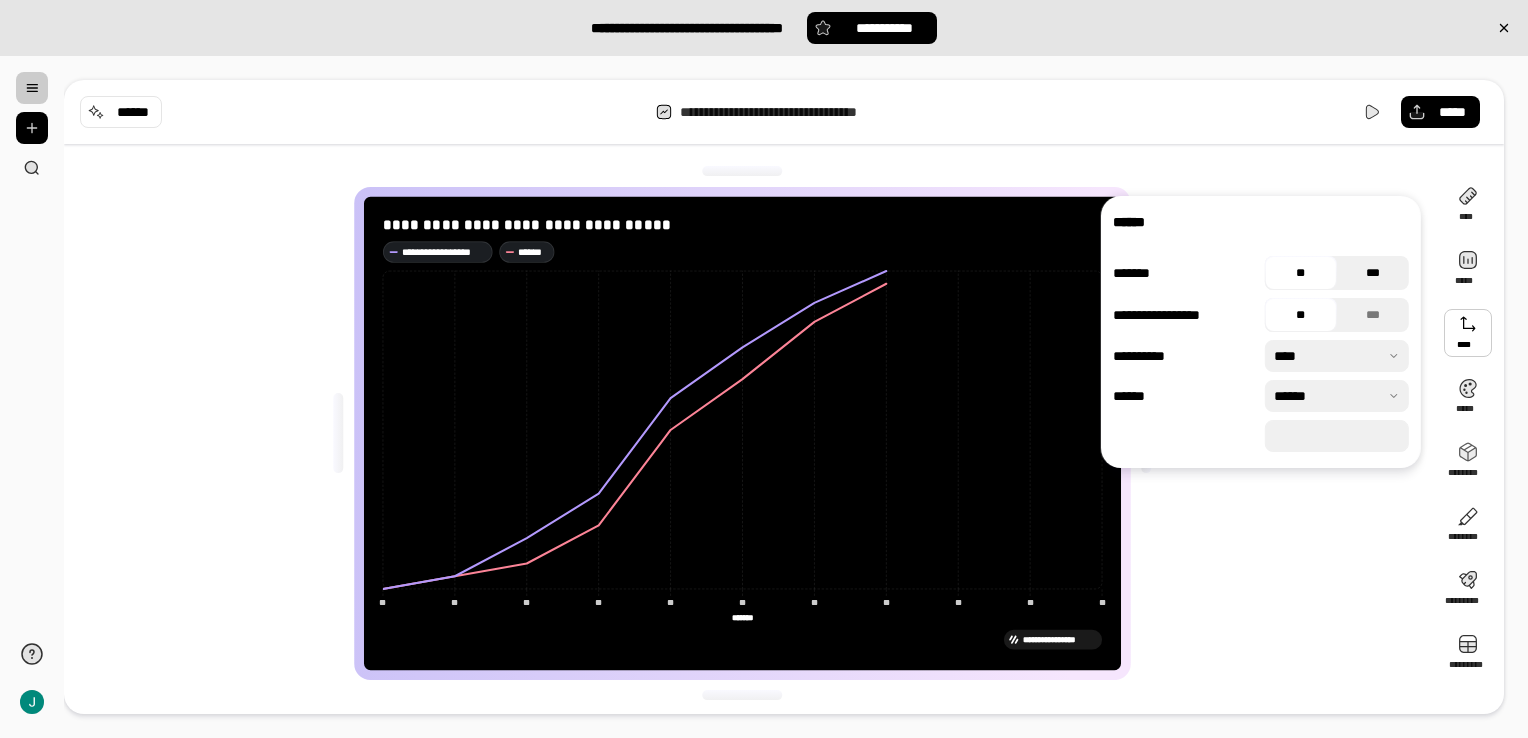 click on "***" at bounding box center [1373, 273] 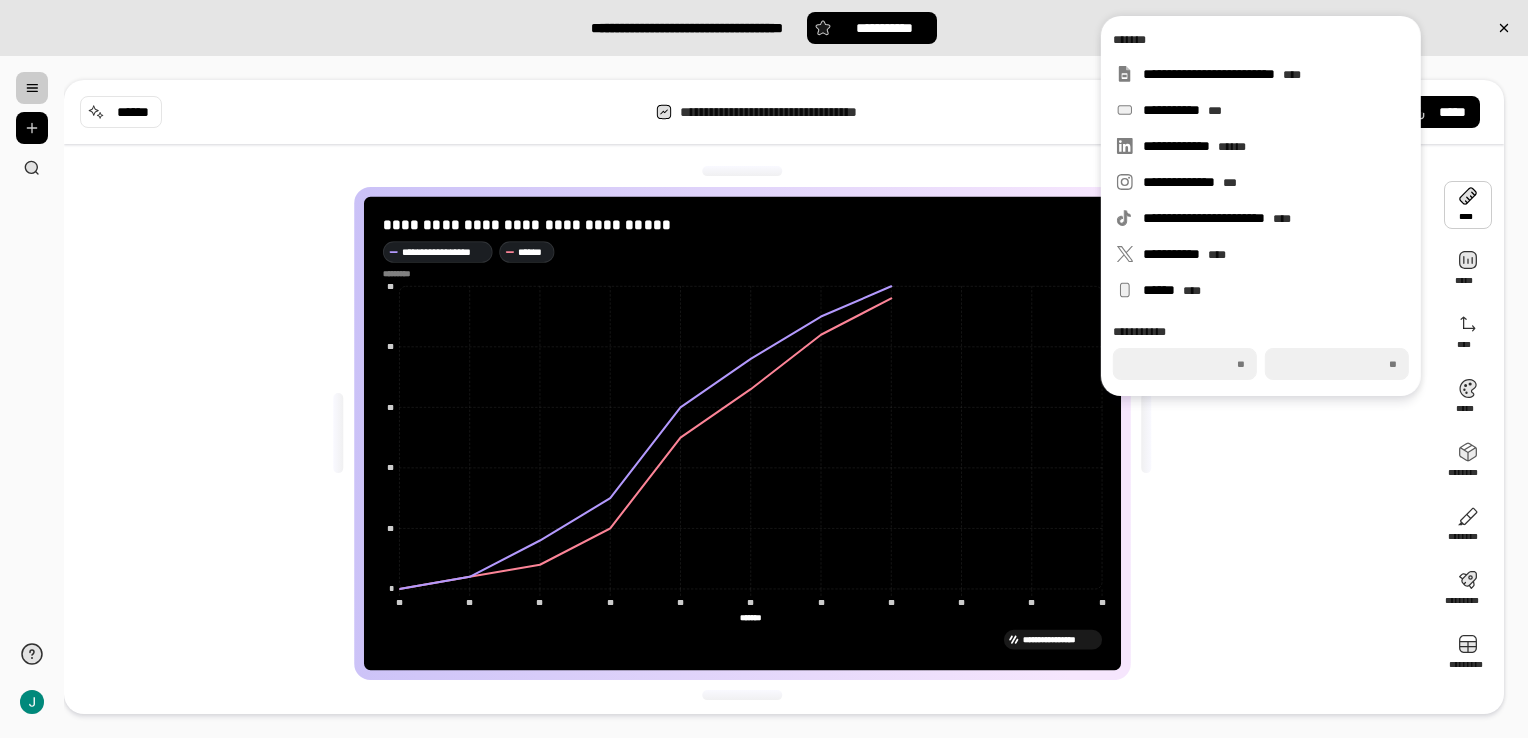 click on "**********" at bounding box center [750, 433] 